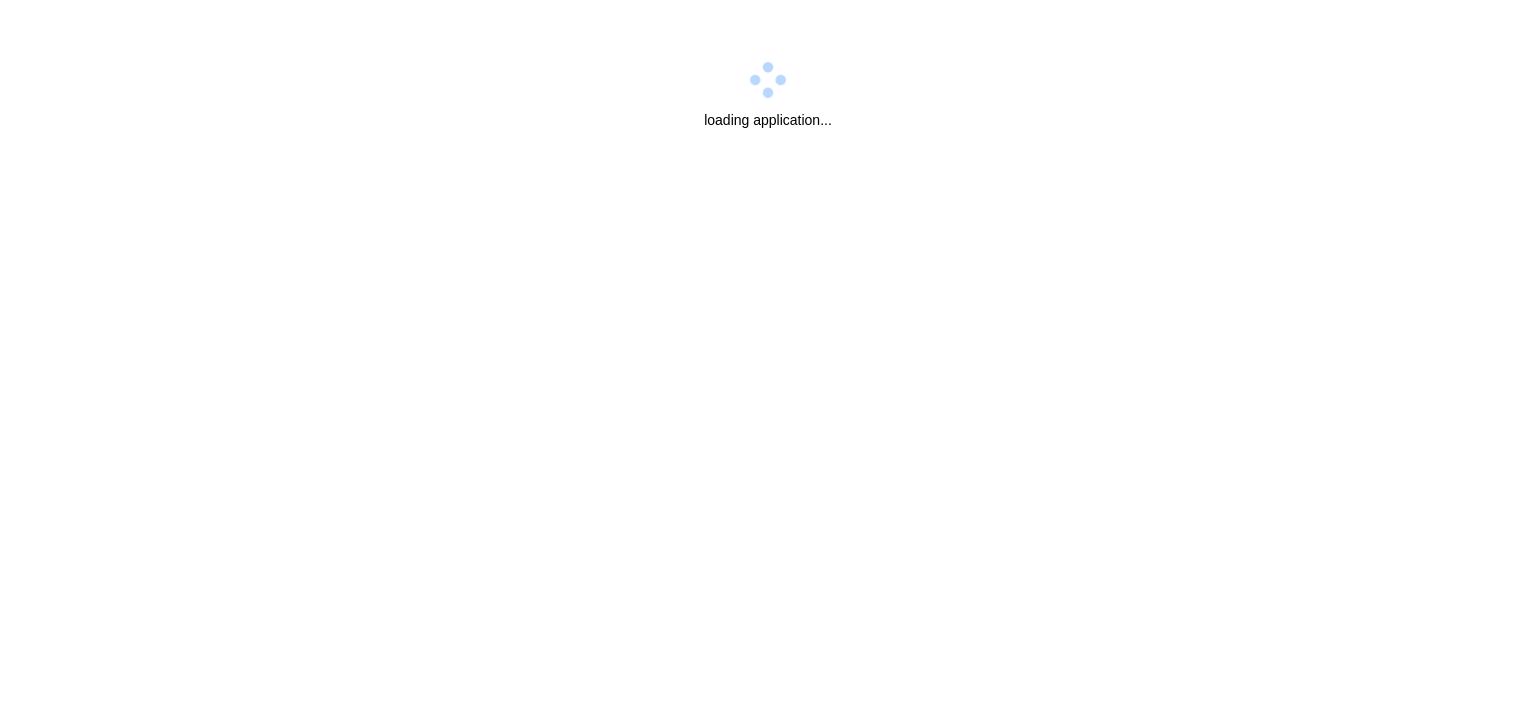 scroll, scrollTop: 0, scrollLeft: 0, axis: both 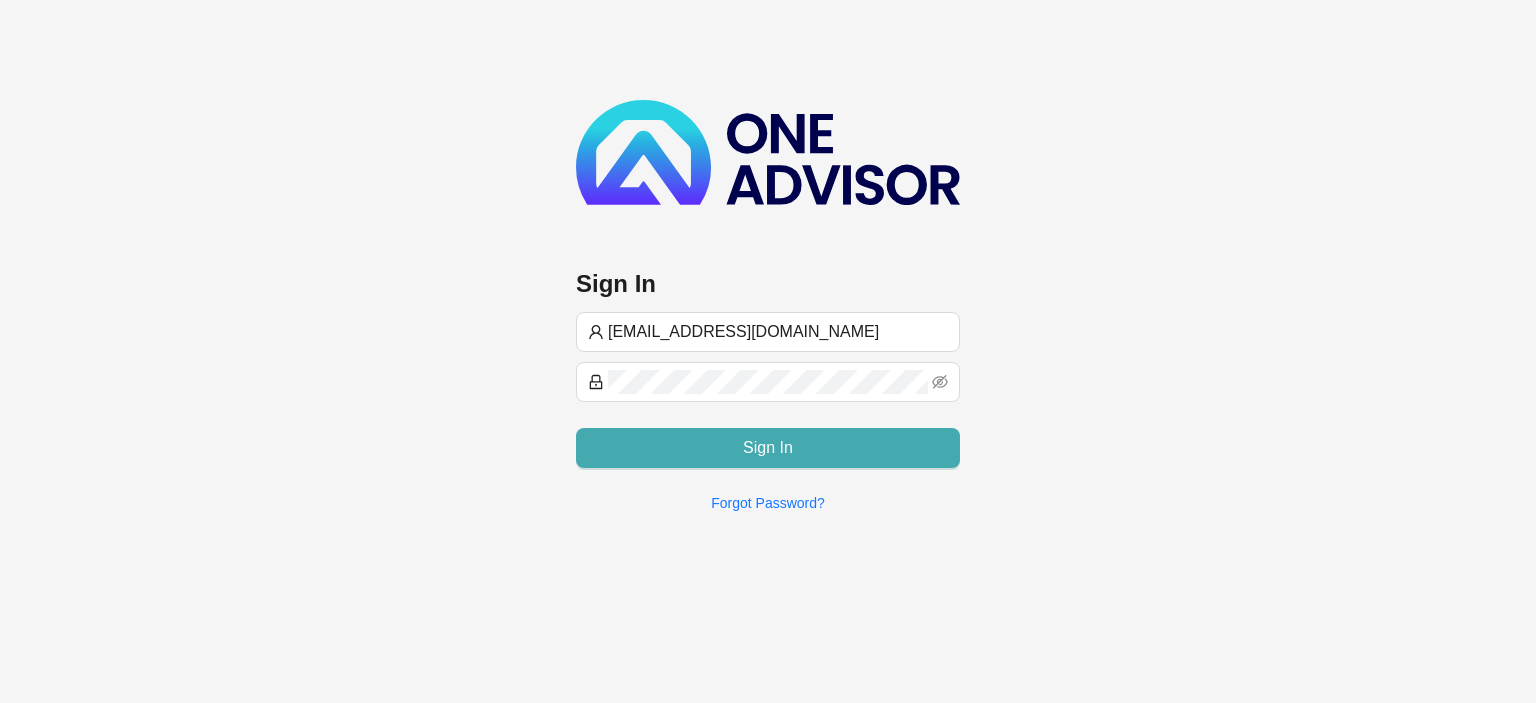 type on "[EMAIL_ADDRESS][DOMAIN_NAME]" 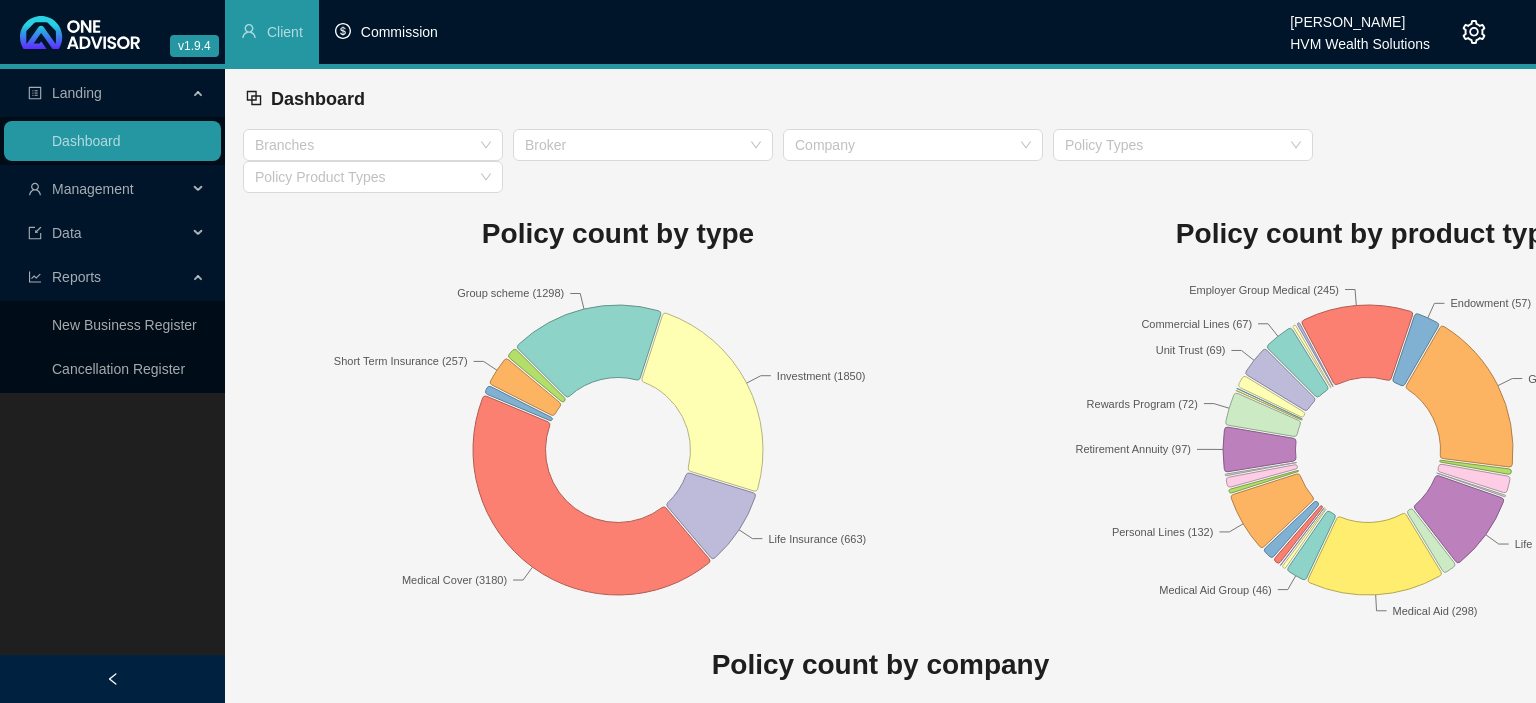click on "Commission" at bounding box center (386, 32) 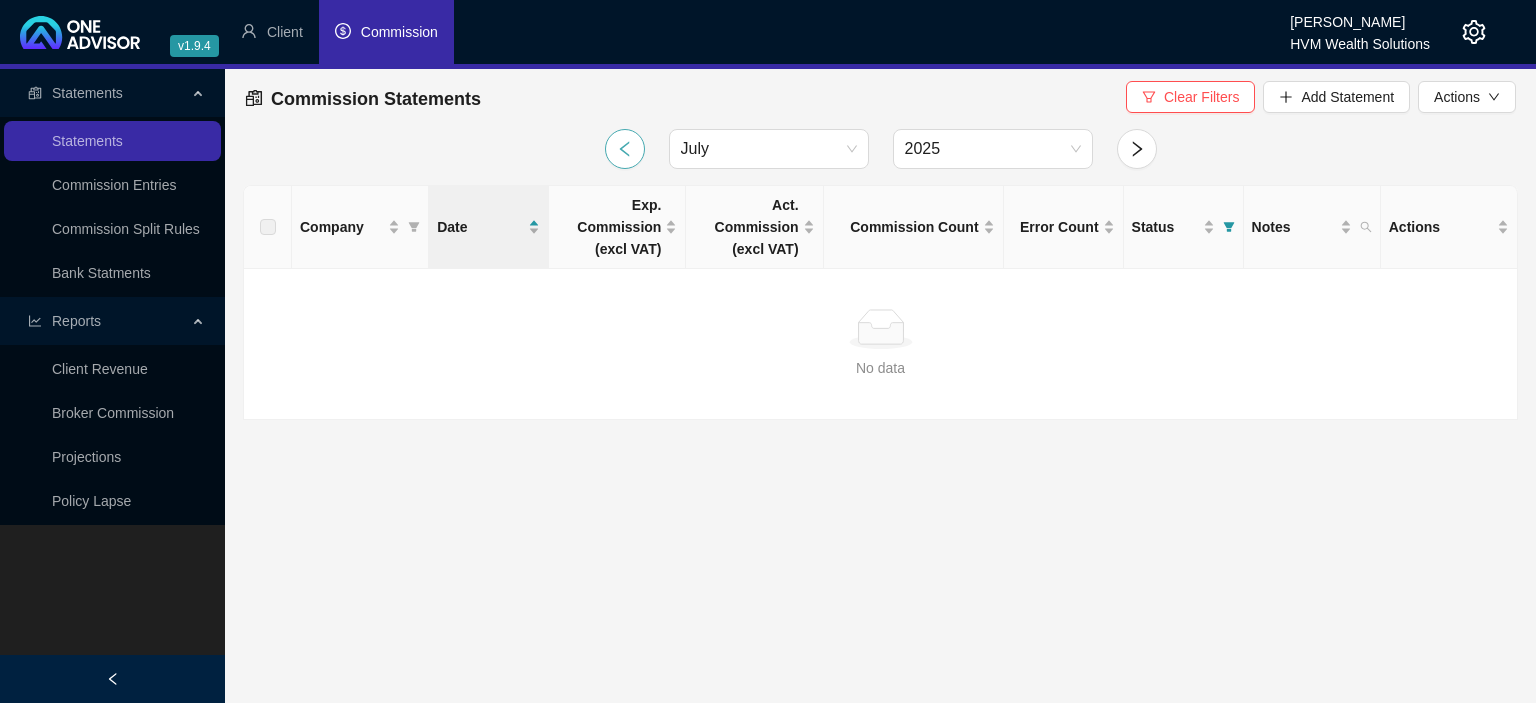 click at bounding box center [625, 149] 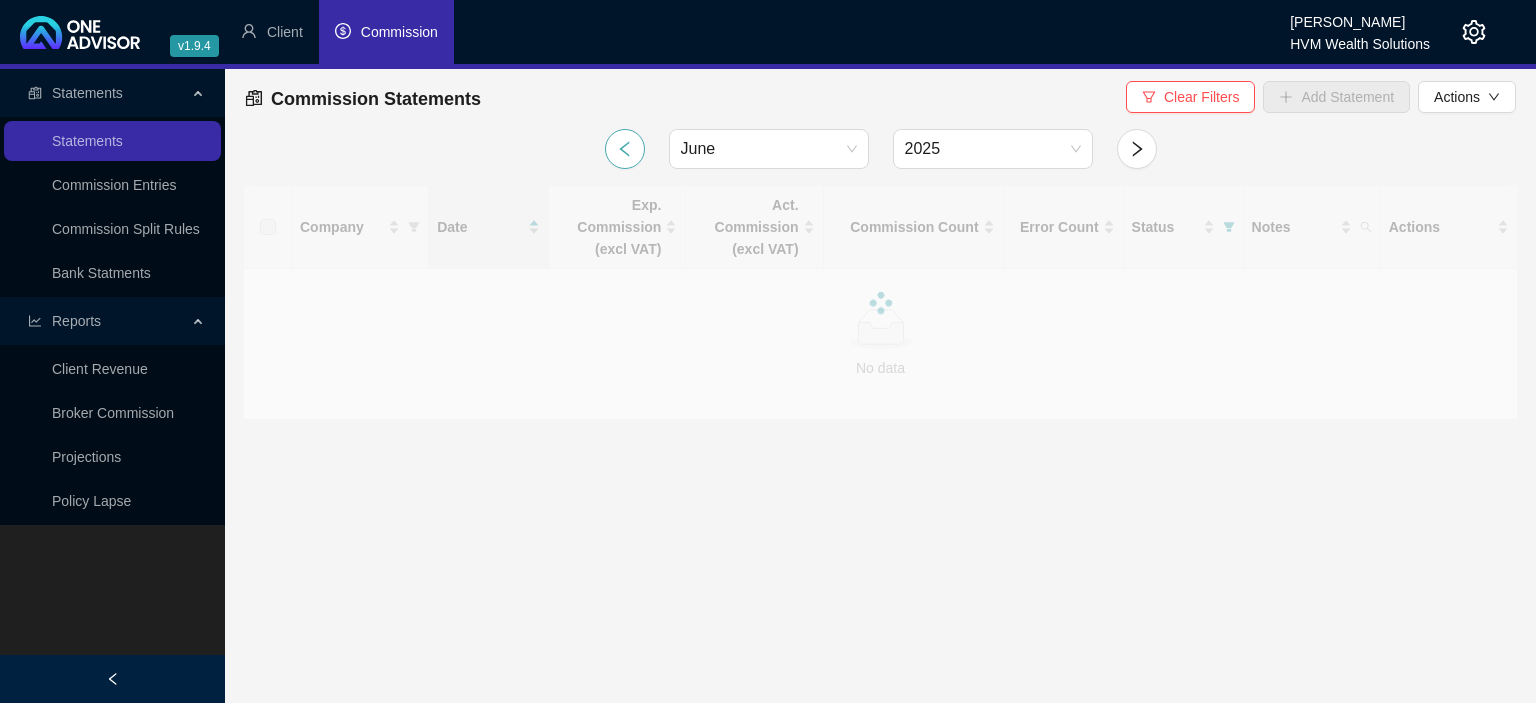 click at bounding box center (625, 149) 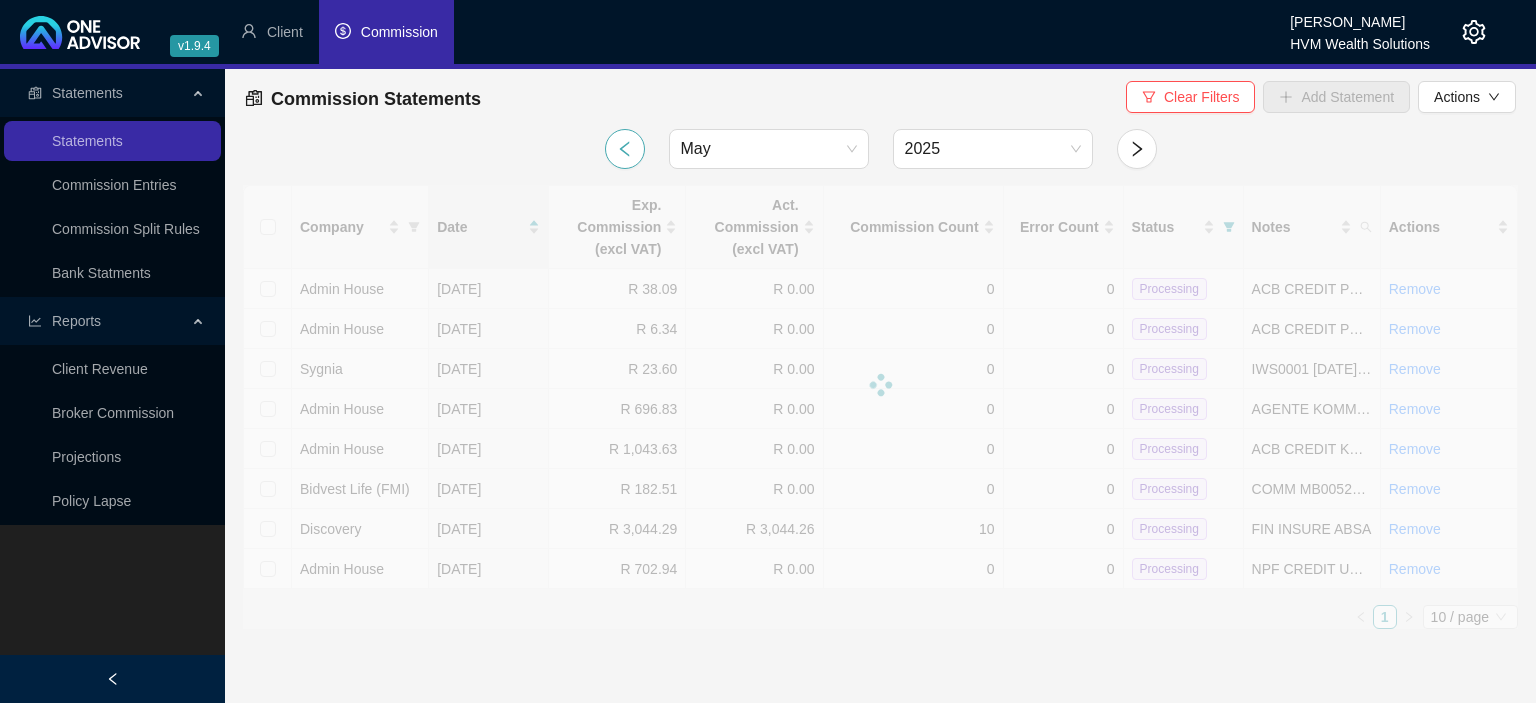 click at bounding box center (625, 149) 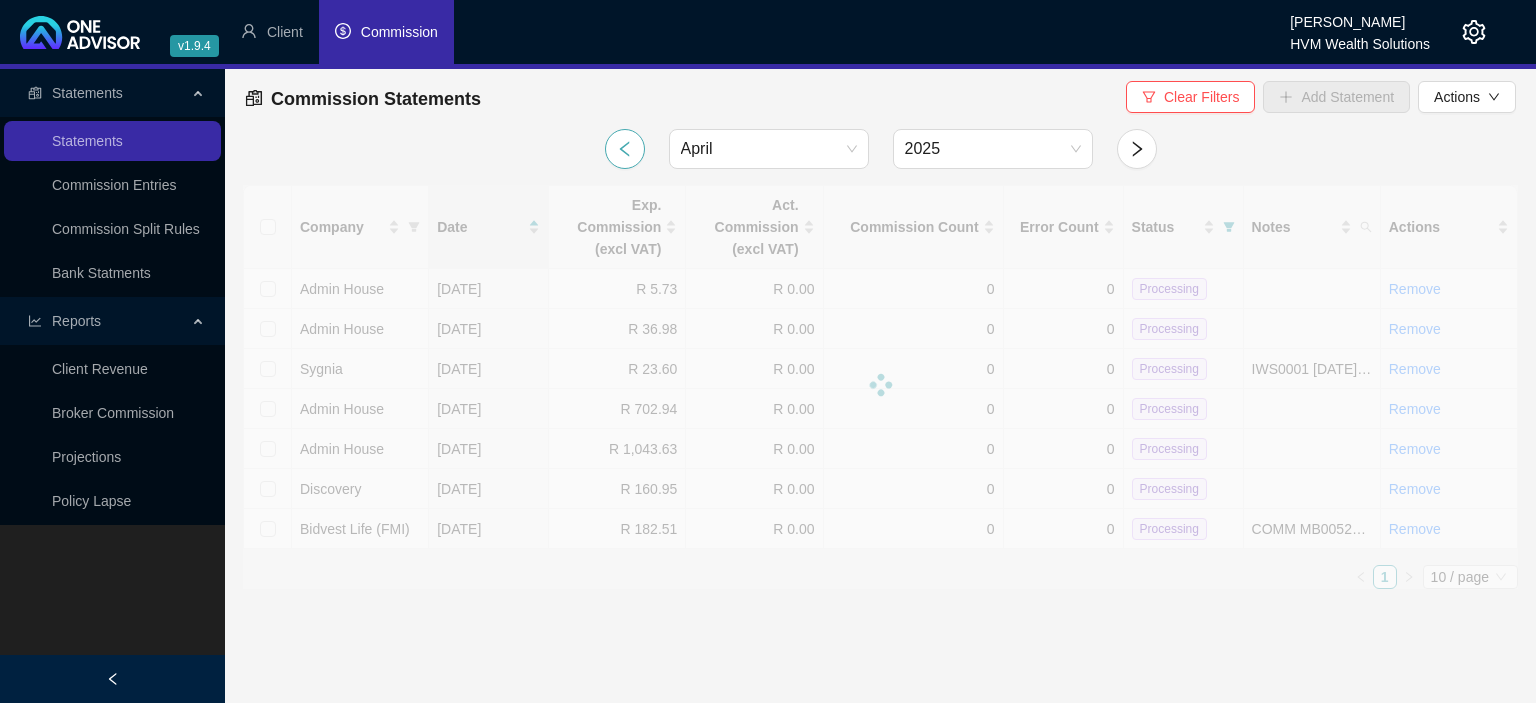 click at bounding box center (625, 149) 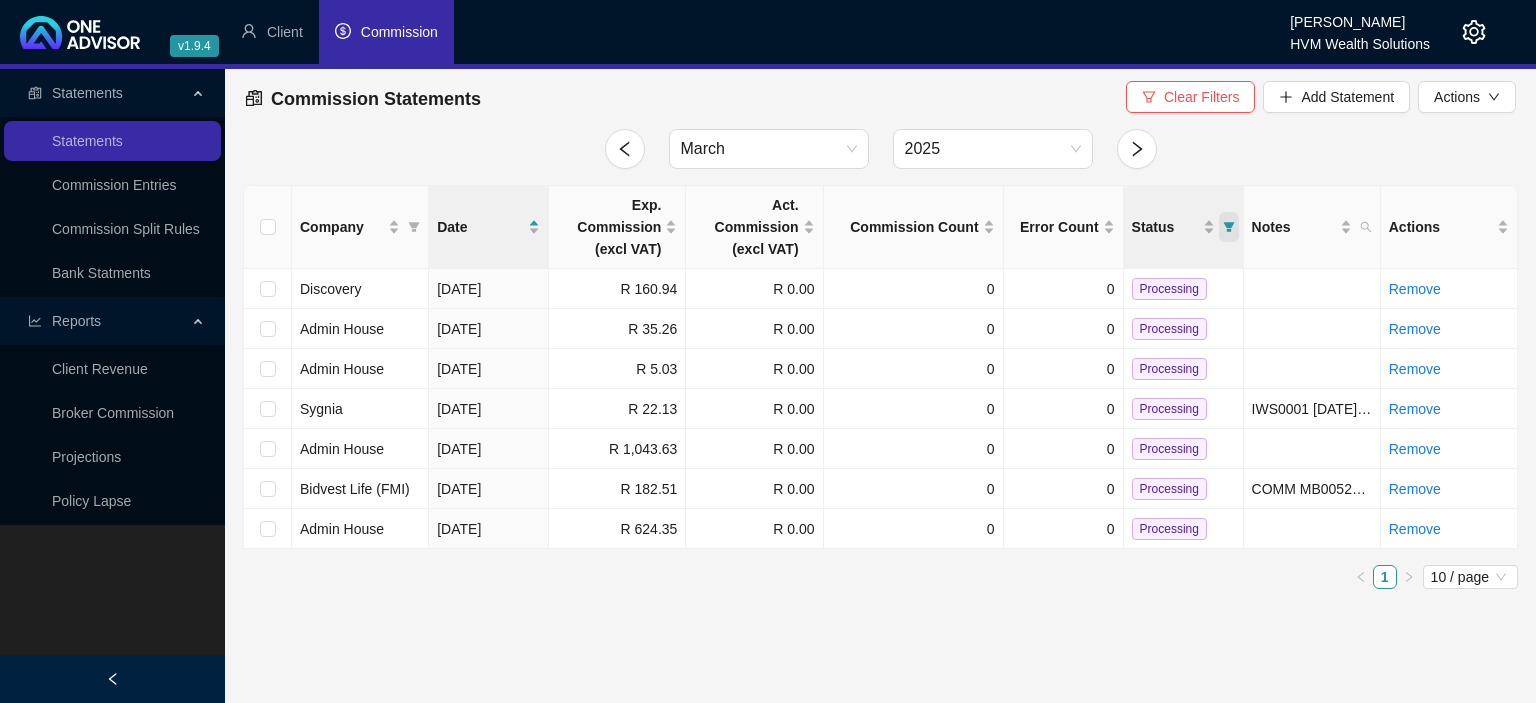 click 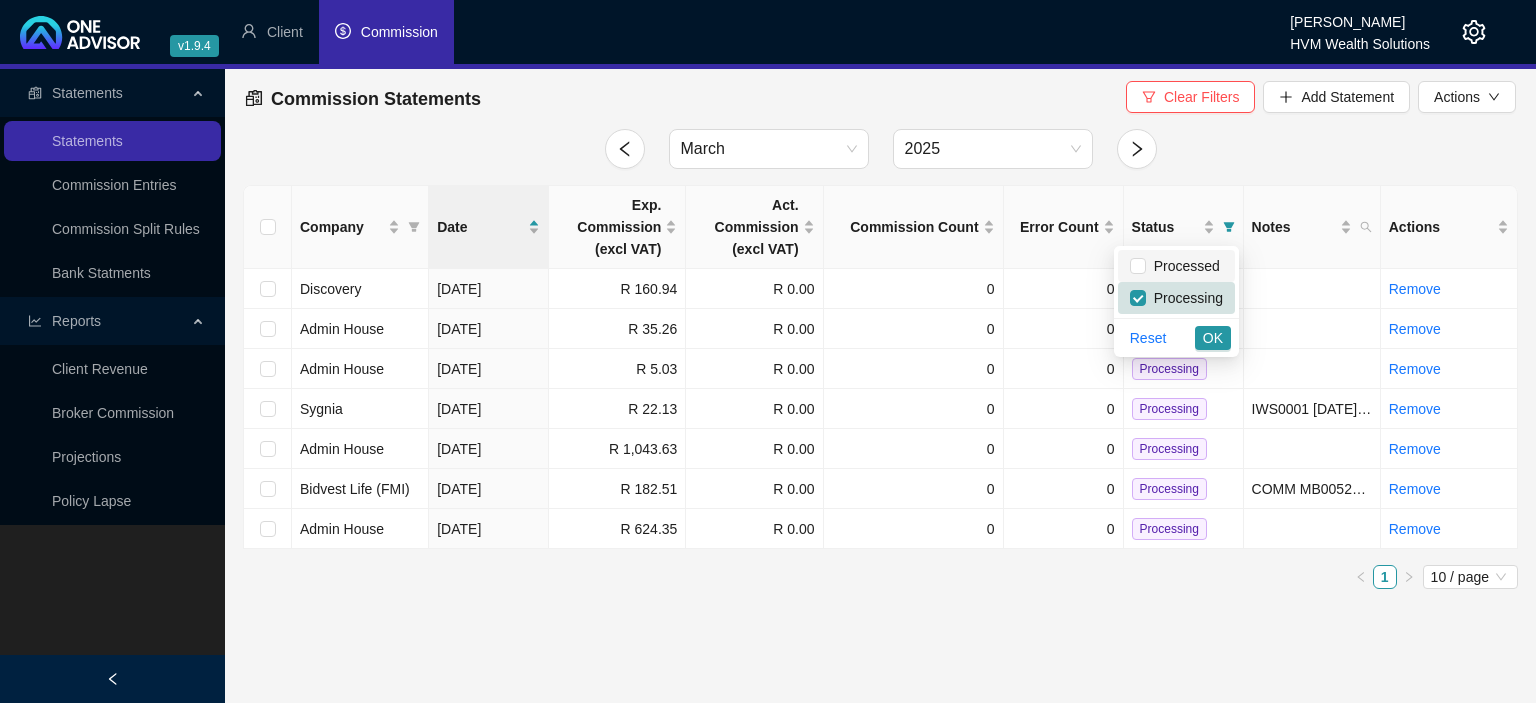 click on "Processed" at bounding box center (1176, 266) 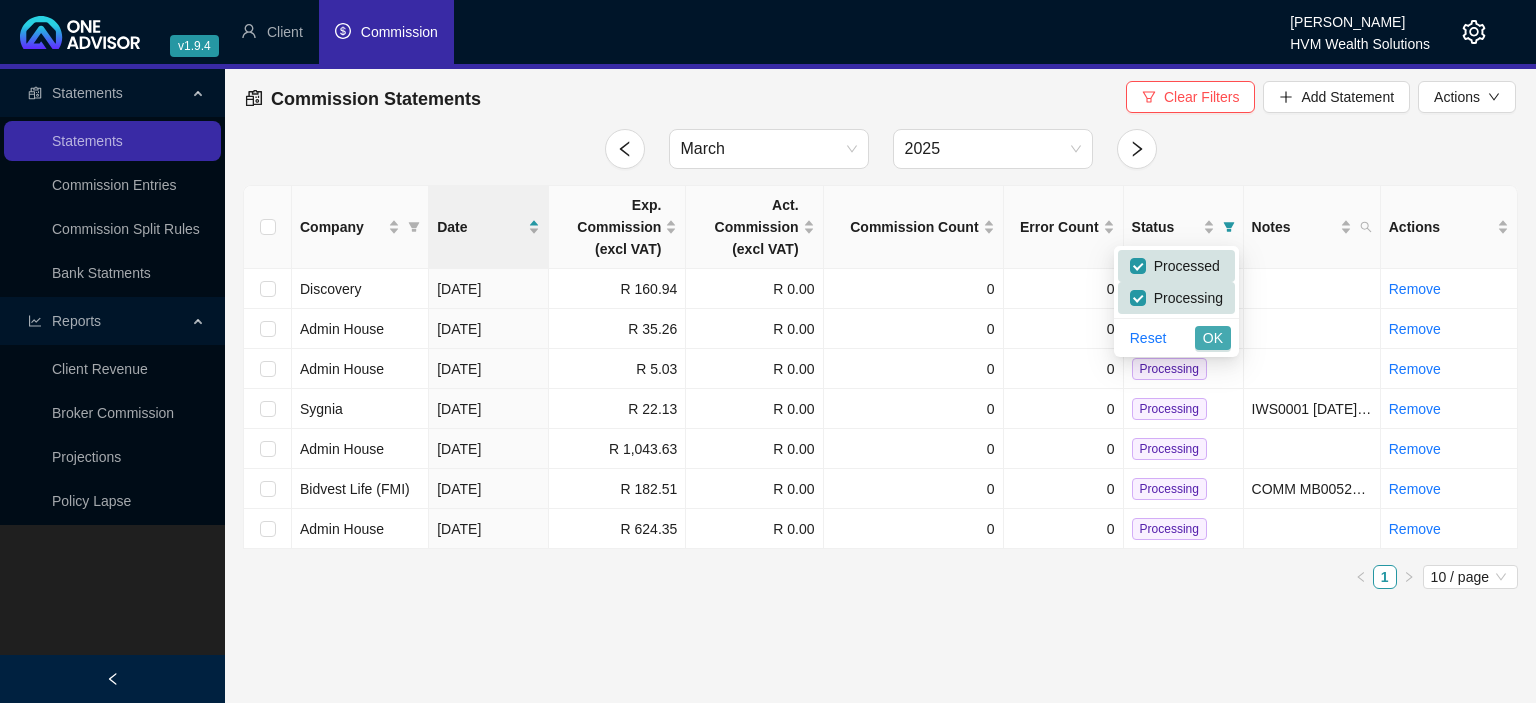 click on "OK" at bounding box center (1213, 338) 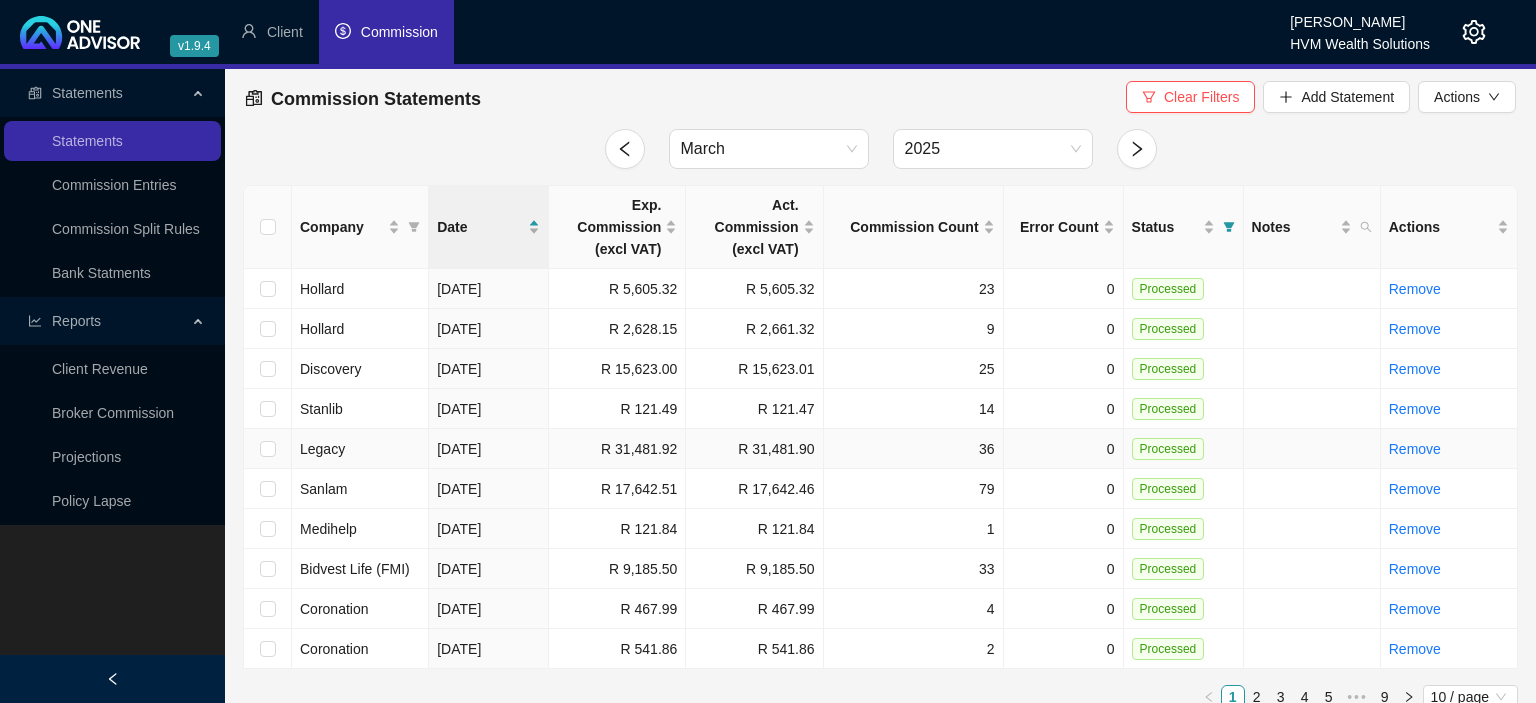 scroll, scrollTop: 19, scrollLeft: 0, axis: vertical 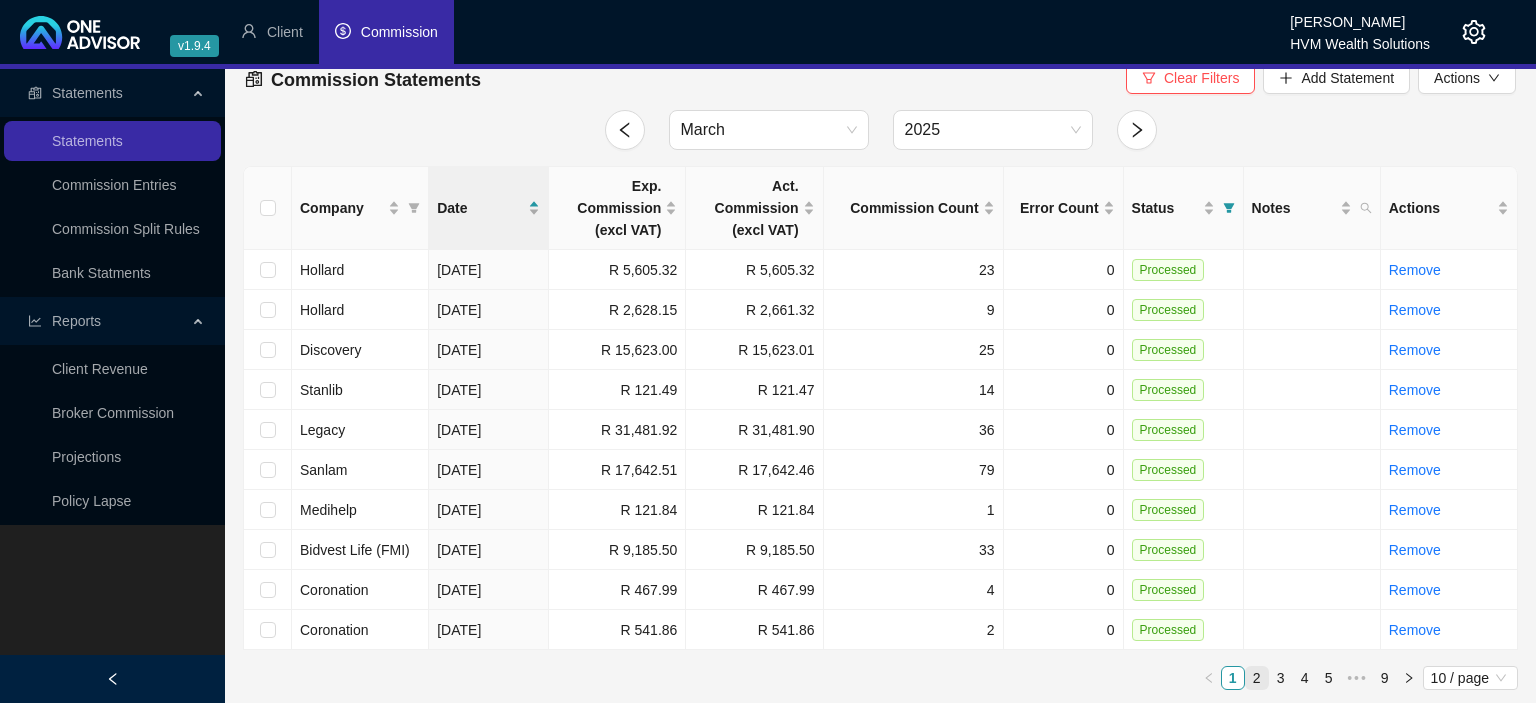 click on "2" at bounding box center (1257, 678) 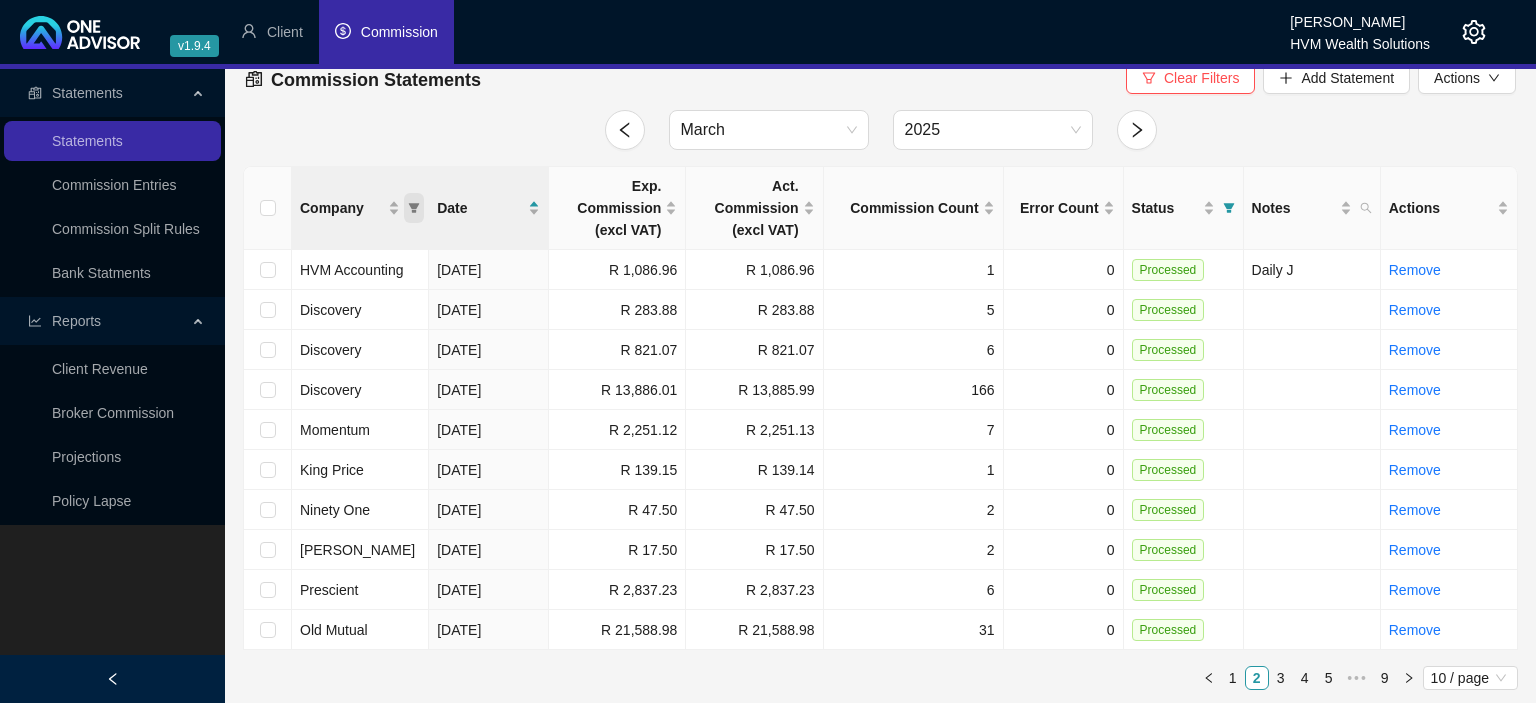 click 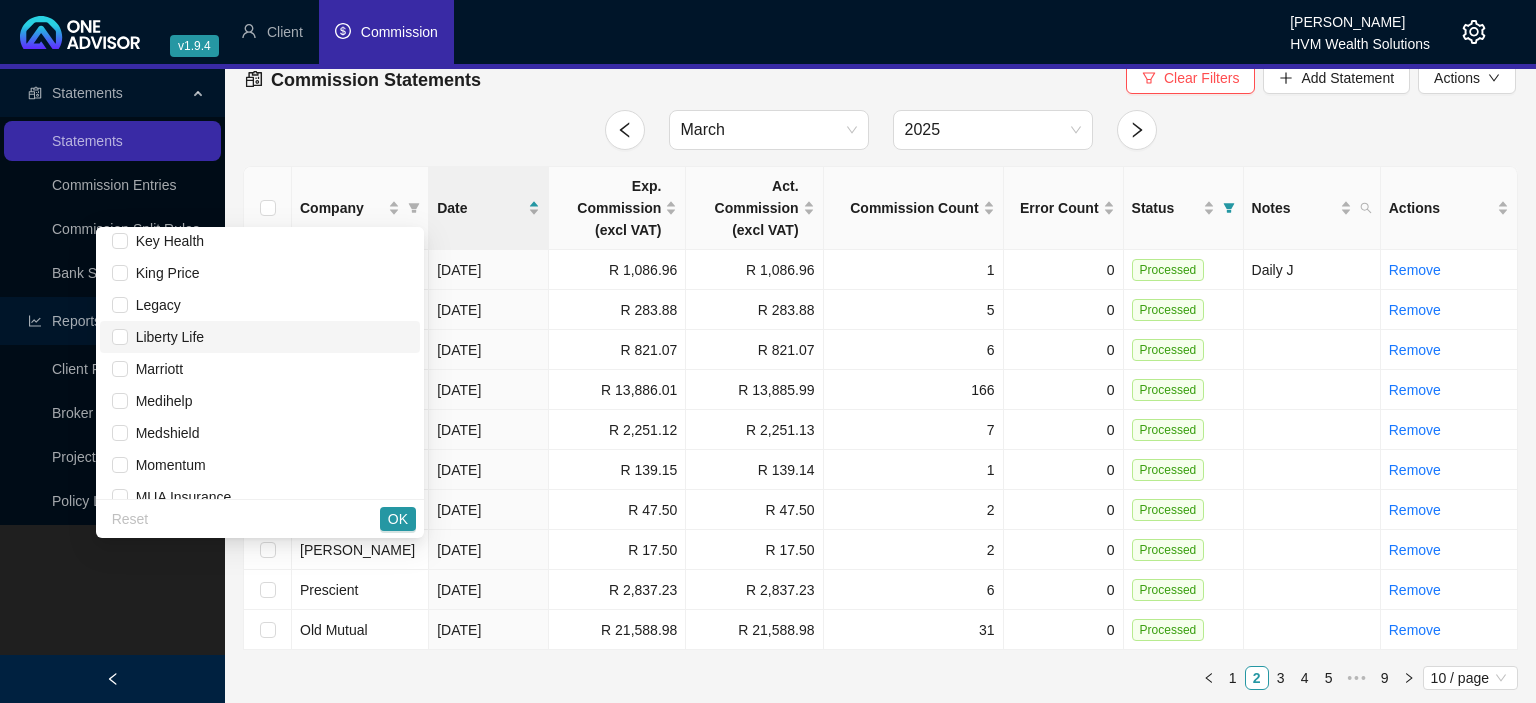scroll, scrollTop: 883, scrollLeft: 0, axis: vertical 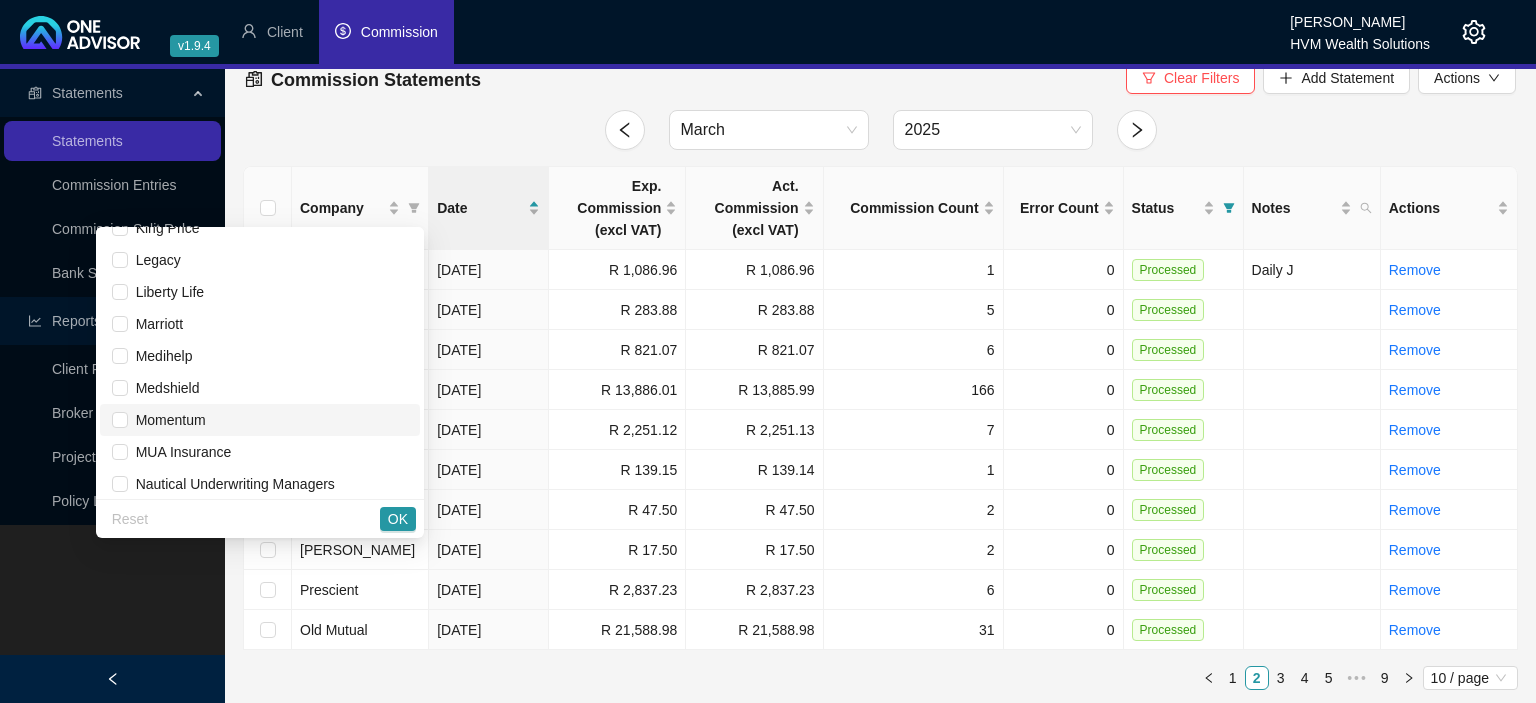 click on "Momentum" at bounding box center (167, 420) 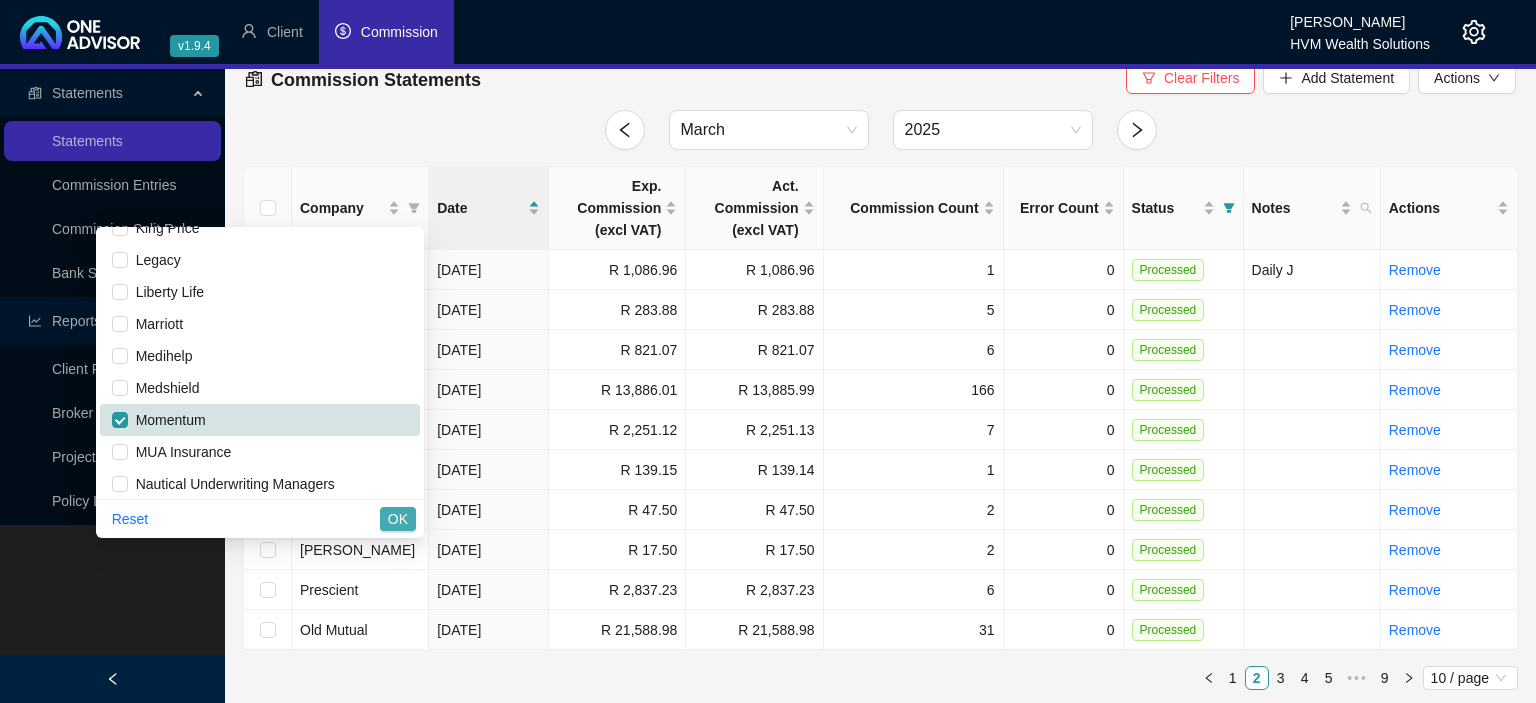 click on "OK" at bounding box center [398, 519] 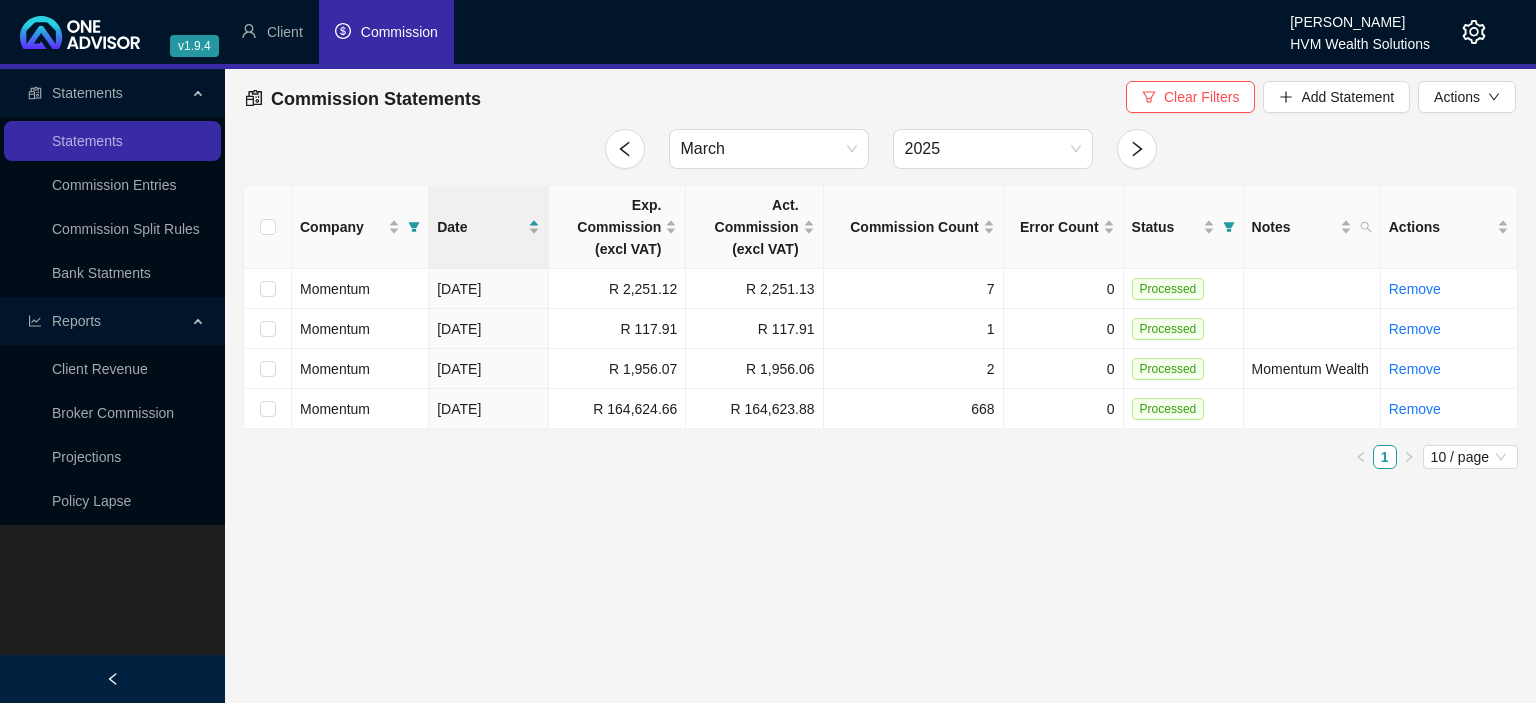scroll, scrollTop: 0, scrollLeft: 0, axis: both 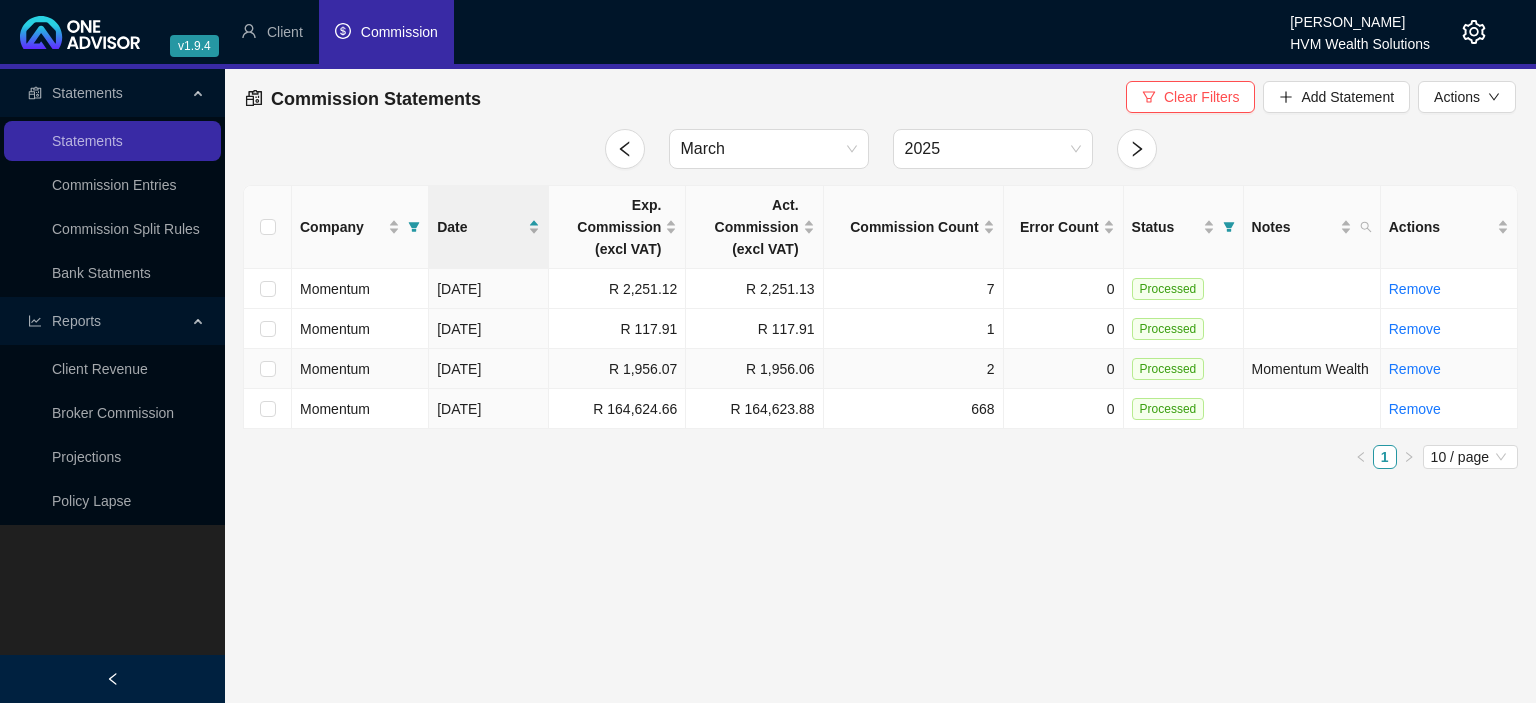 click on "Momentum" at bounding box center [360, 369] 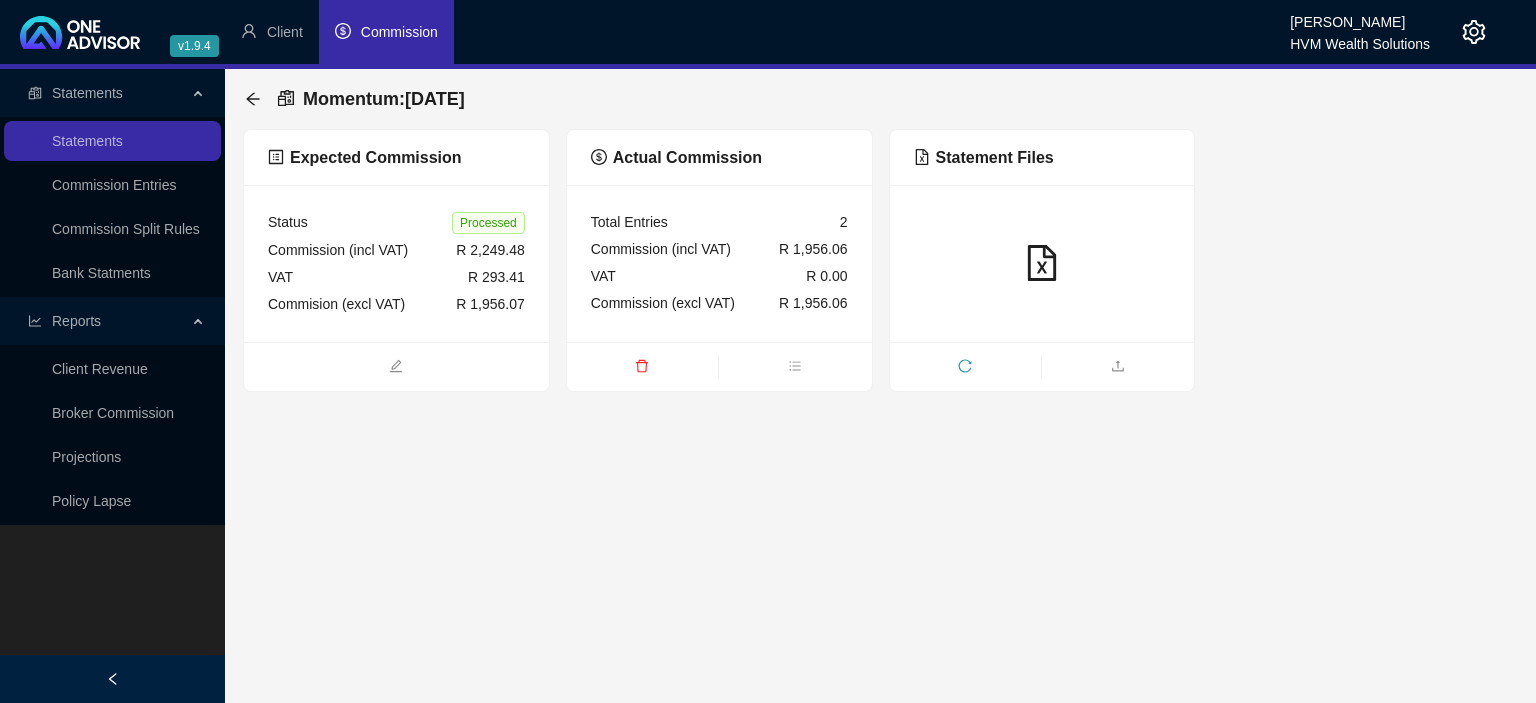 click at bounding box center (1042, 263) 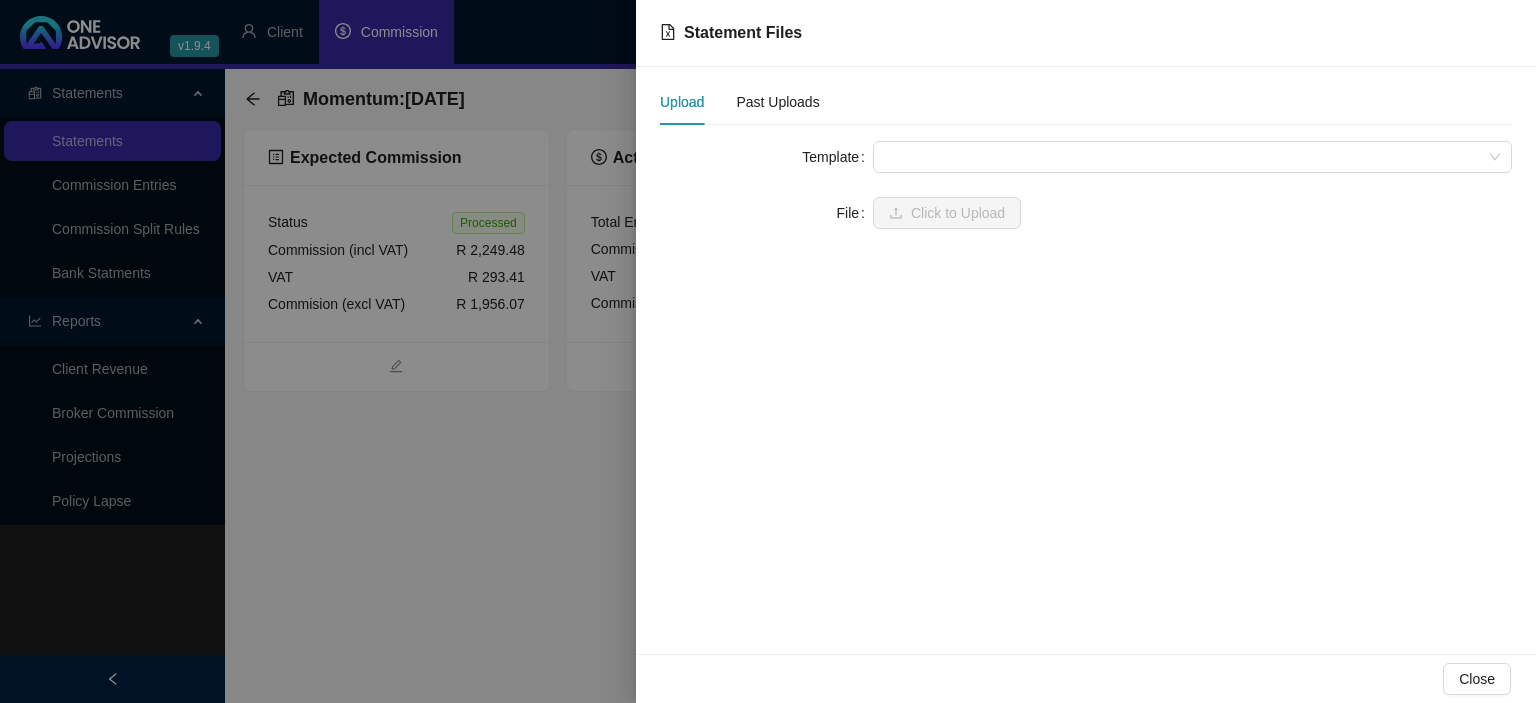 click at bounding box center [768, 351] 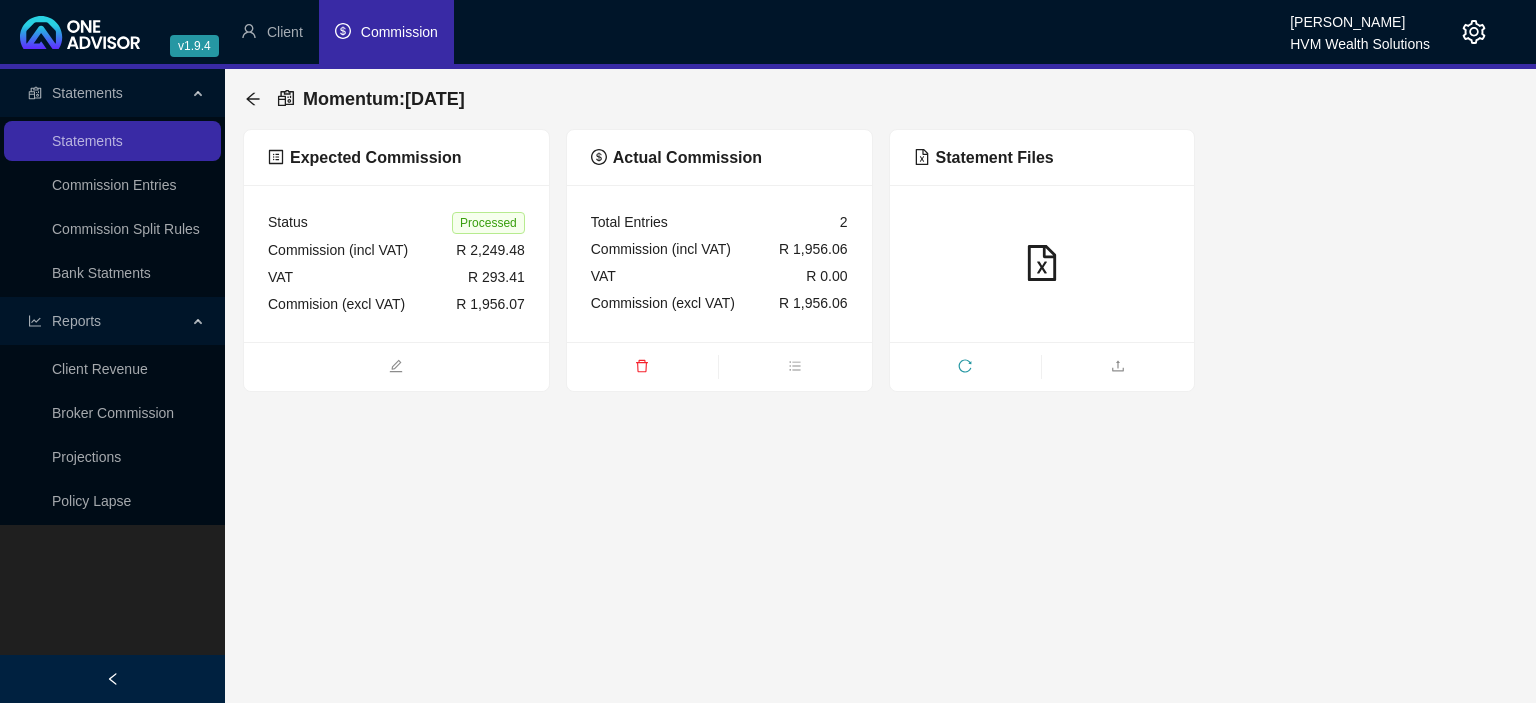 click on "Total Entries 2" at bounding box center (719, 222) 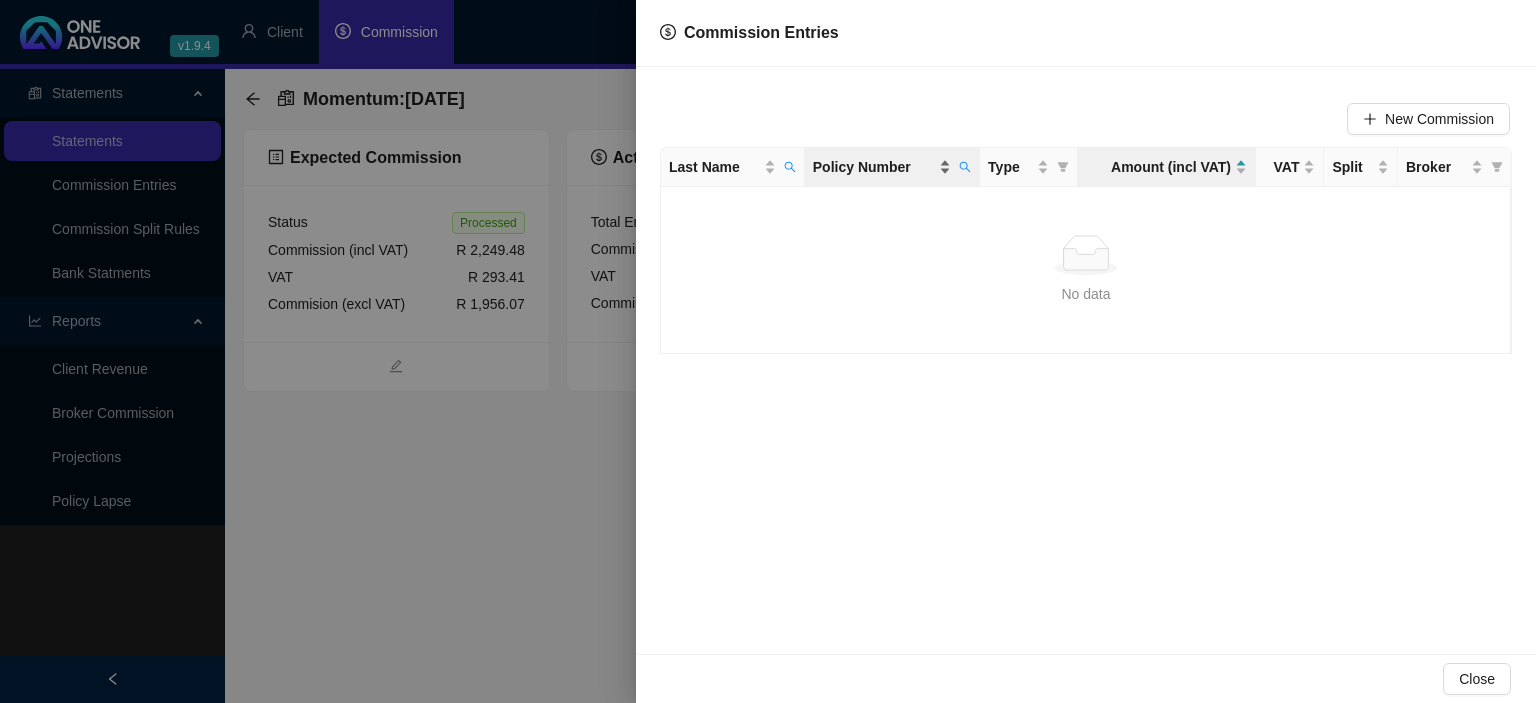 click on "Policy Number" at bounding box center (874, 167) 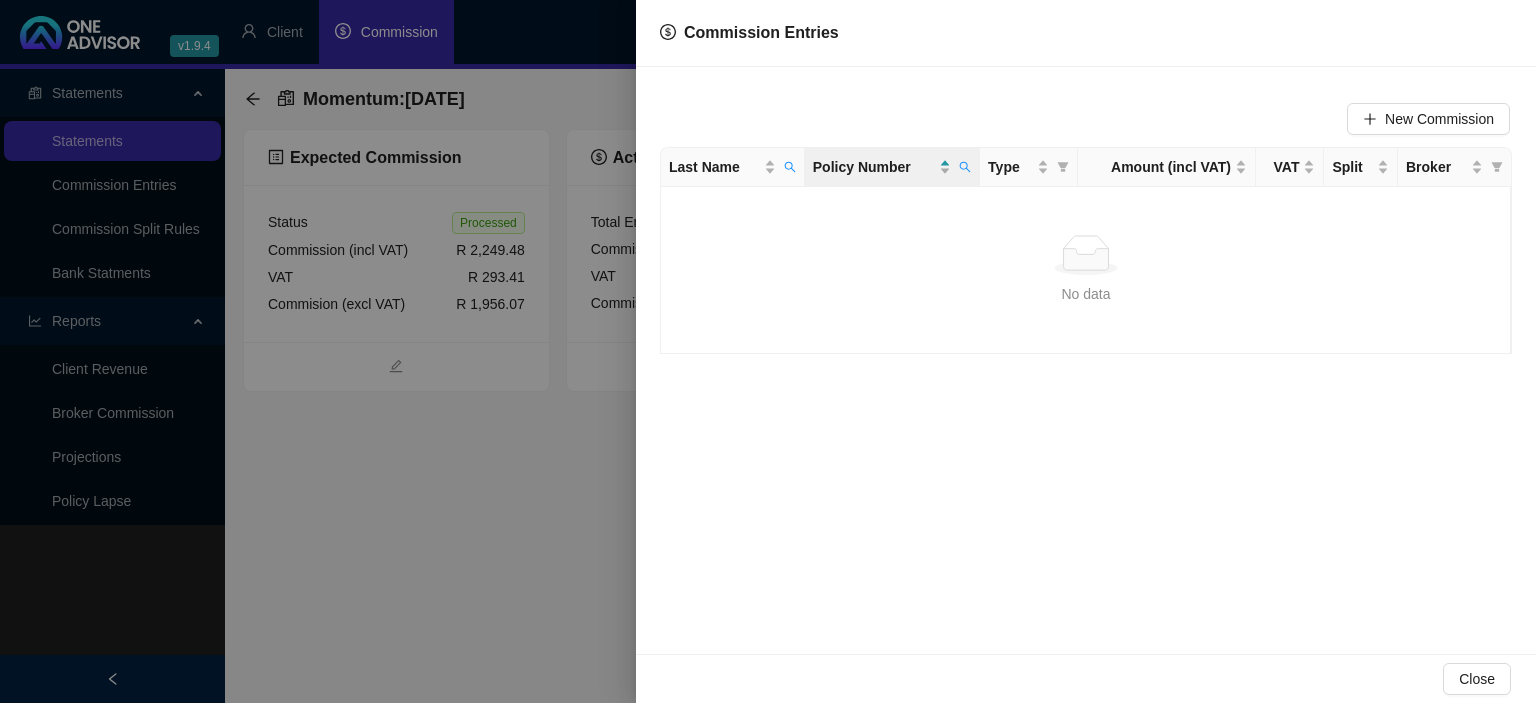 click at bounding box center [768, 351] 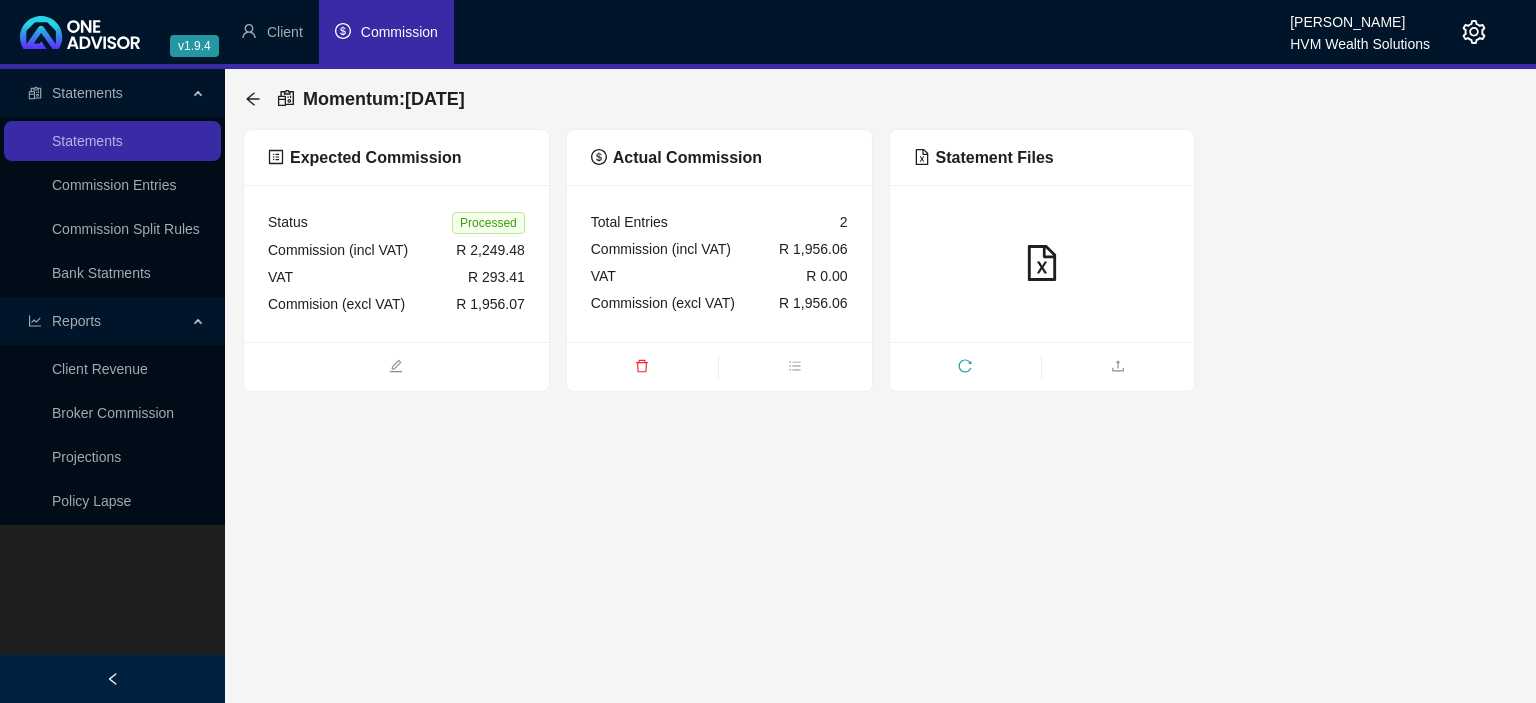 click on "VAT R 0.00" at bounding box center [719, 276] 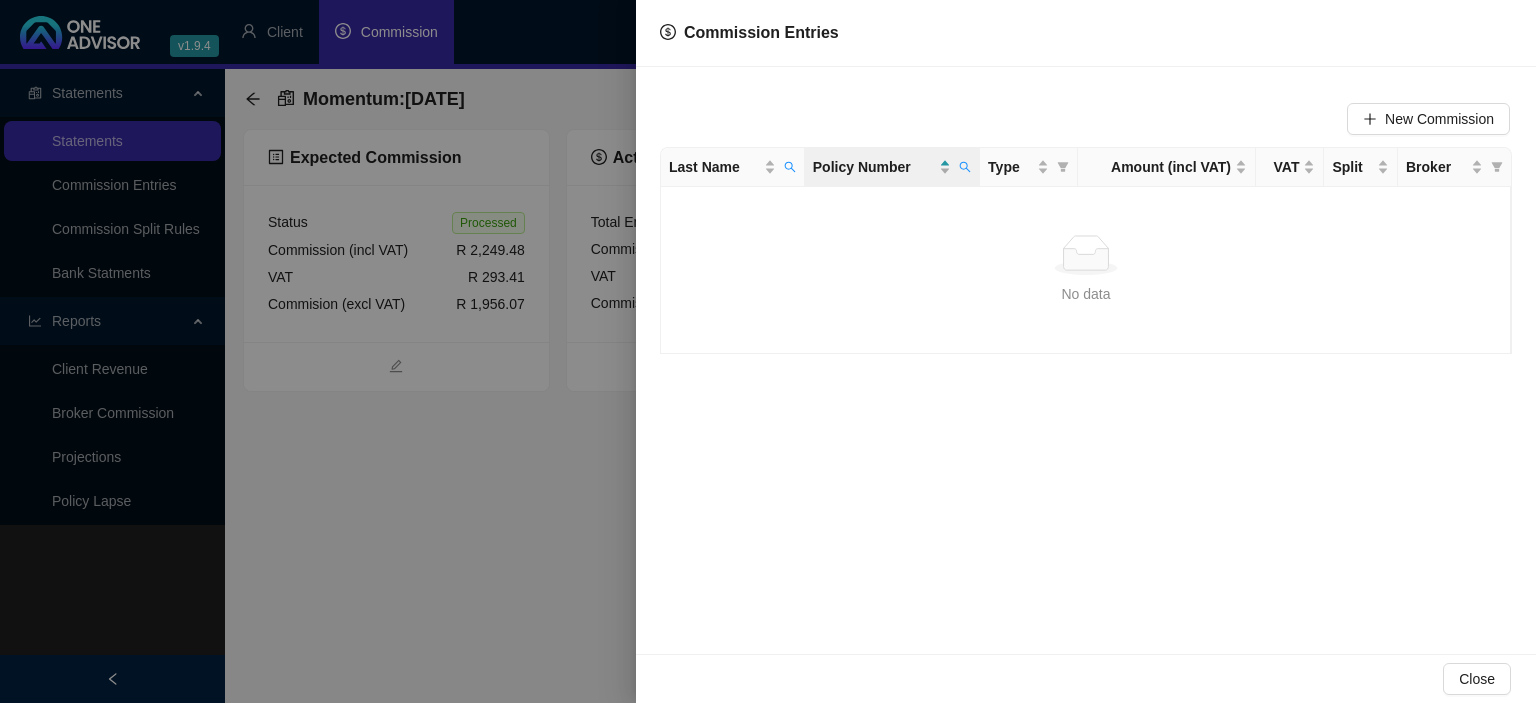 click at bounding box center [768, 351] 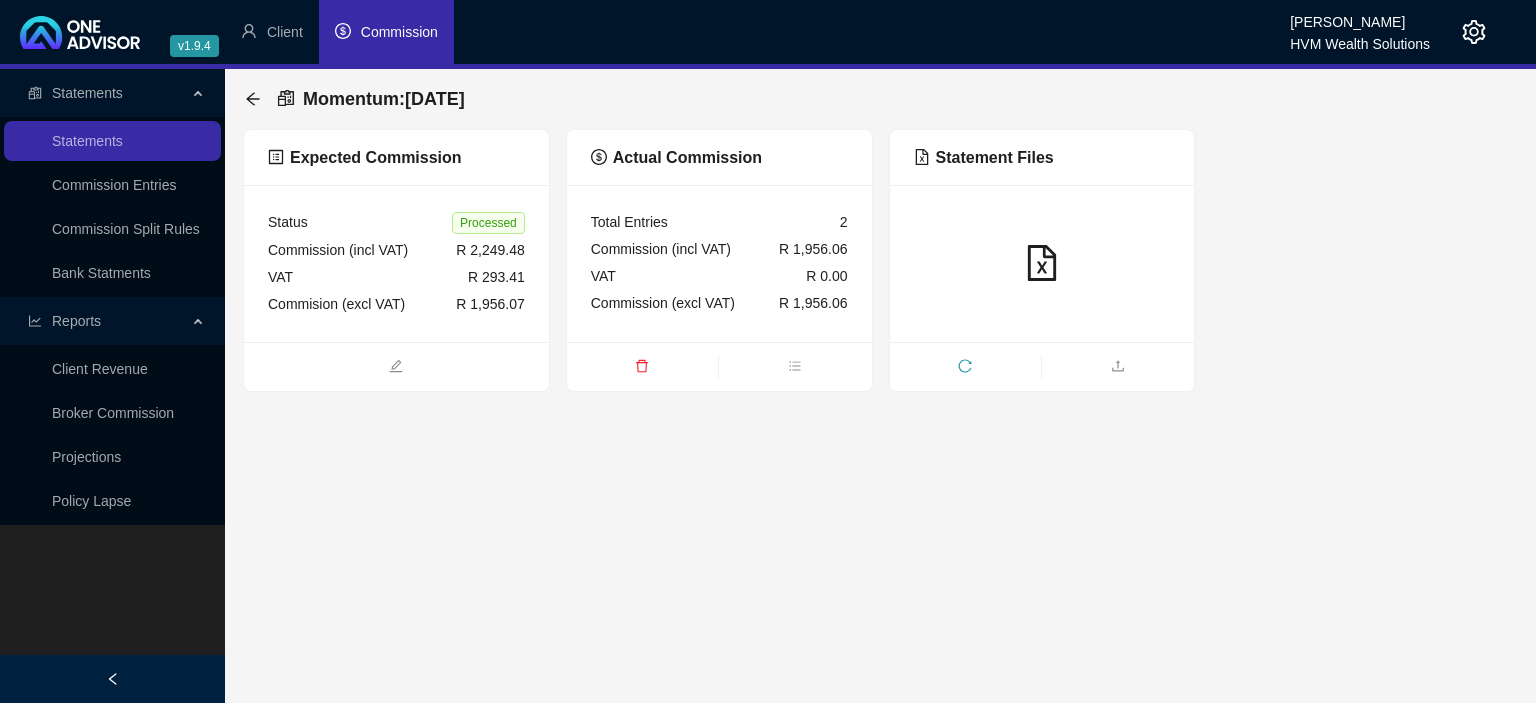 click at bounding box center [1042, 264] 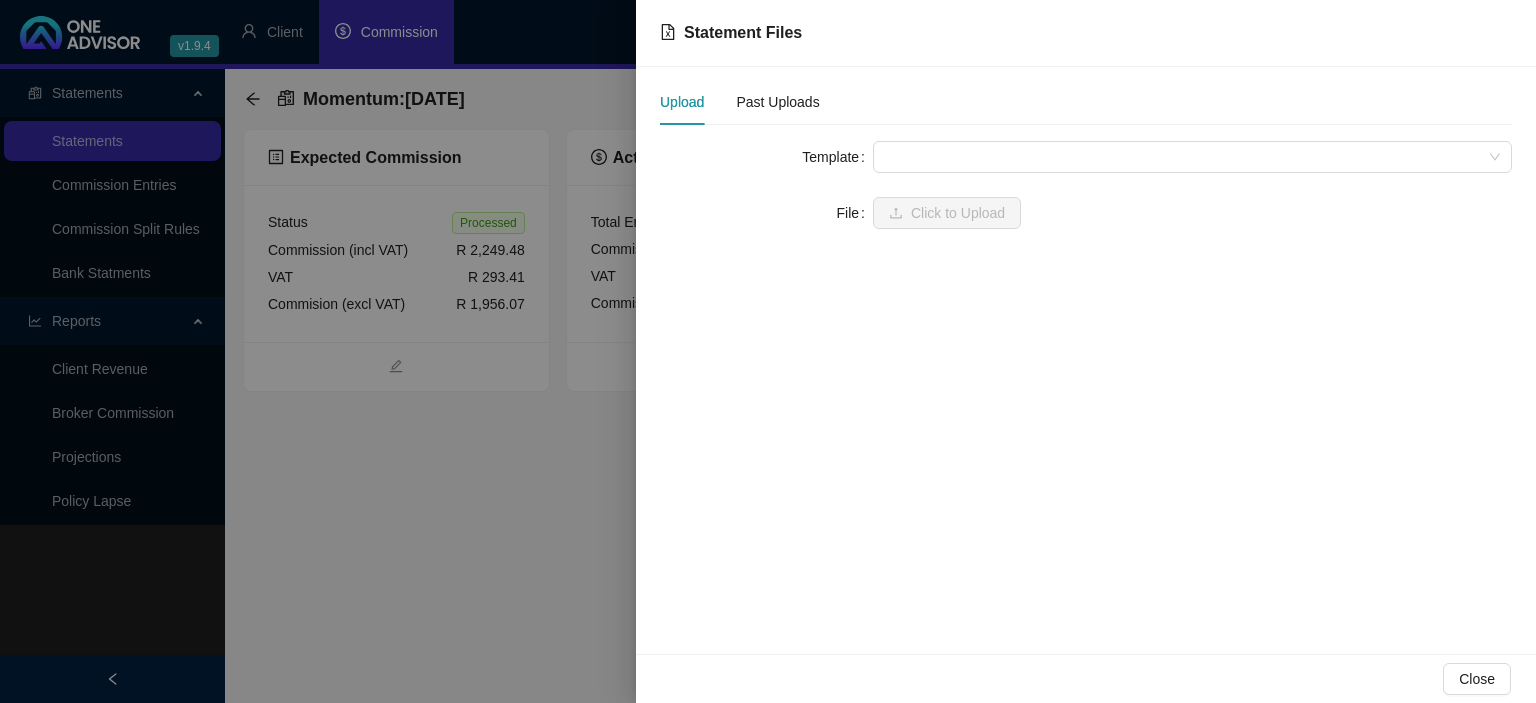 click at bounding box center [768, 351] 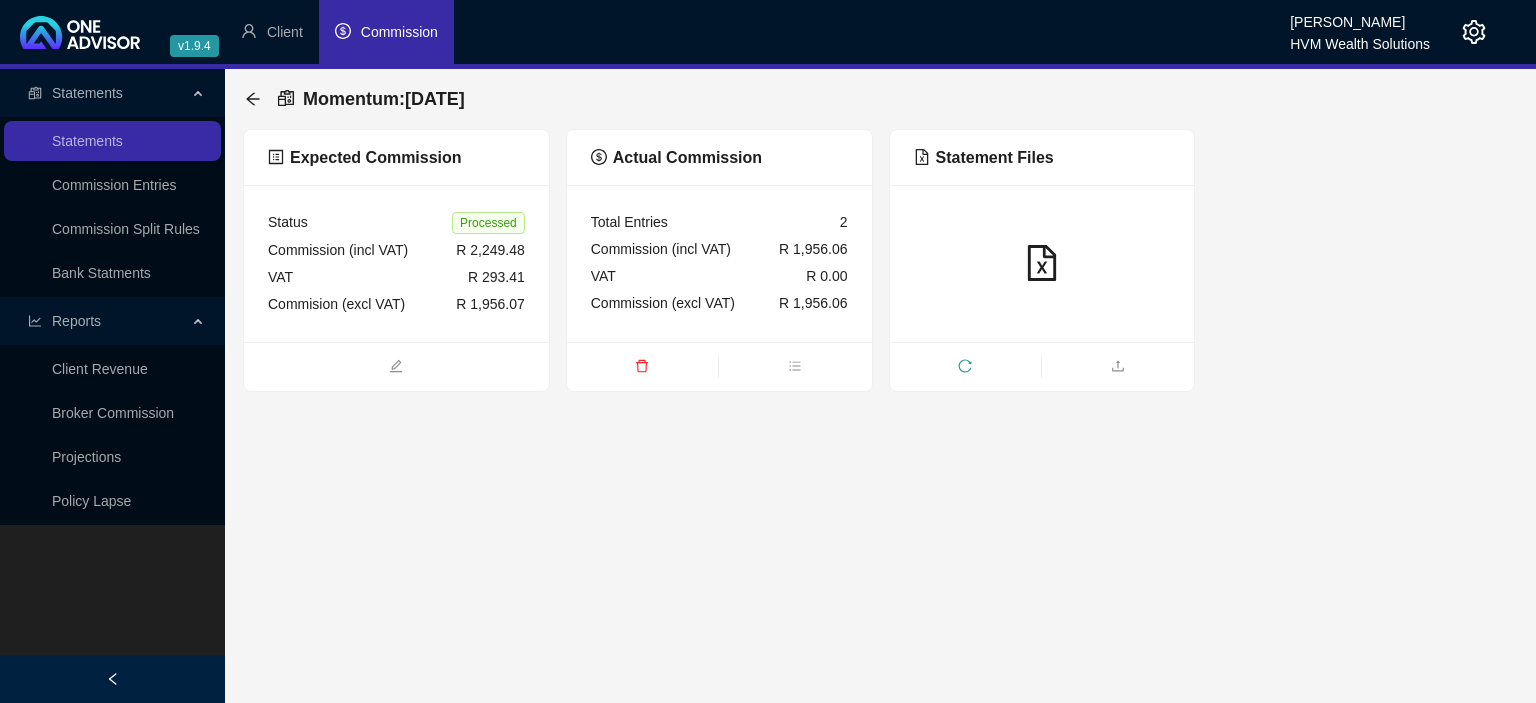 click on "VAT R 0.00" at bounding box center (719, 276) 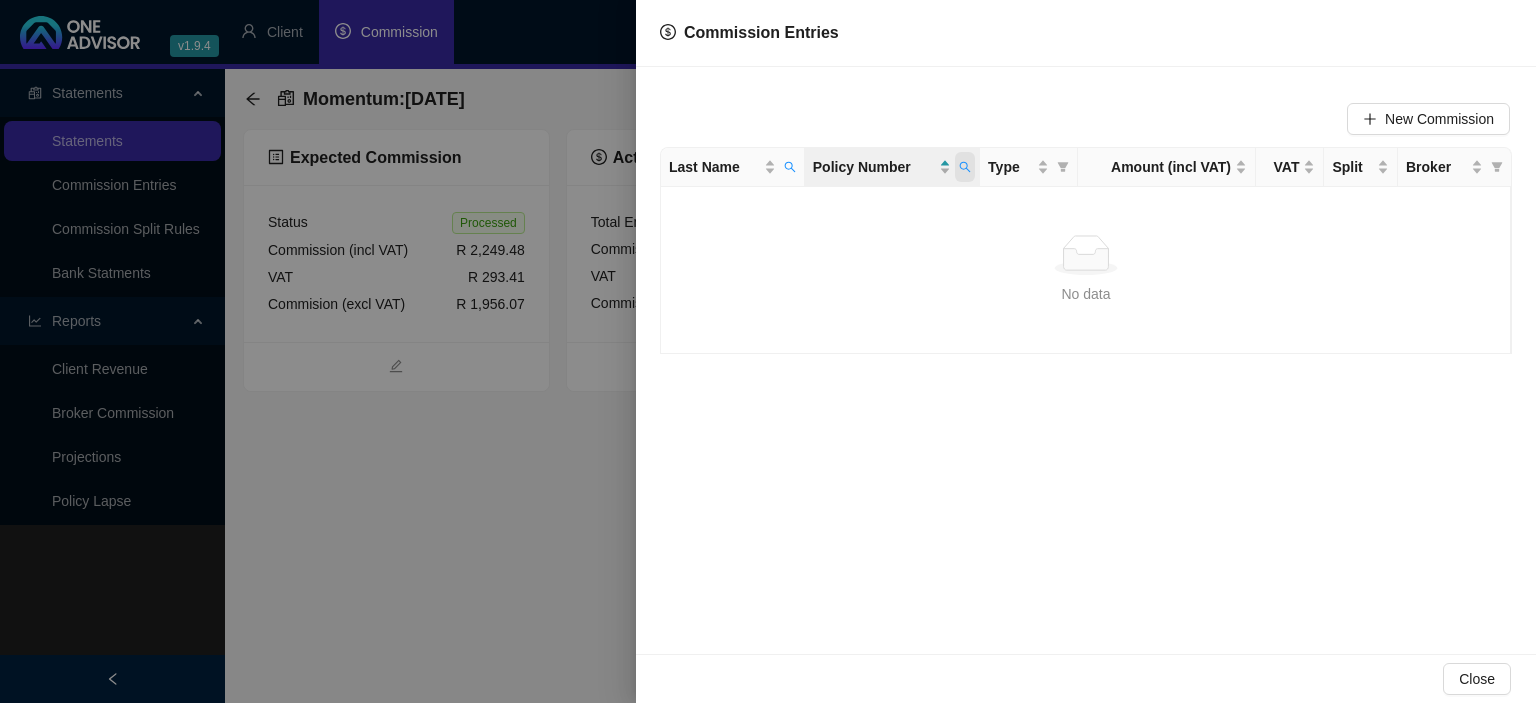 click at bounding box center (965, 167) 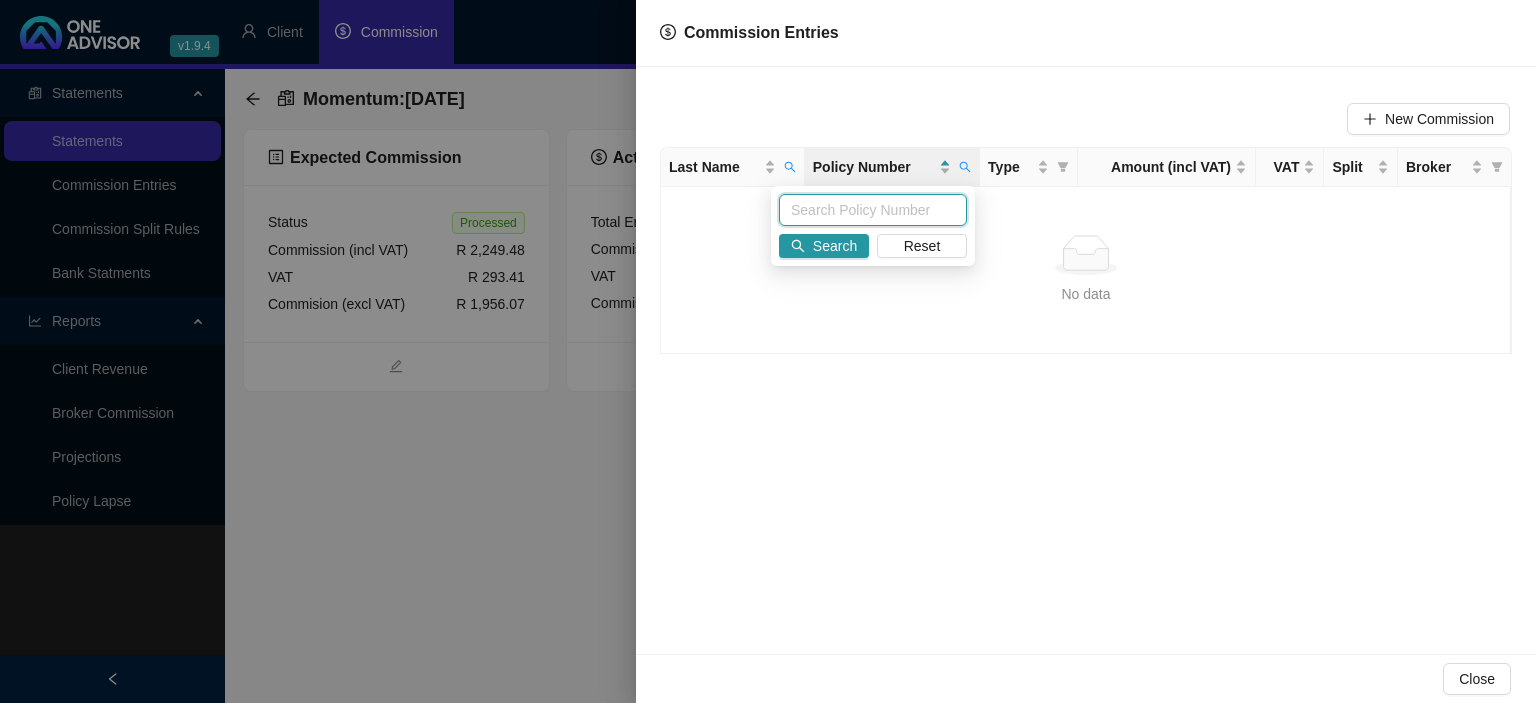type 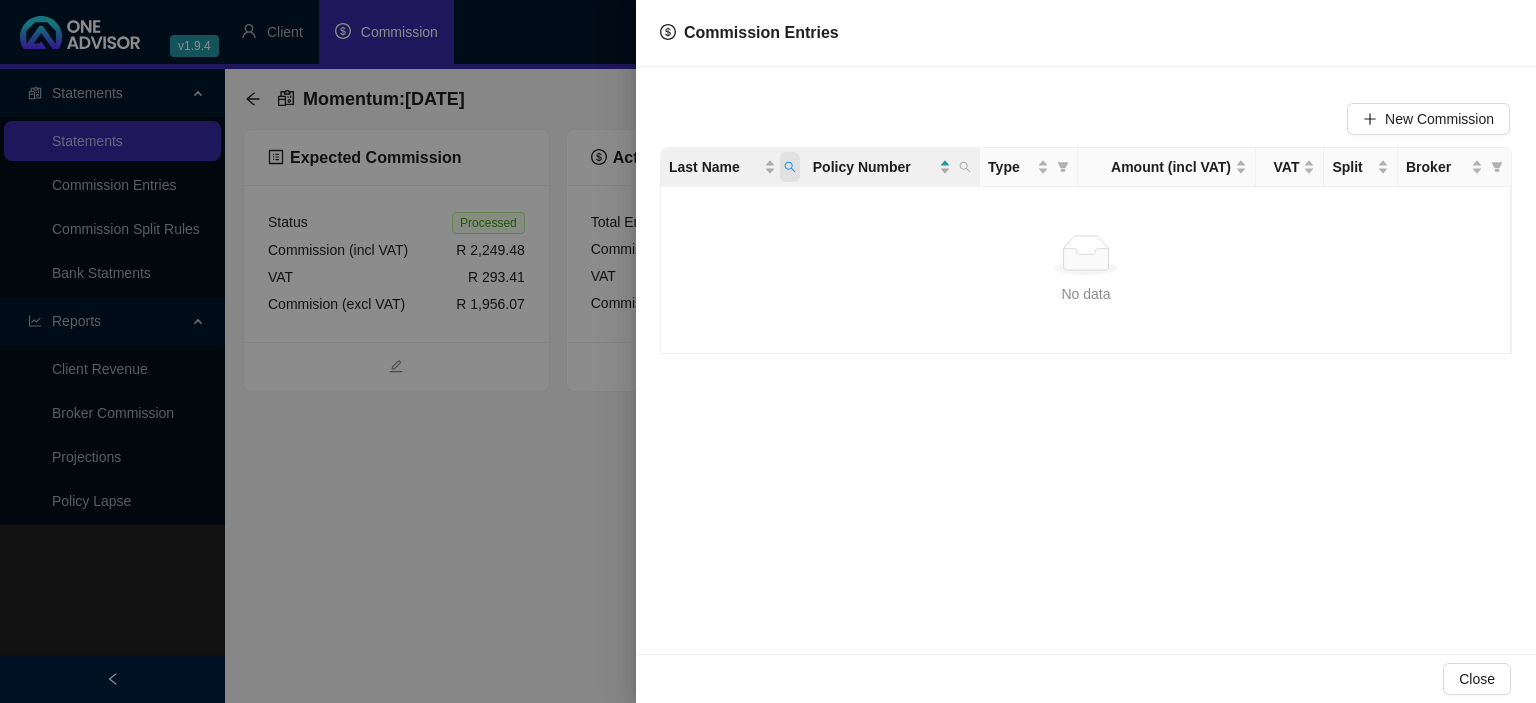 click at bounding box center [790, 167] 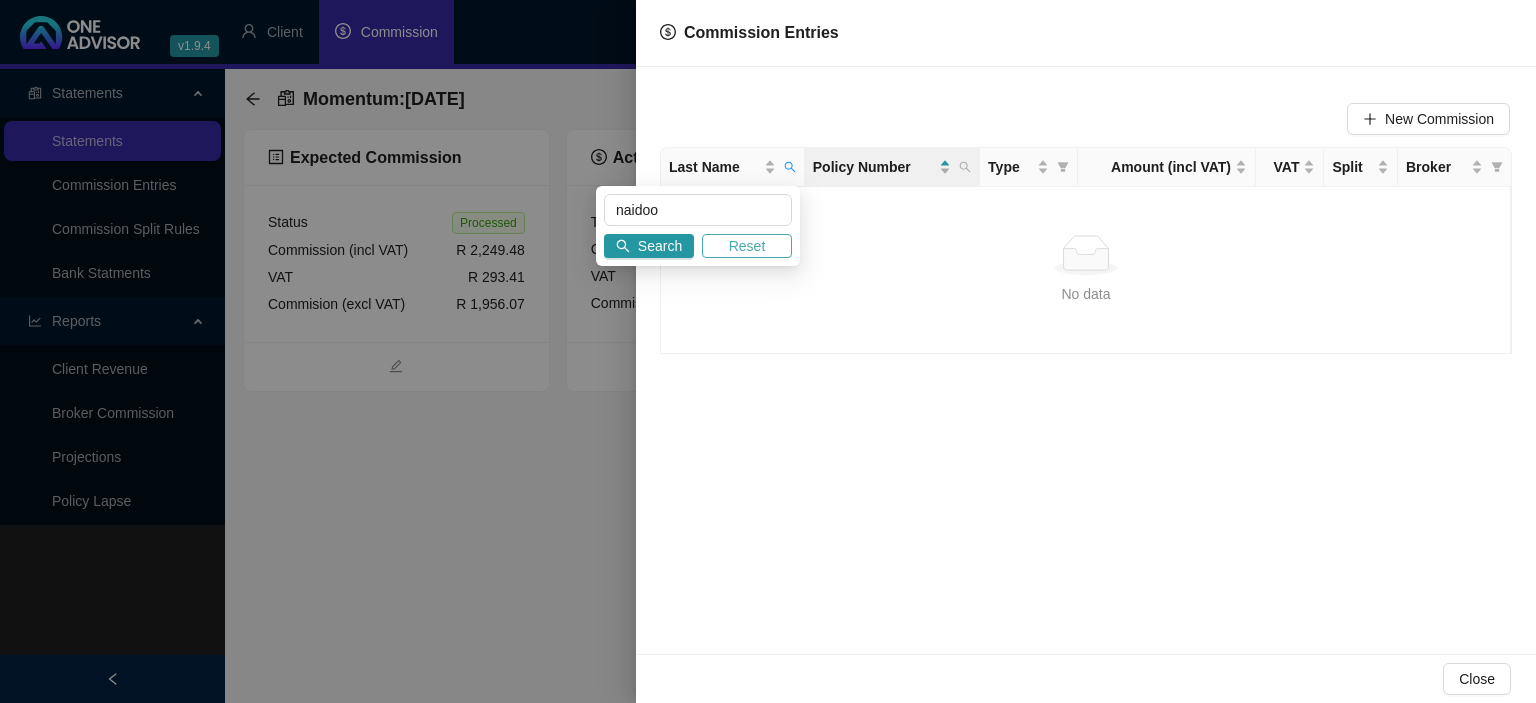 click on "Reset" at bounding box center (747, 246) 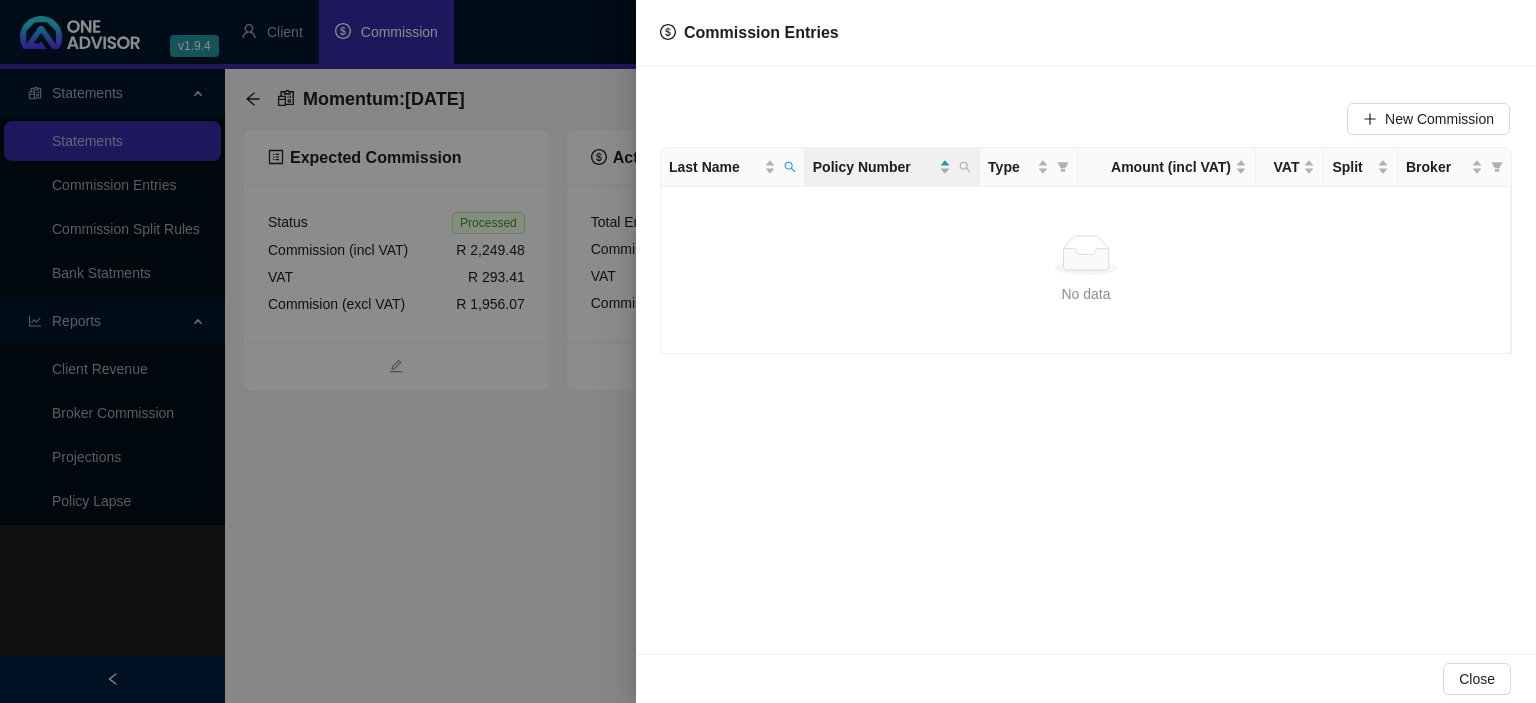 click at bounding box center (768, 351) 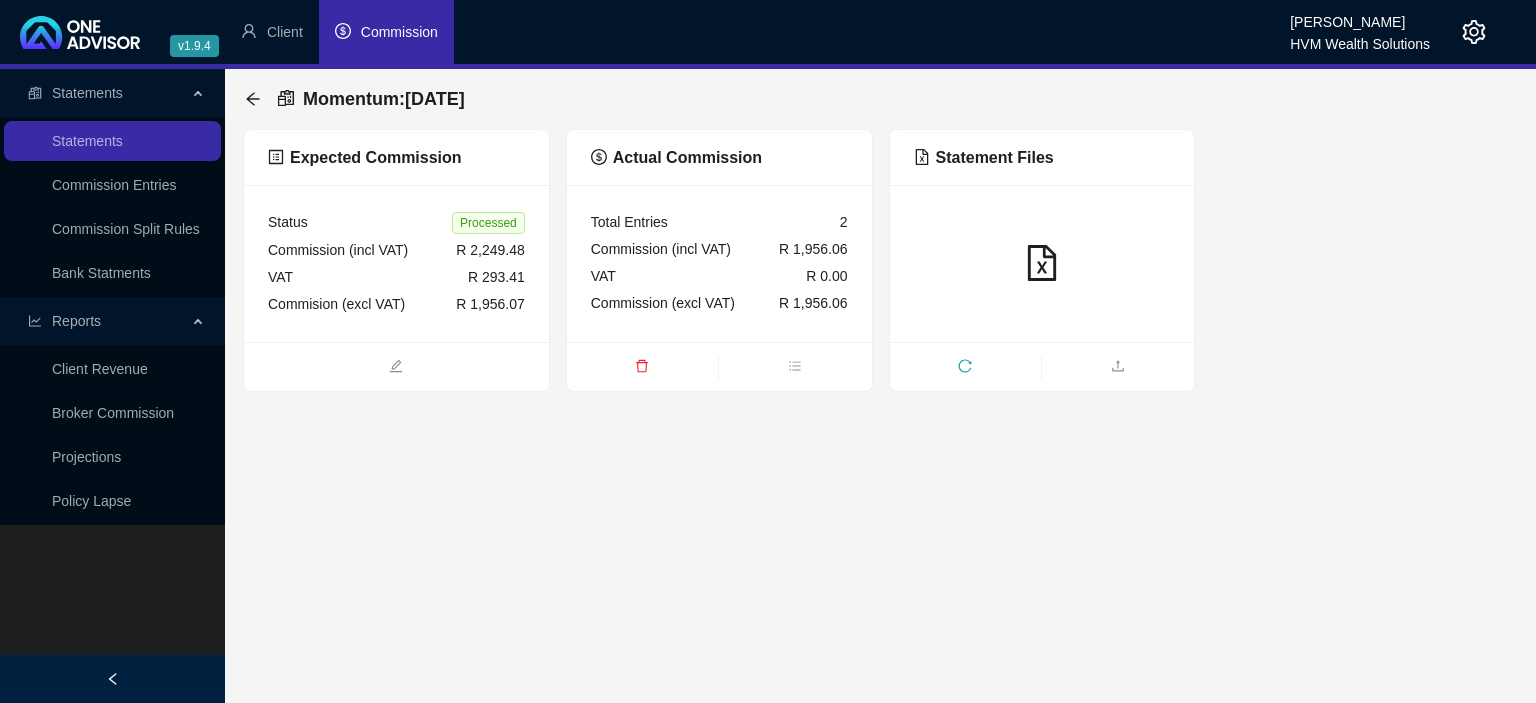 click at bounding box center (1042, 263) 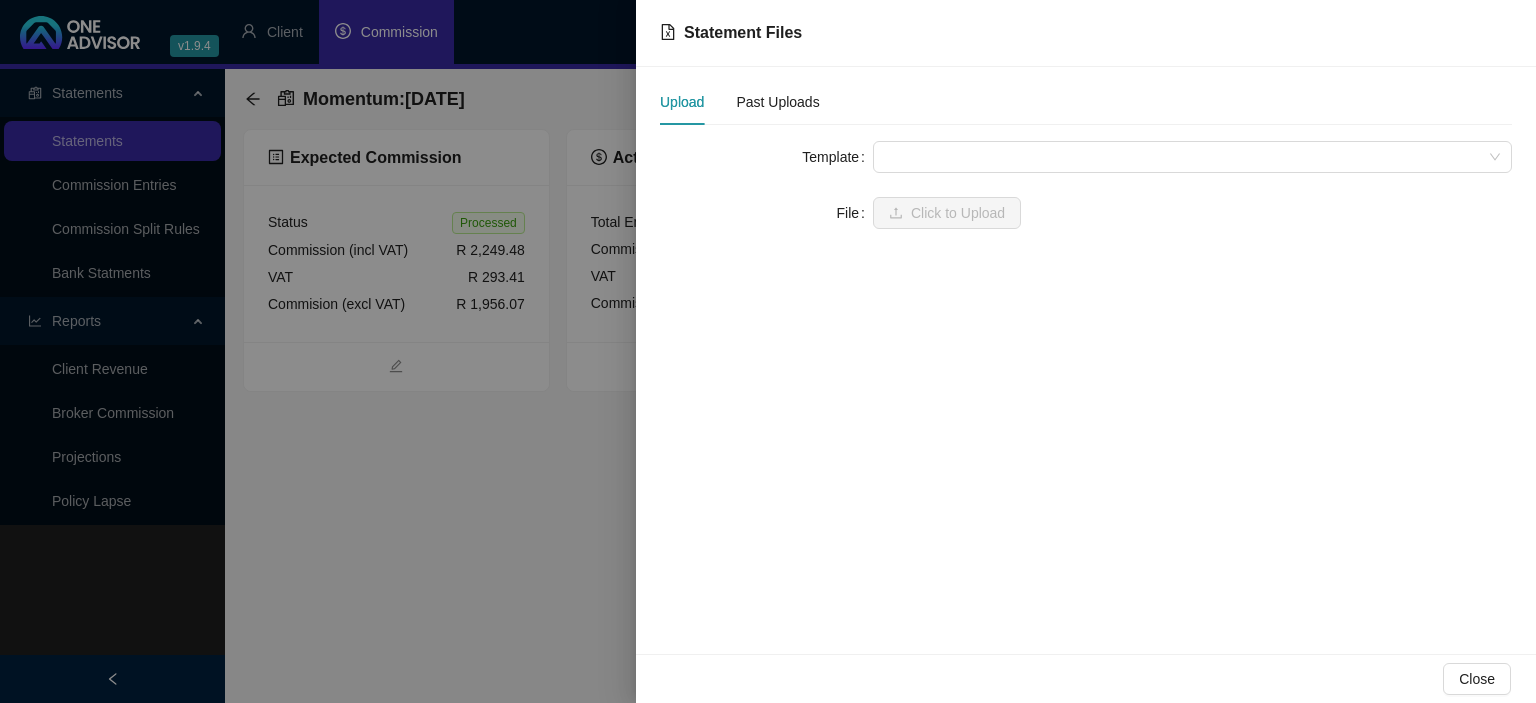 click on "Upload Past Uploads" at bounding box center [1086, 108] 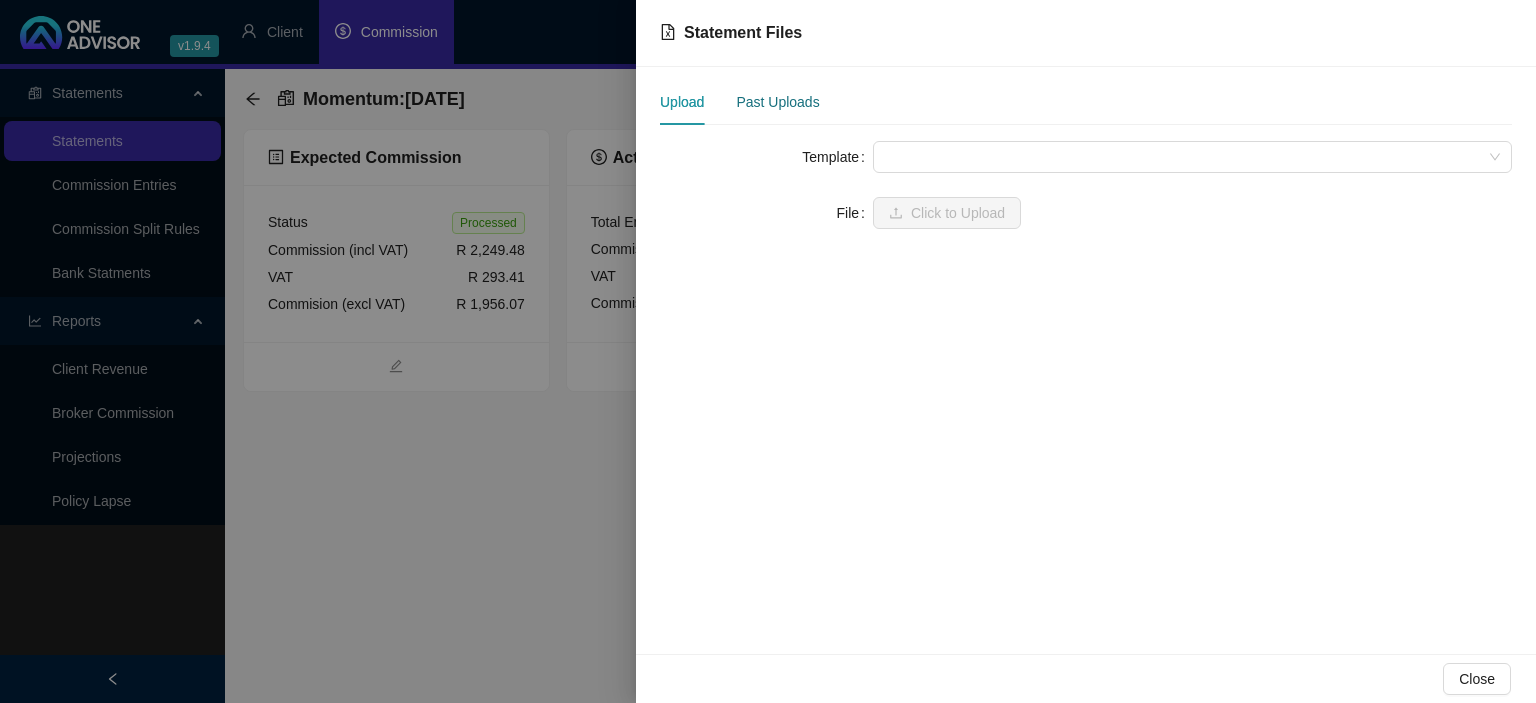 click on "Past Uploads" at bounding box center (777, 102) 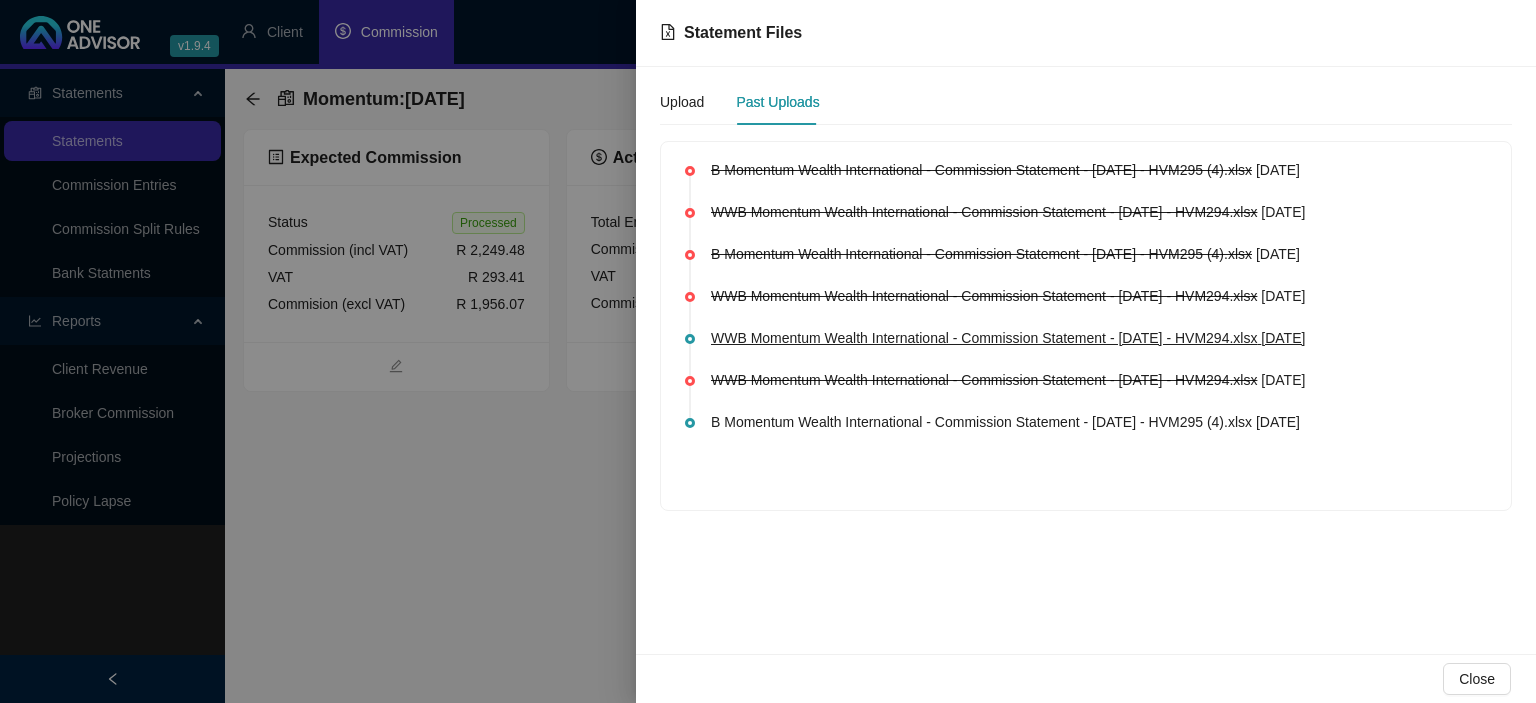click on "WWB Momentum Wealth International - Commission Statement - [DATE] - HVM294.xlsx" at bounding box center (984, 338) 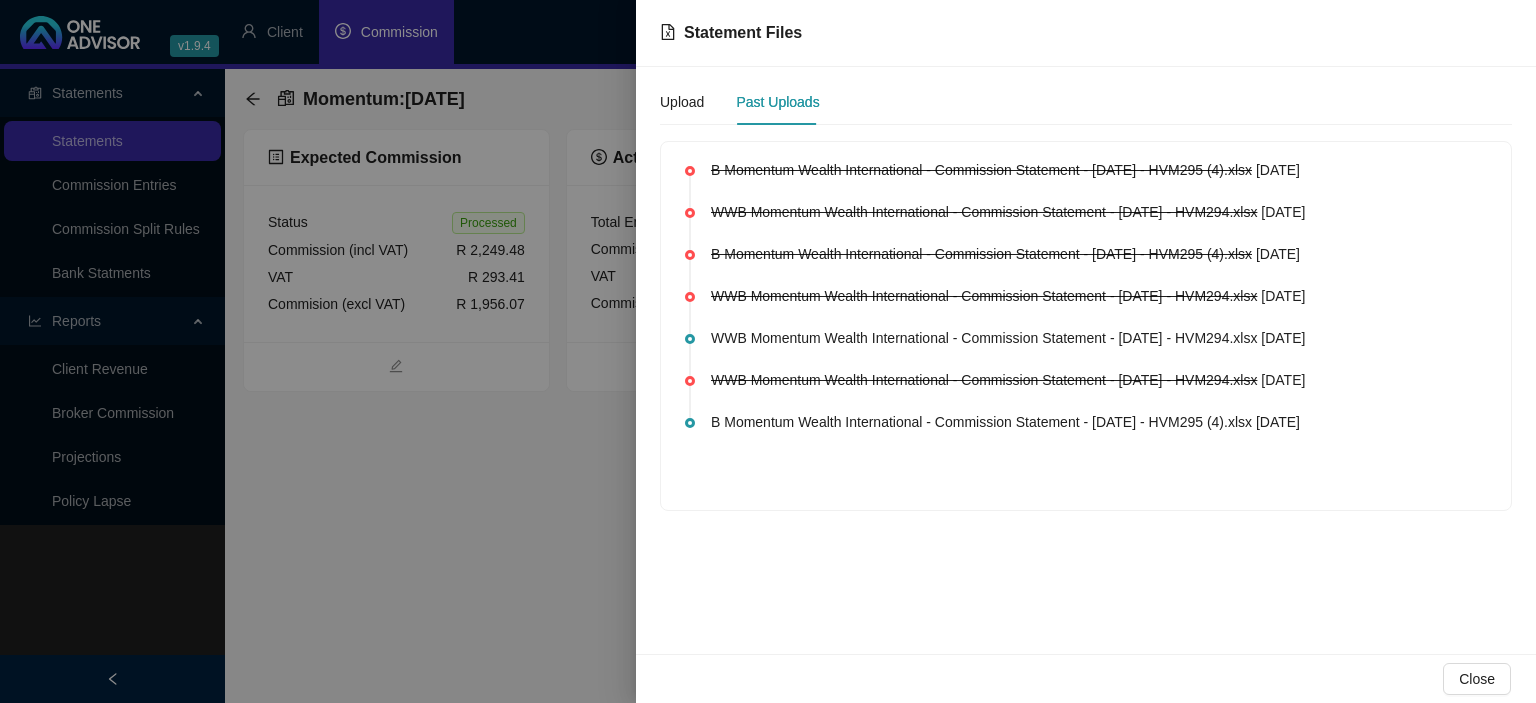 click at bounding box center [768, 351] 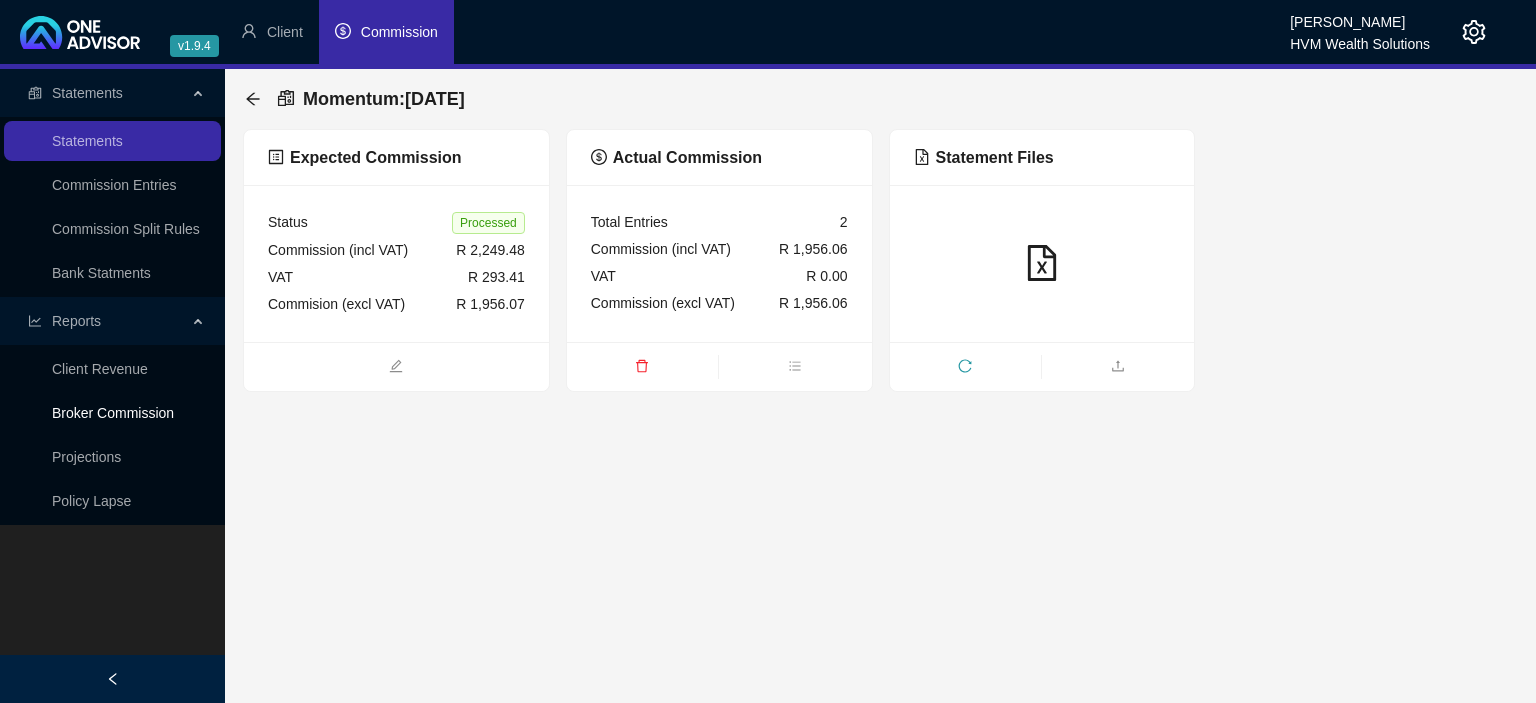 click on "Broker Commission" at bounding box center [113, 413] 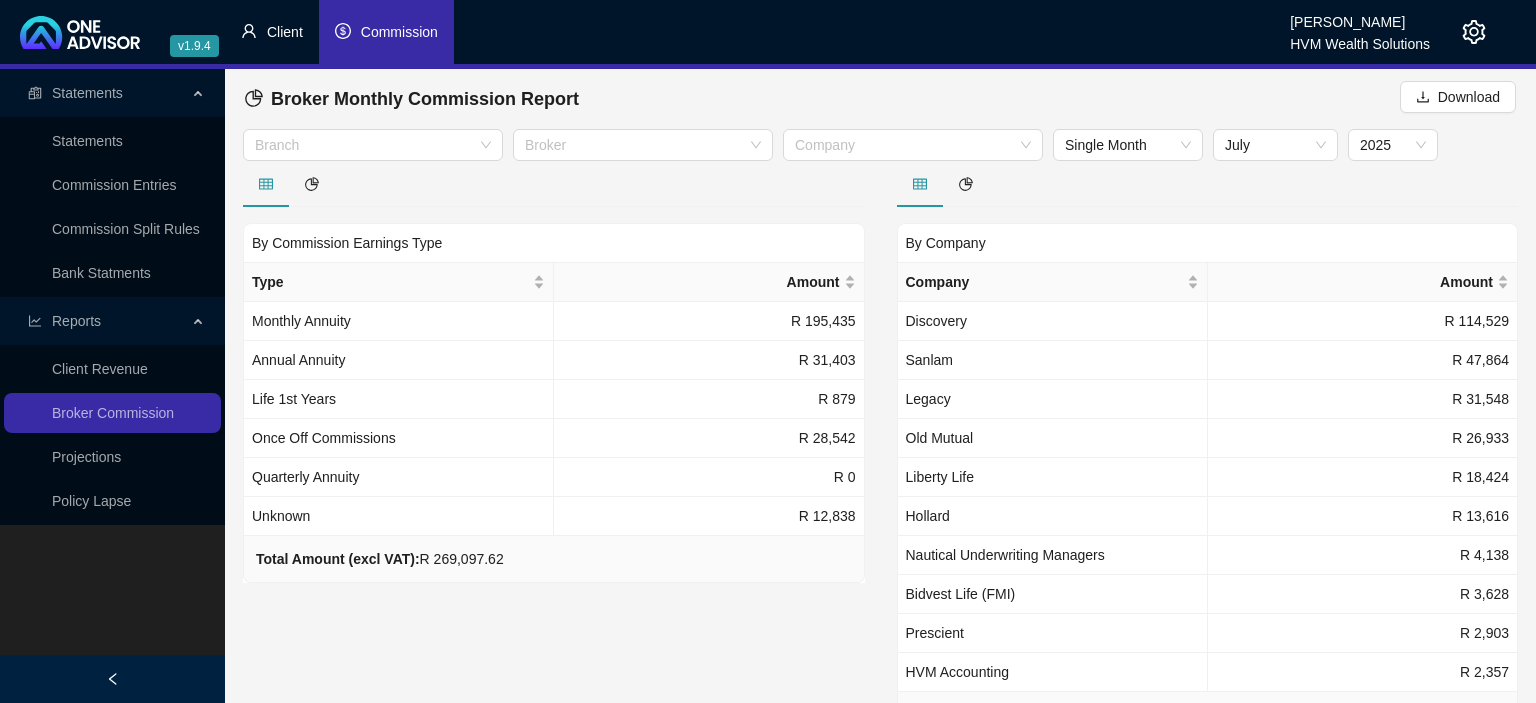 click on "Client" at bounding box center [285, 32] 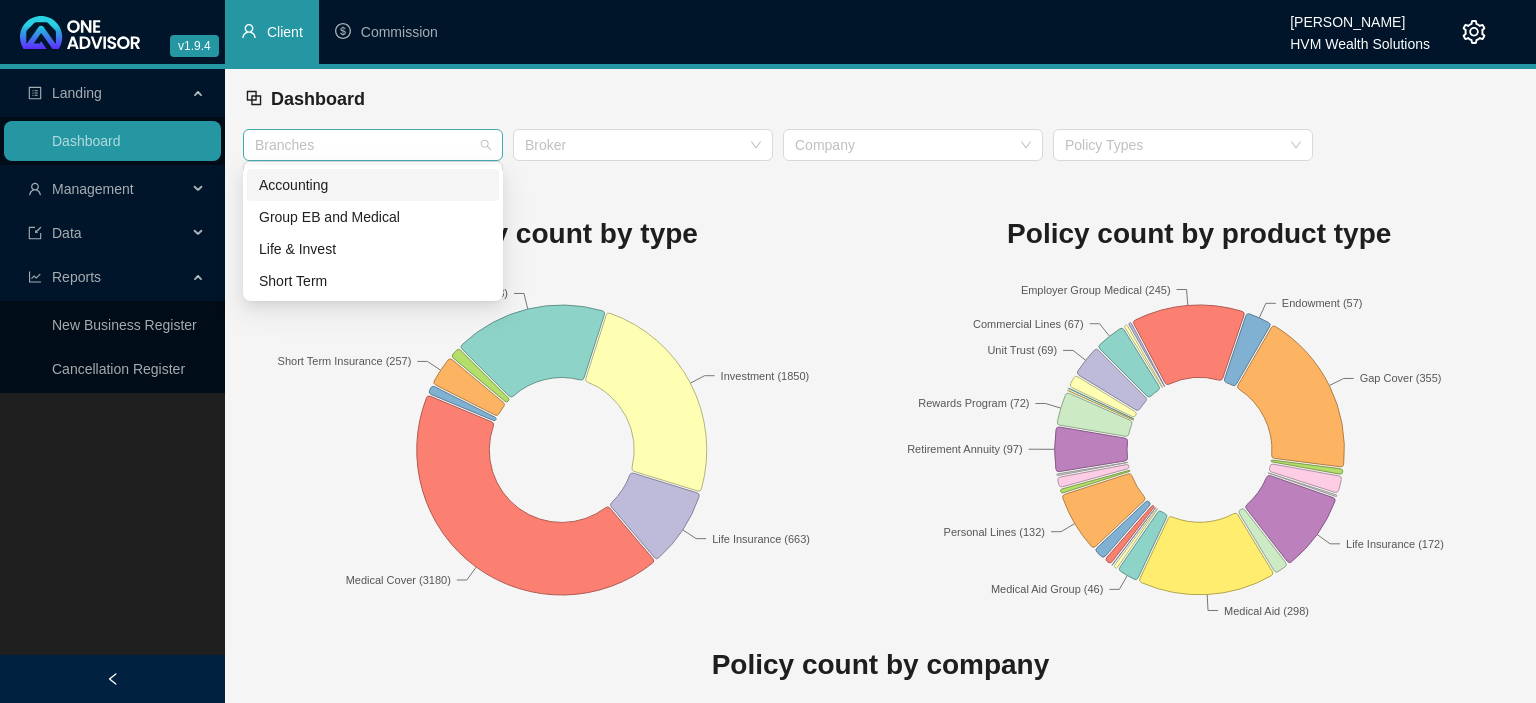 click at bounding box center (362, 145) 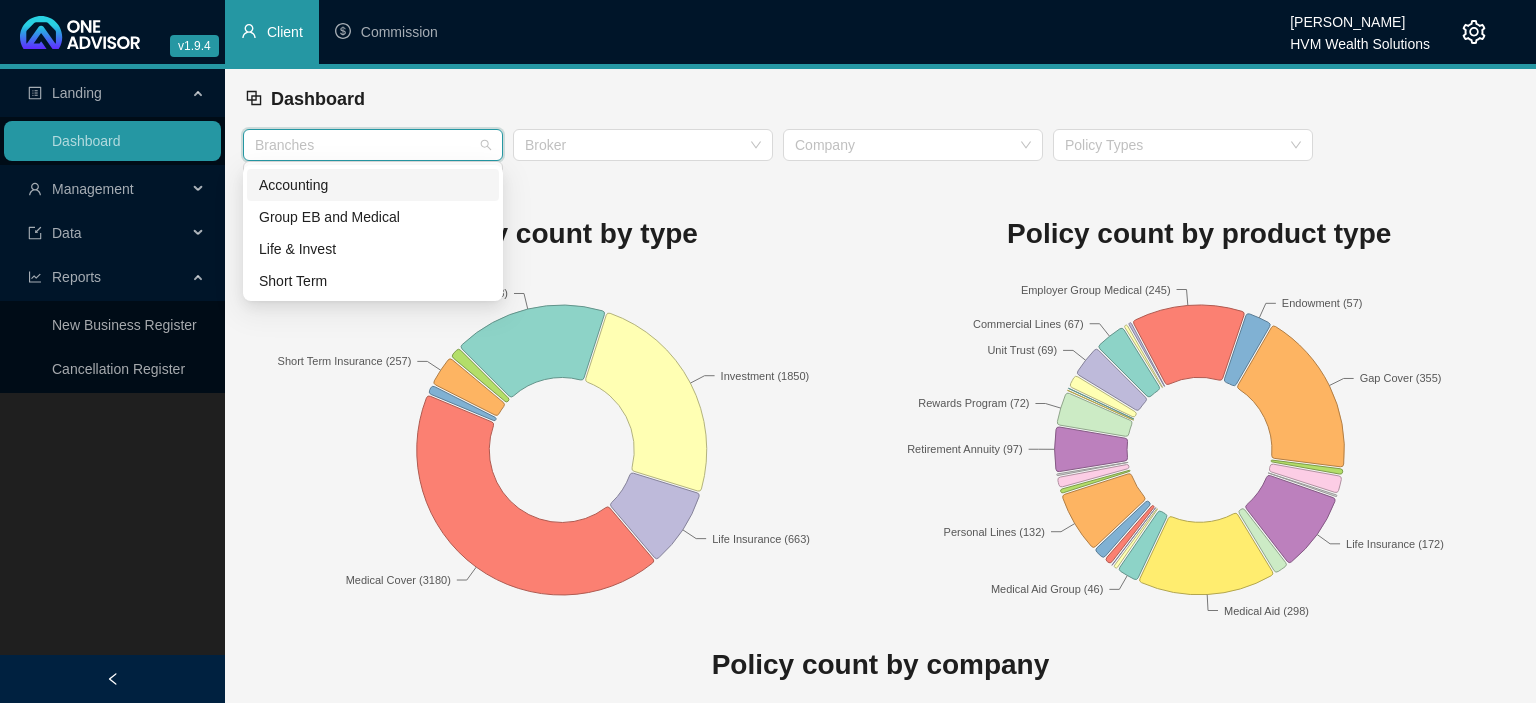 click at bounding box center (362, 145) 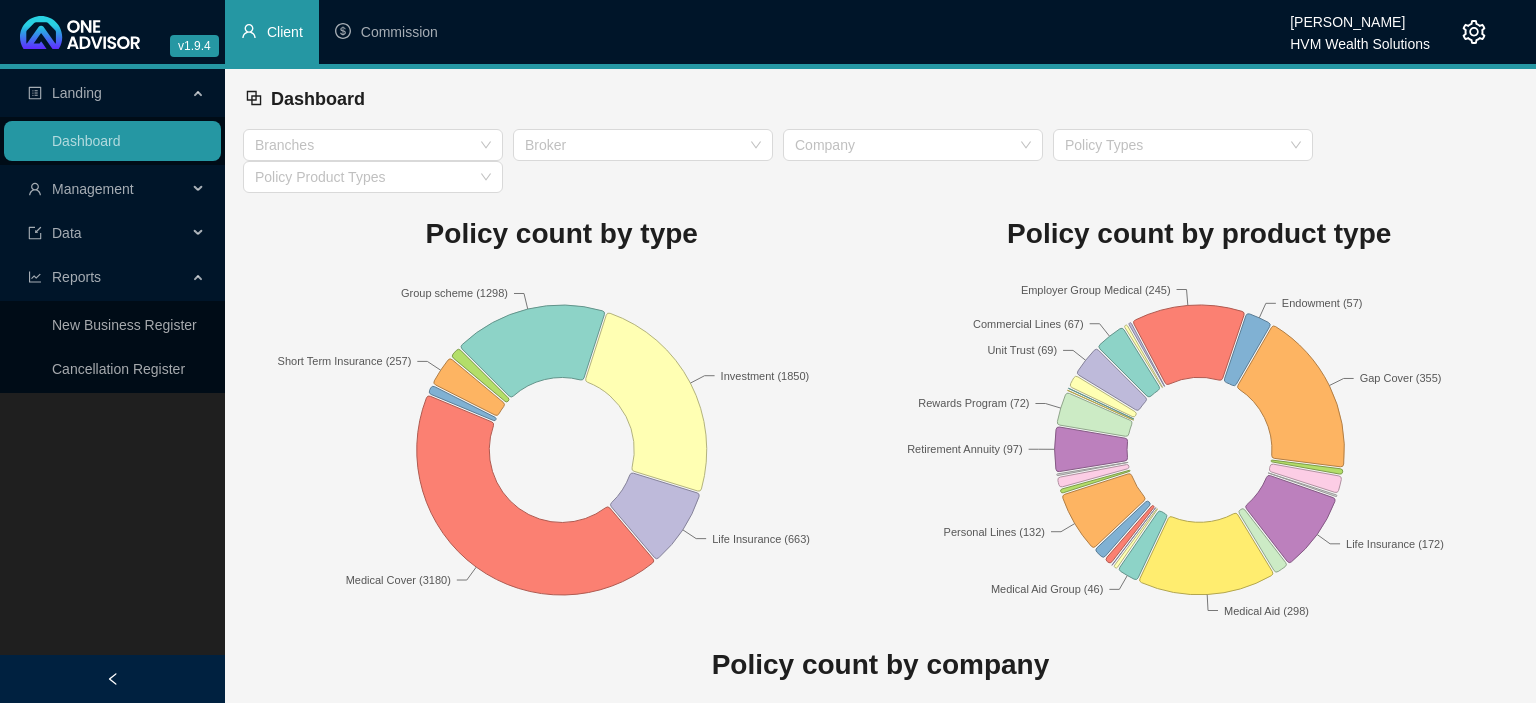 click on "Management" at bounding box center [107, 189] 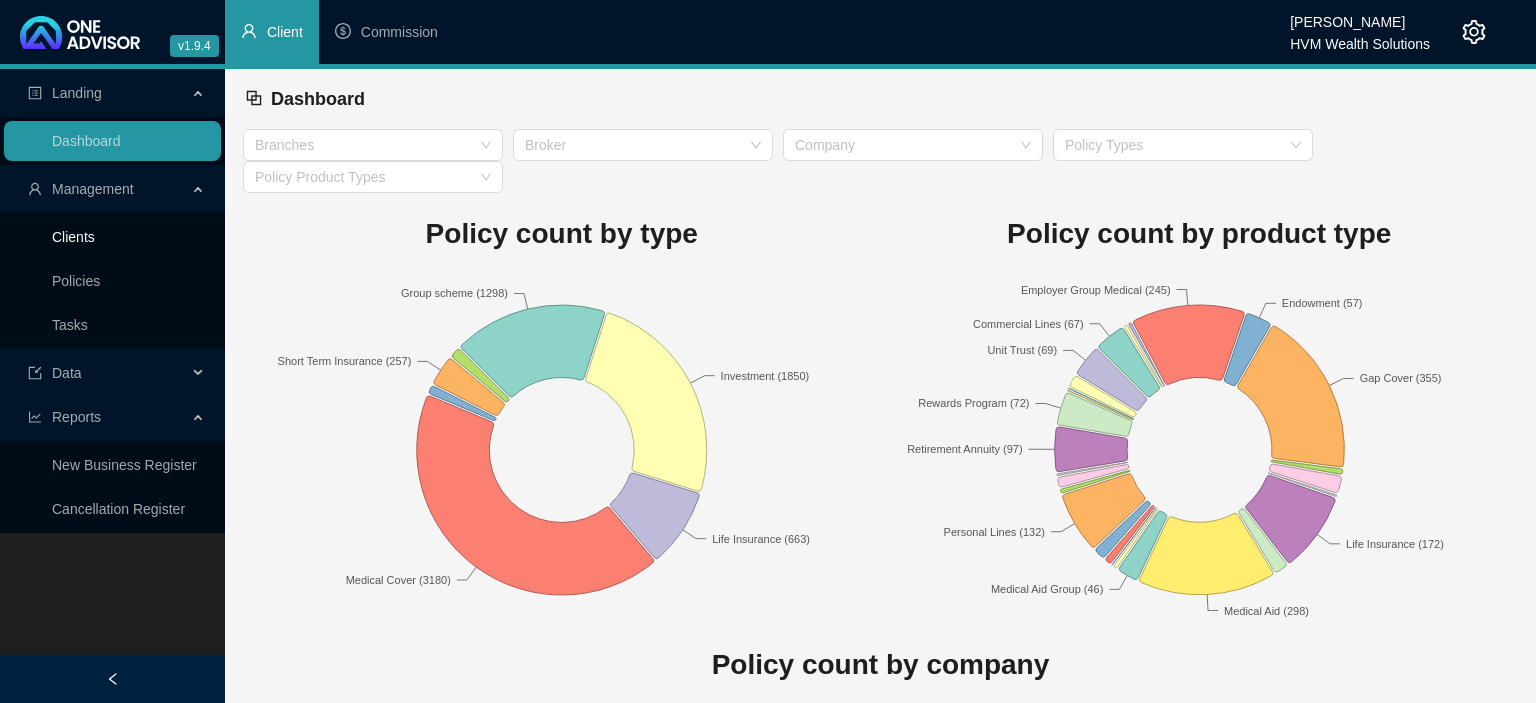 click on "Clients" at bounding box center (73, 237) 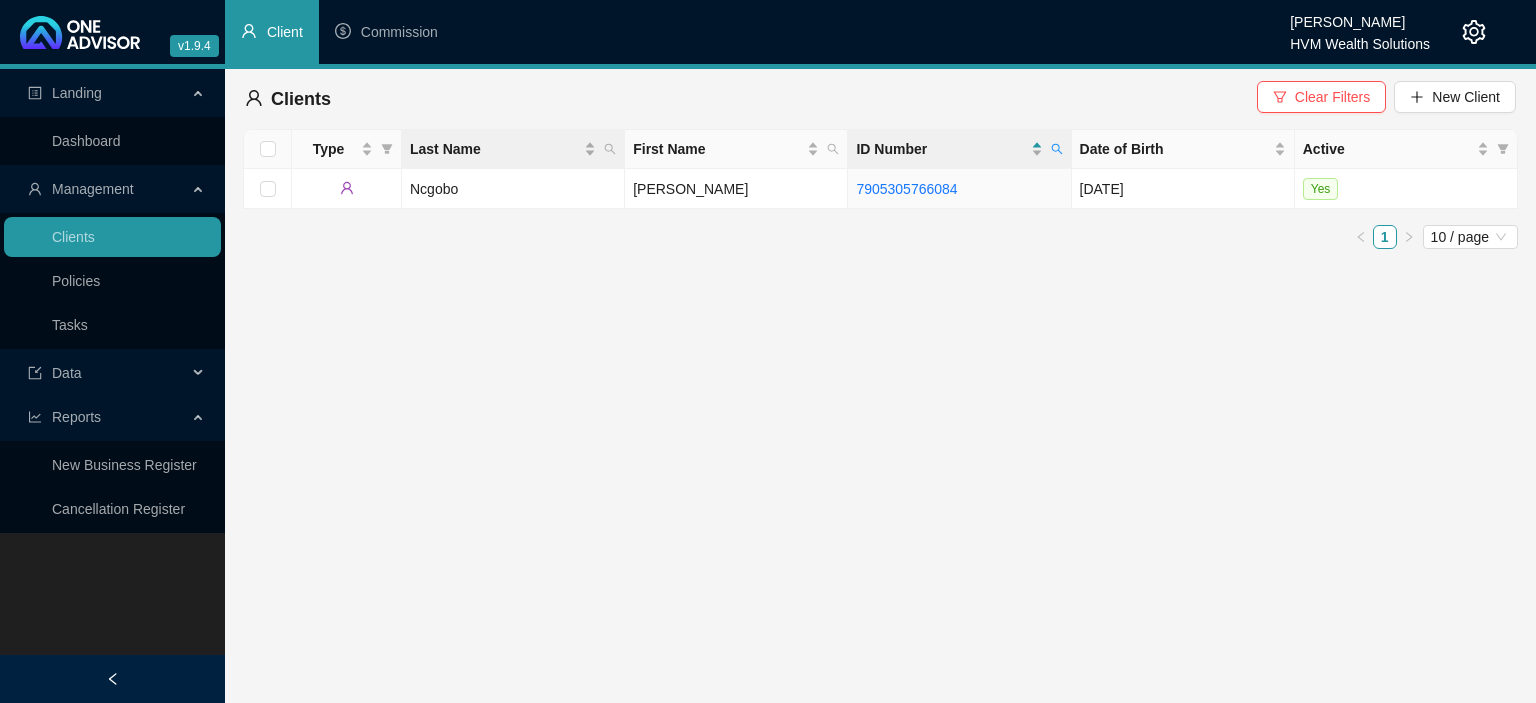 click on "Last Name" at bounding box center [513, 149] 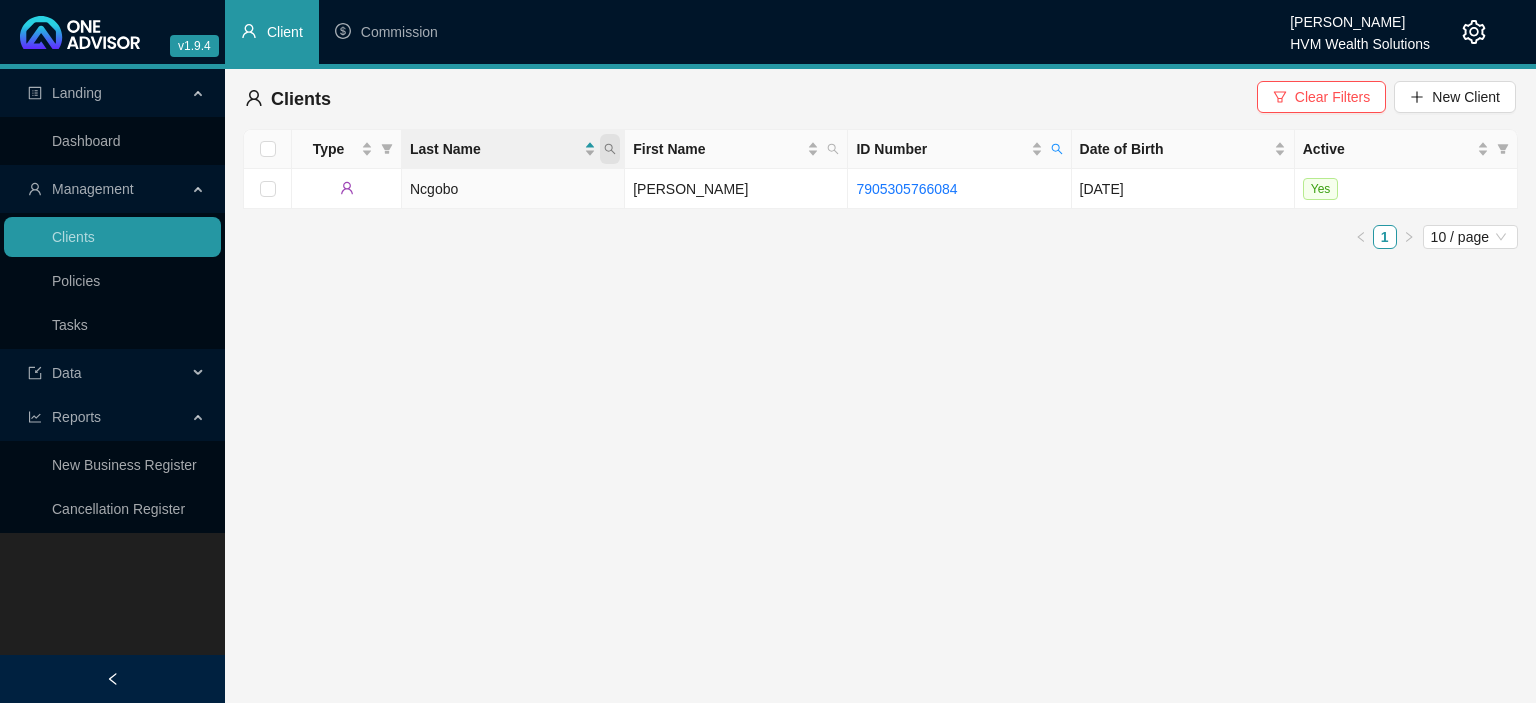 click 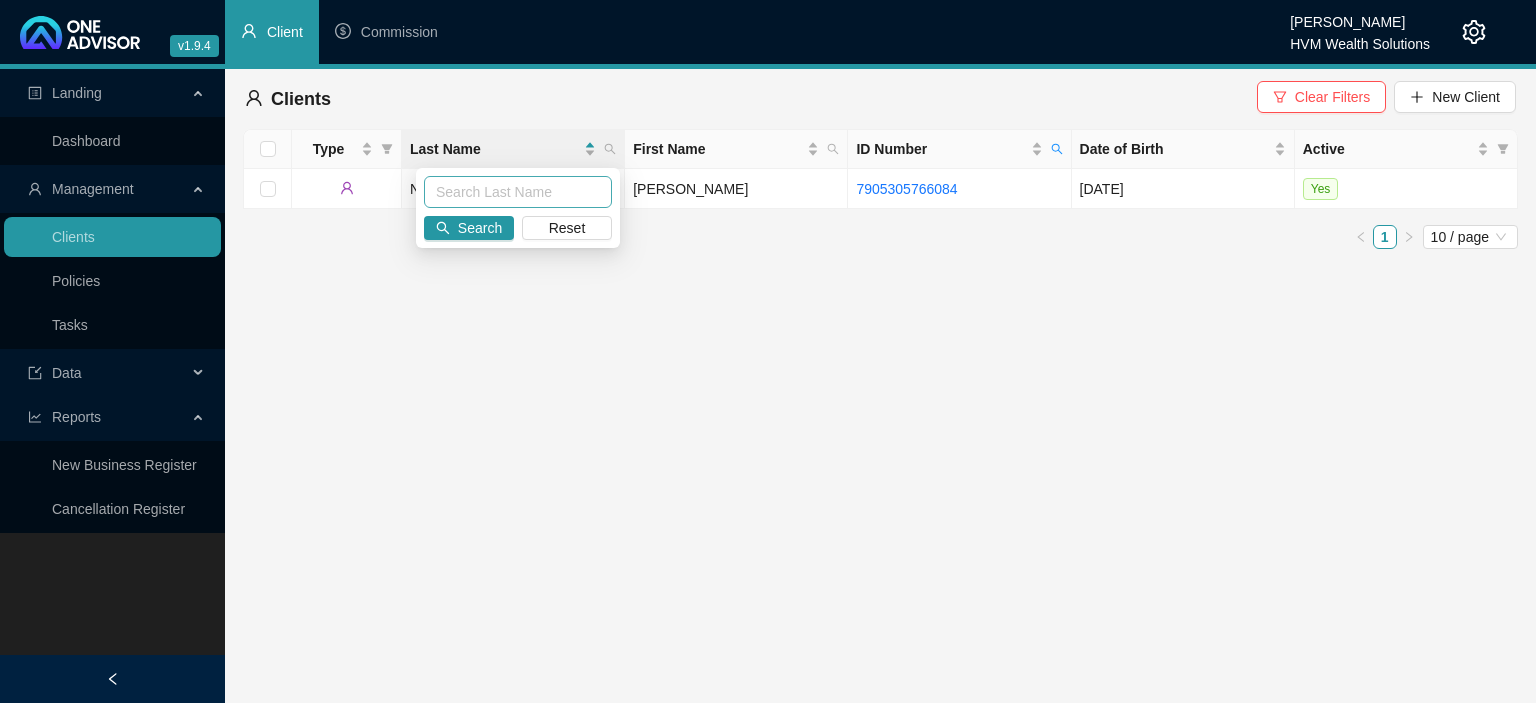 click at bounding box center (518, 192) 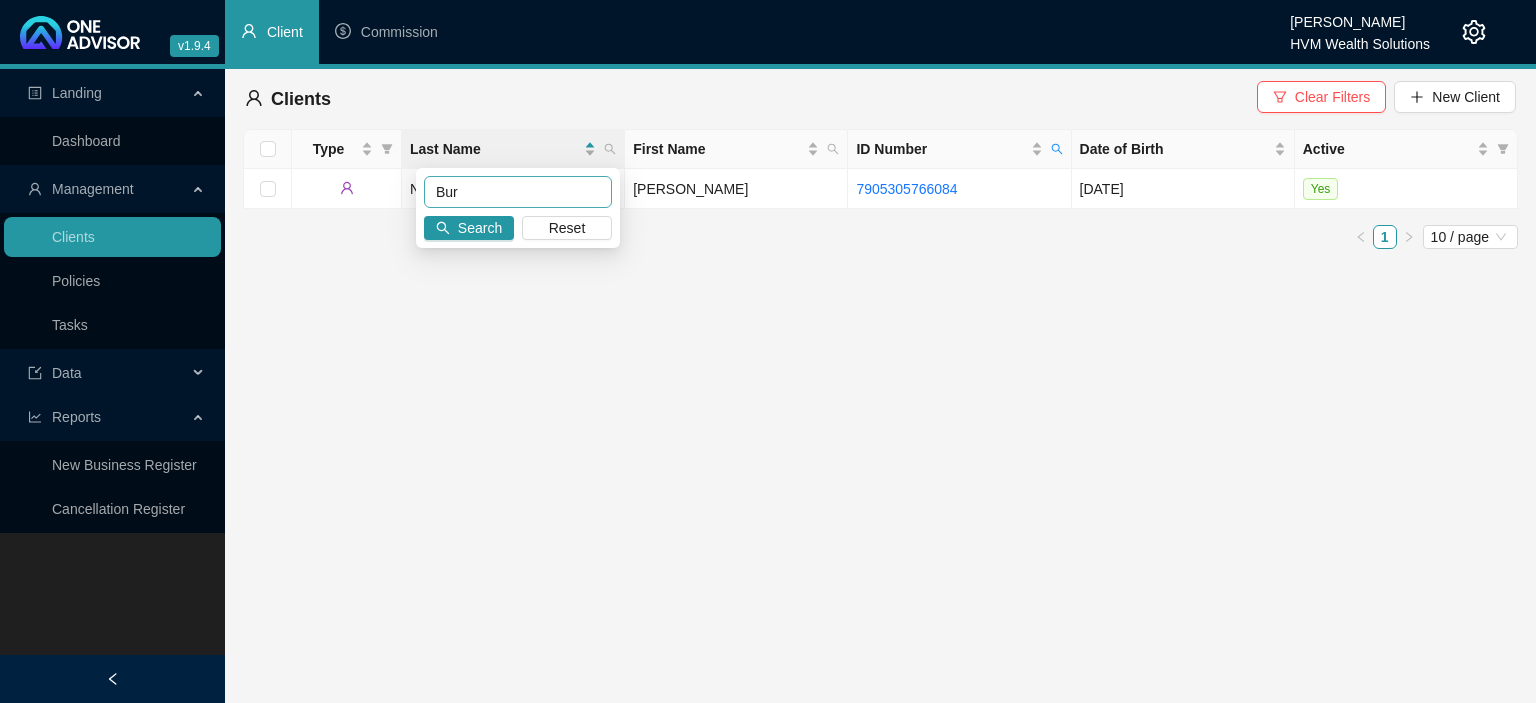 type on "Bur" 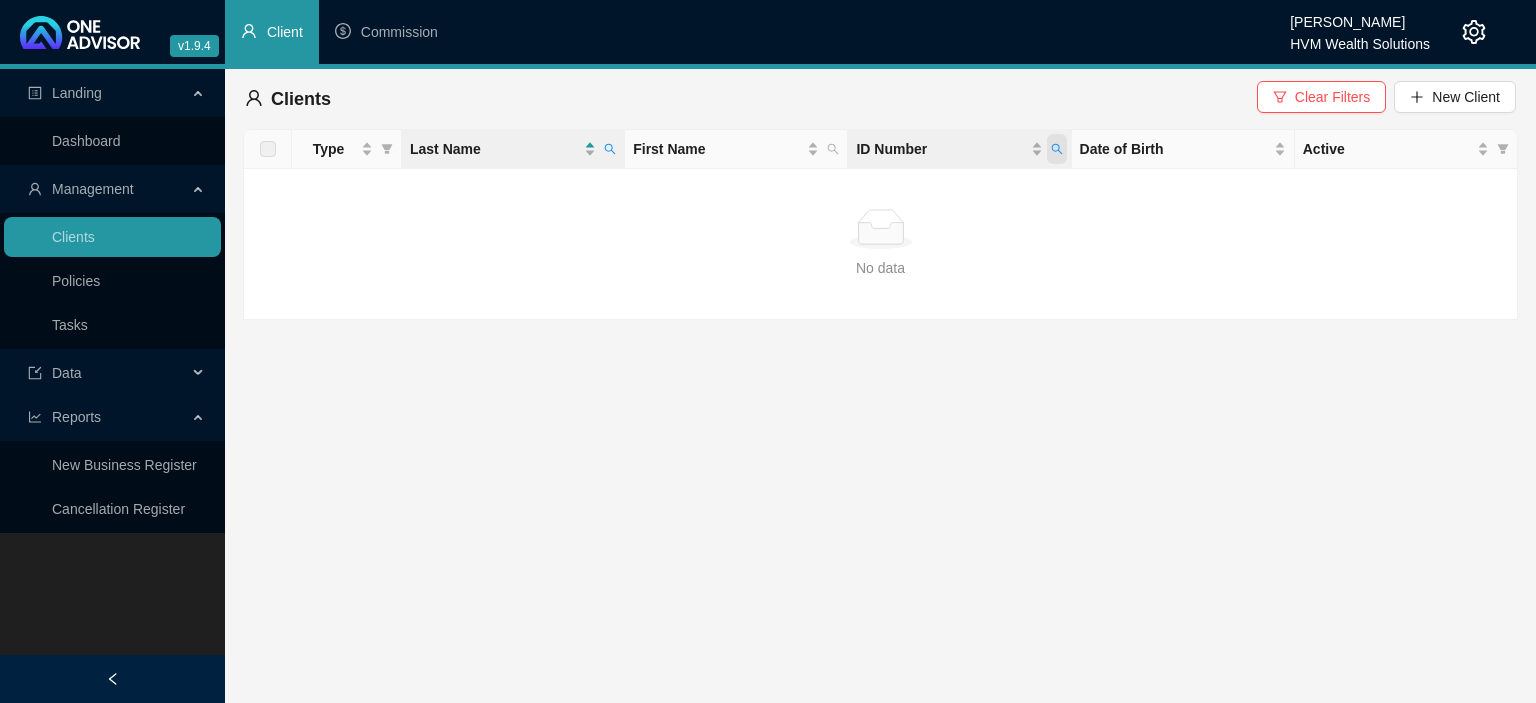 click 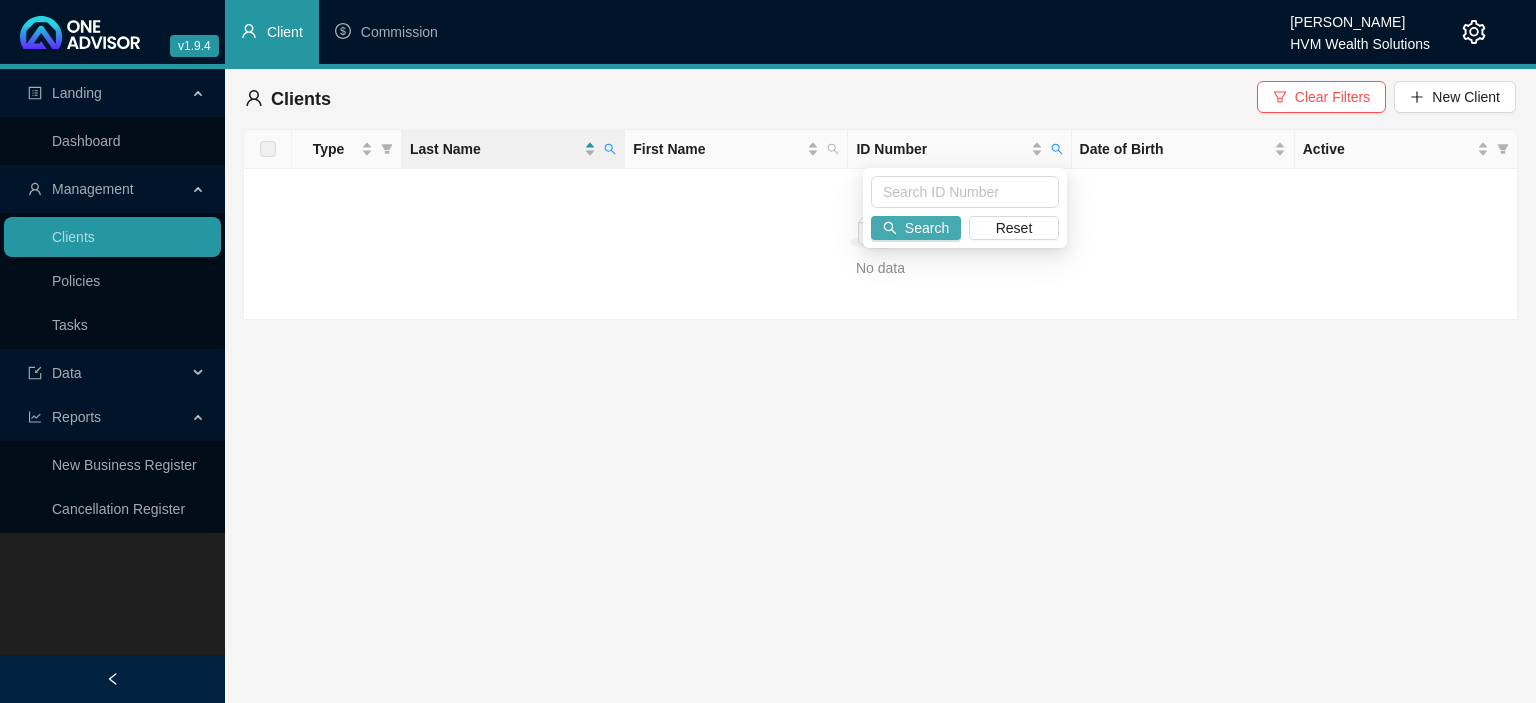 type 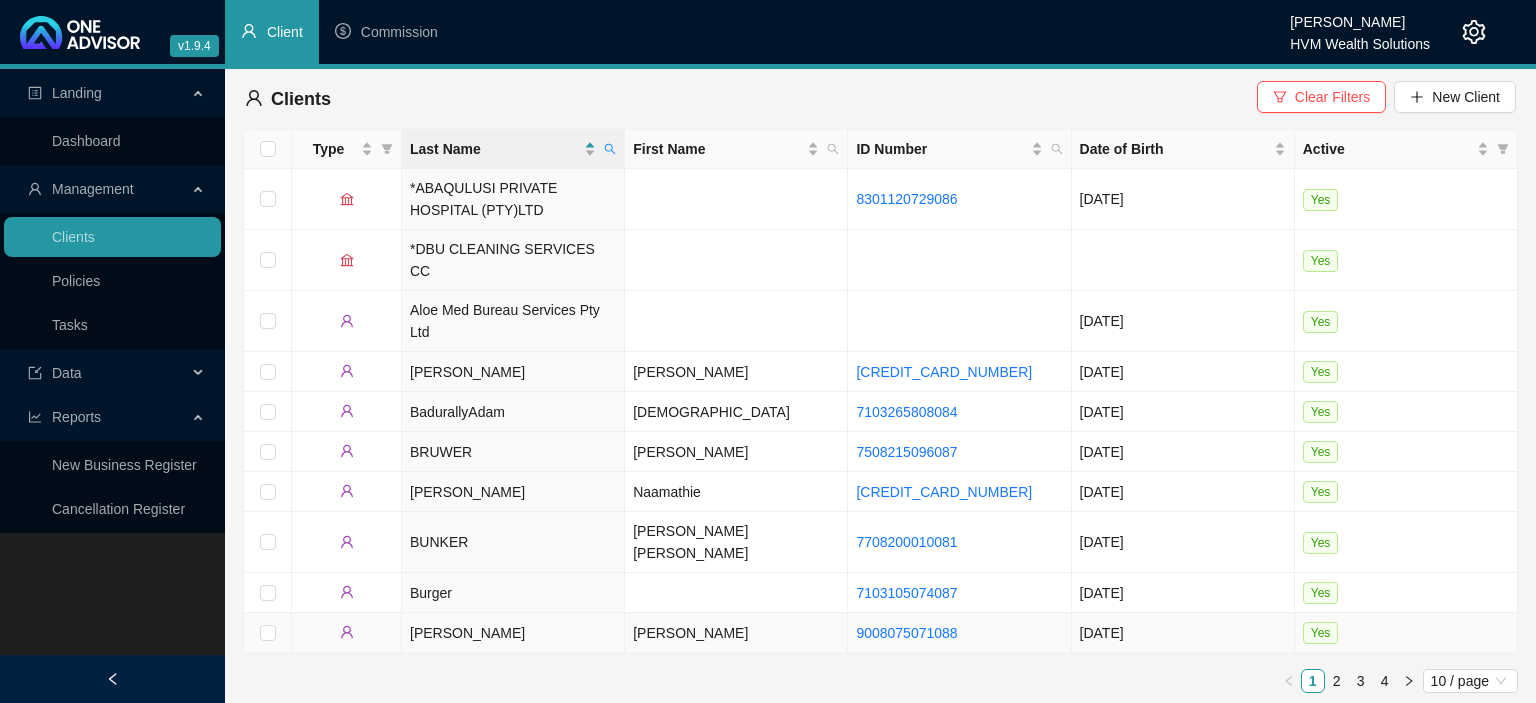 click on "[PERSON_NAME]" at bounding box center (513, 633) 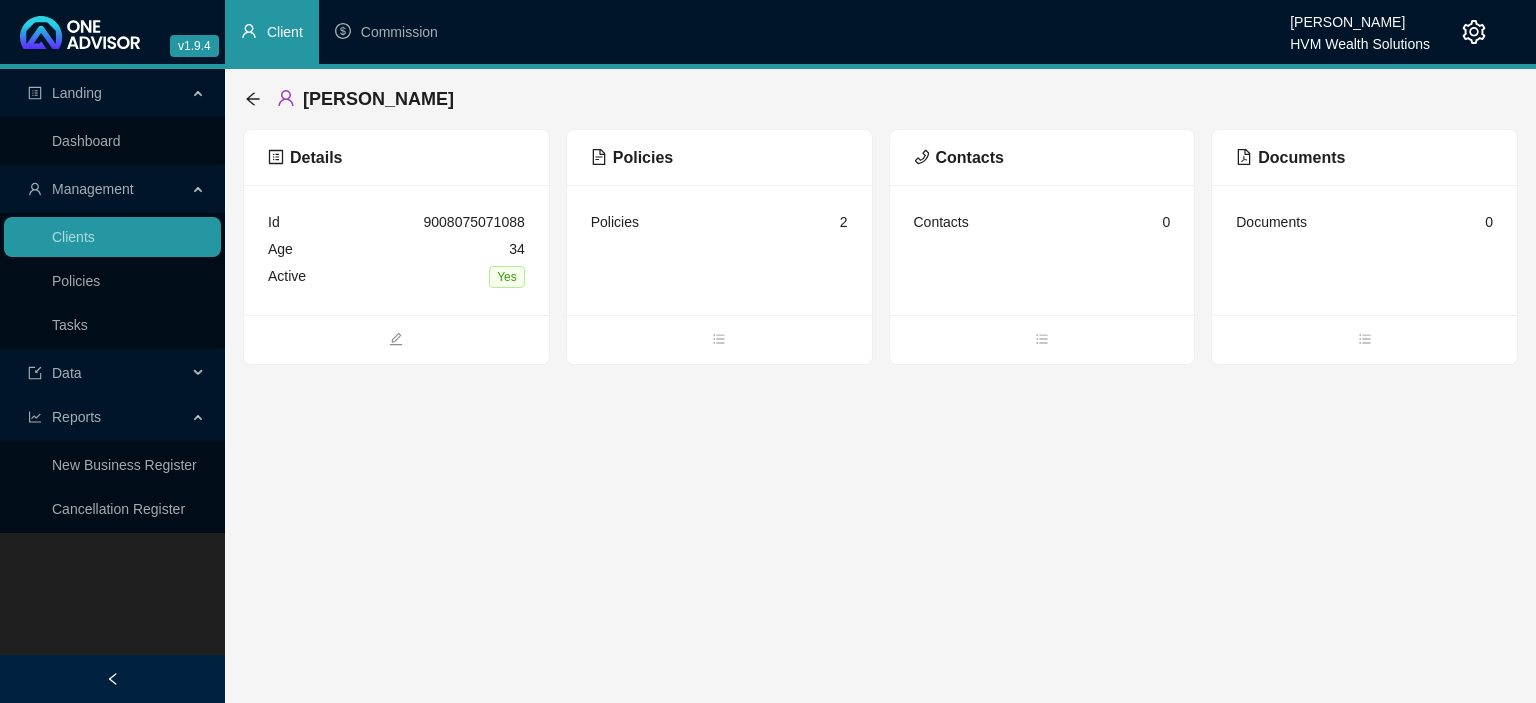 click on "Policies 2" at bounding box center [719, 250] 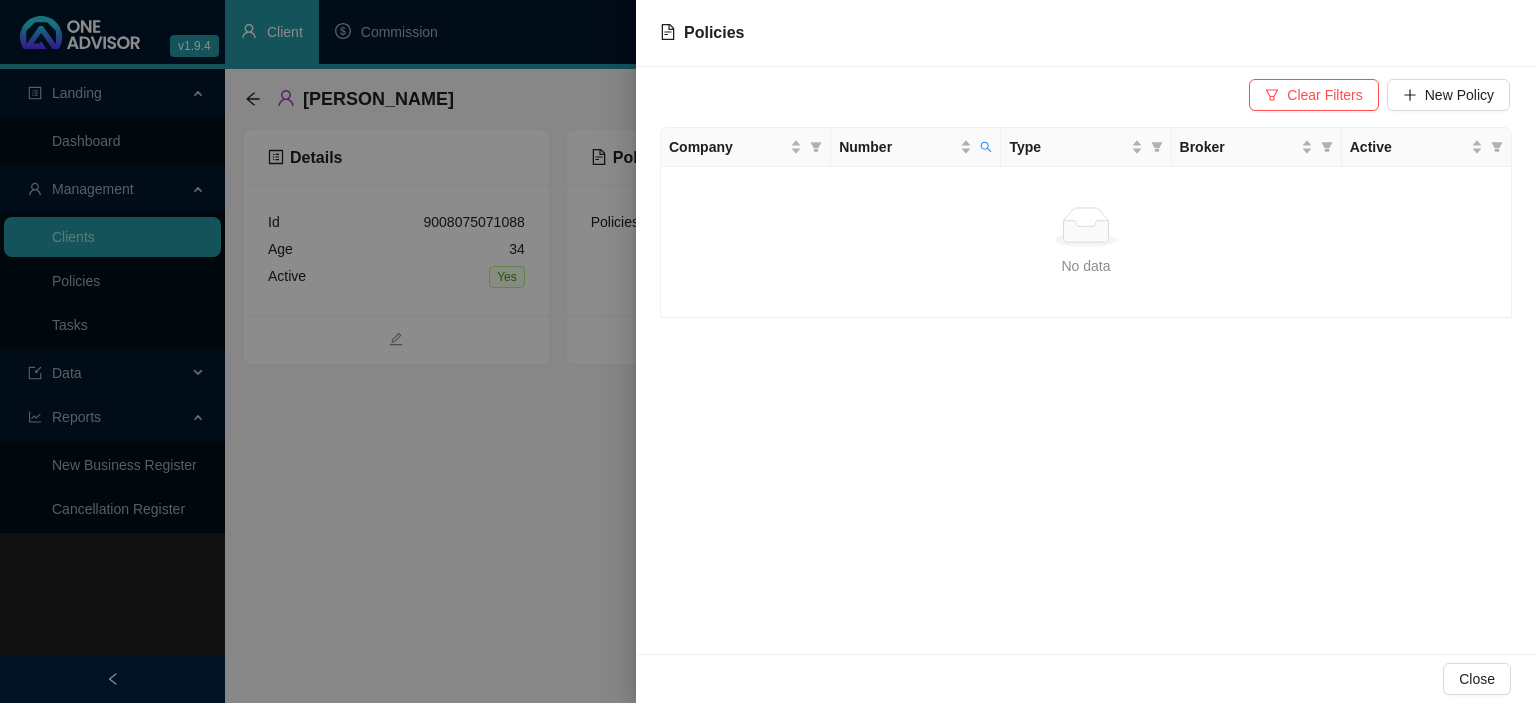 click at bounding box center [768, 351] 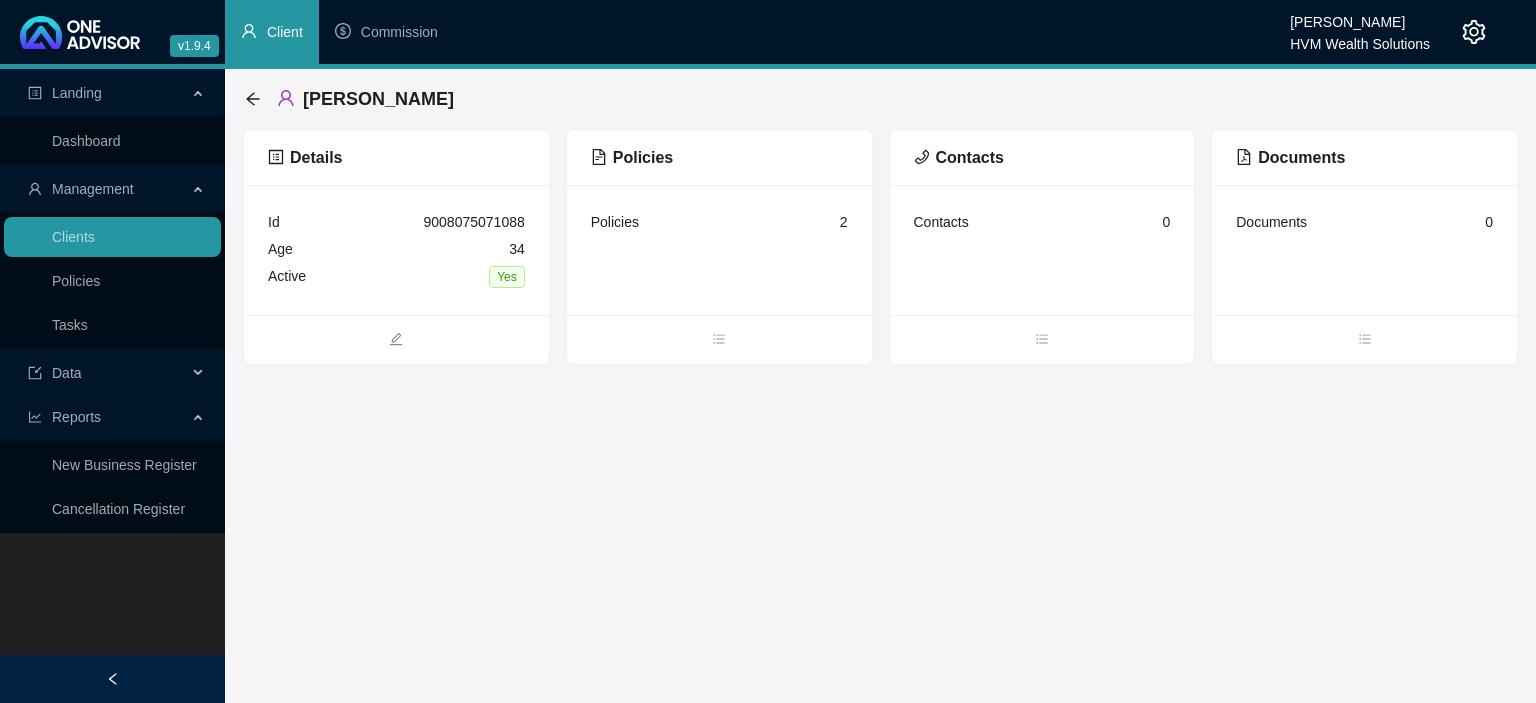 click on "Policies" at bounding box center (615, 222) 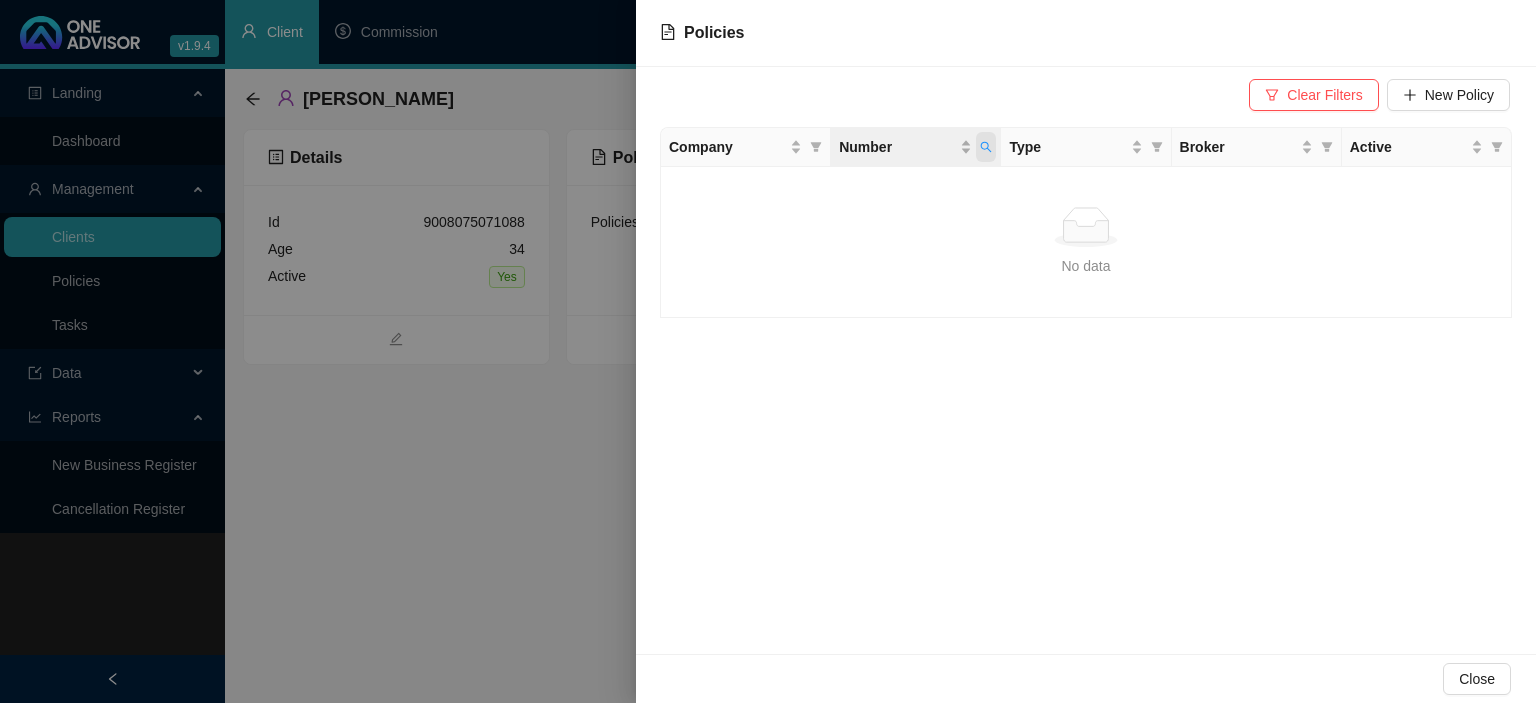 click 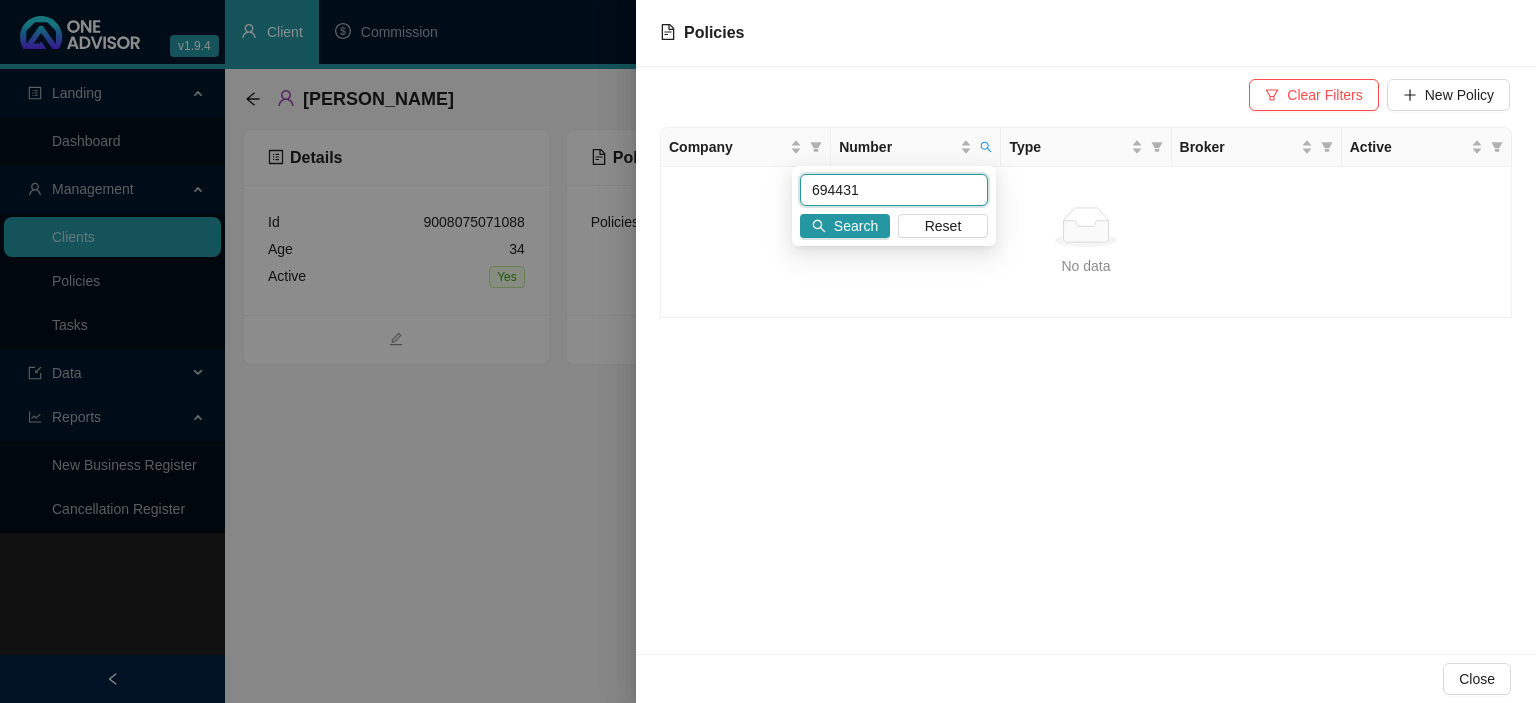 drag, startPoint x: 922, startPoint y: 197, endPoint x: 737, endPoint y: 196, distance: 185.0027 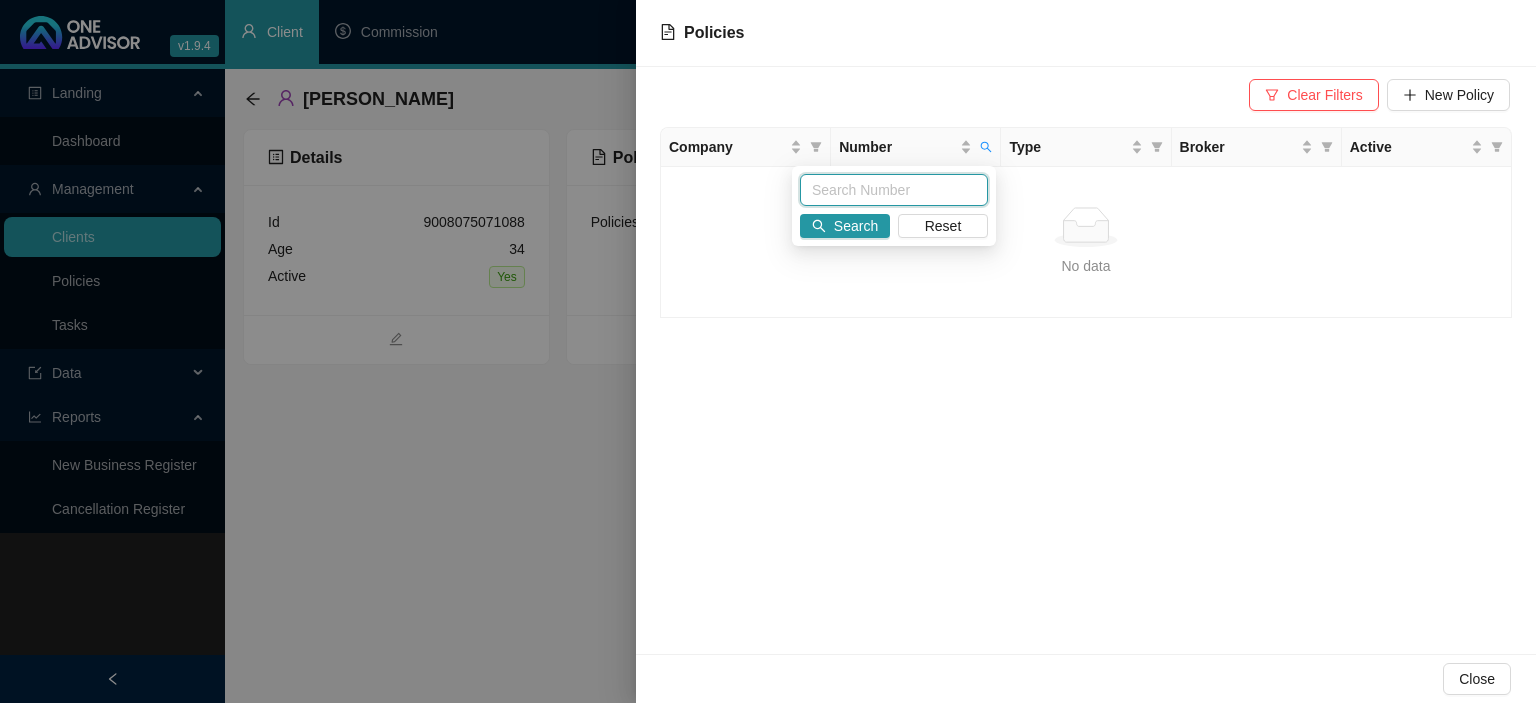 type 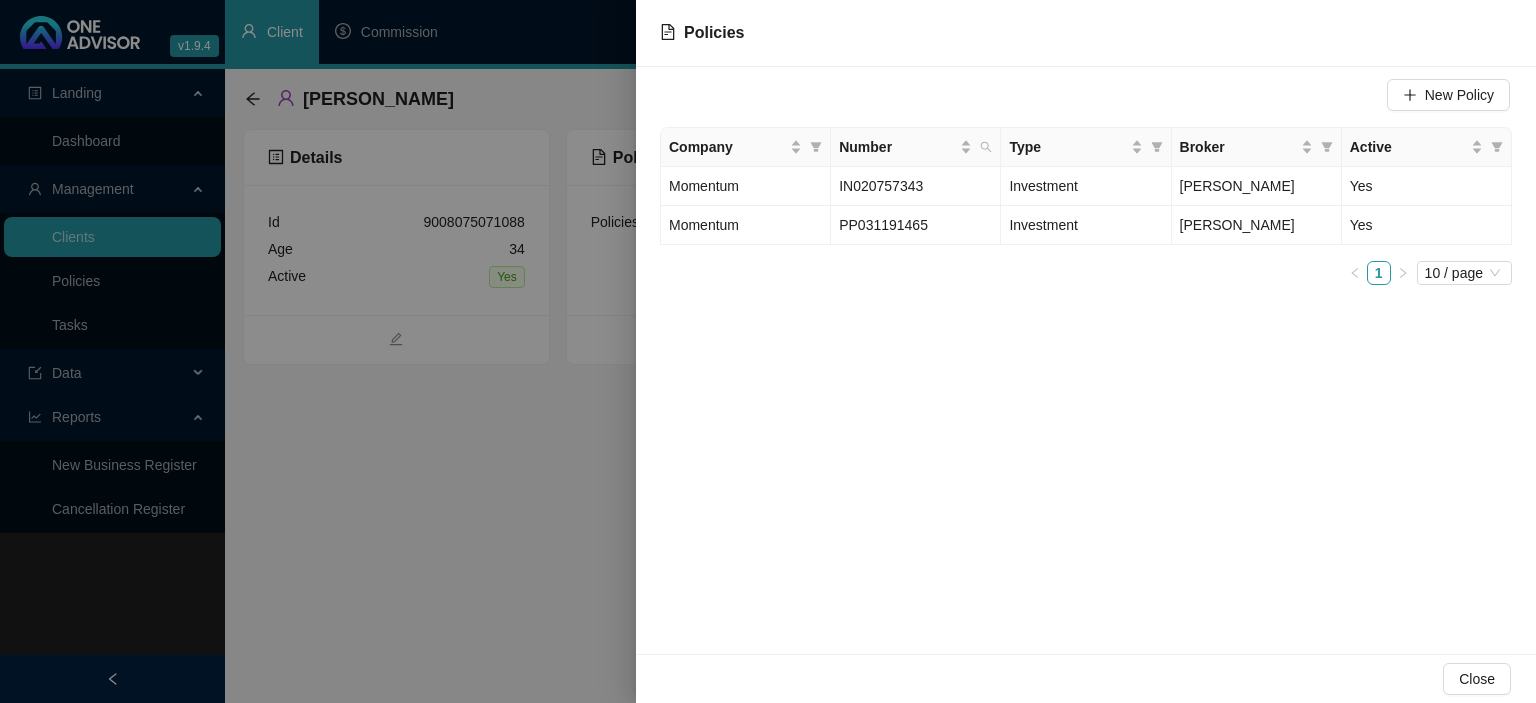 click at bounding box center (768, 351) 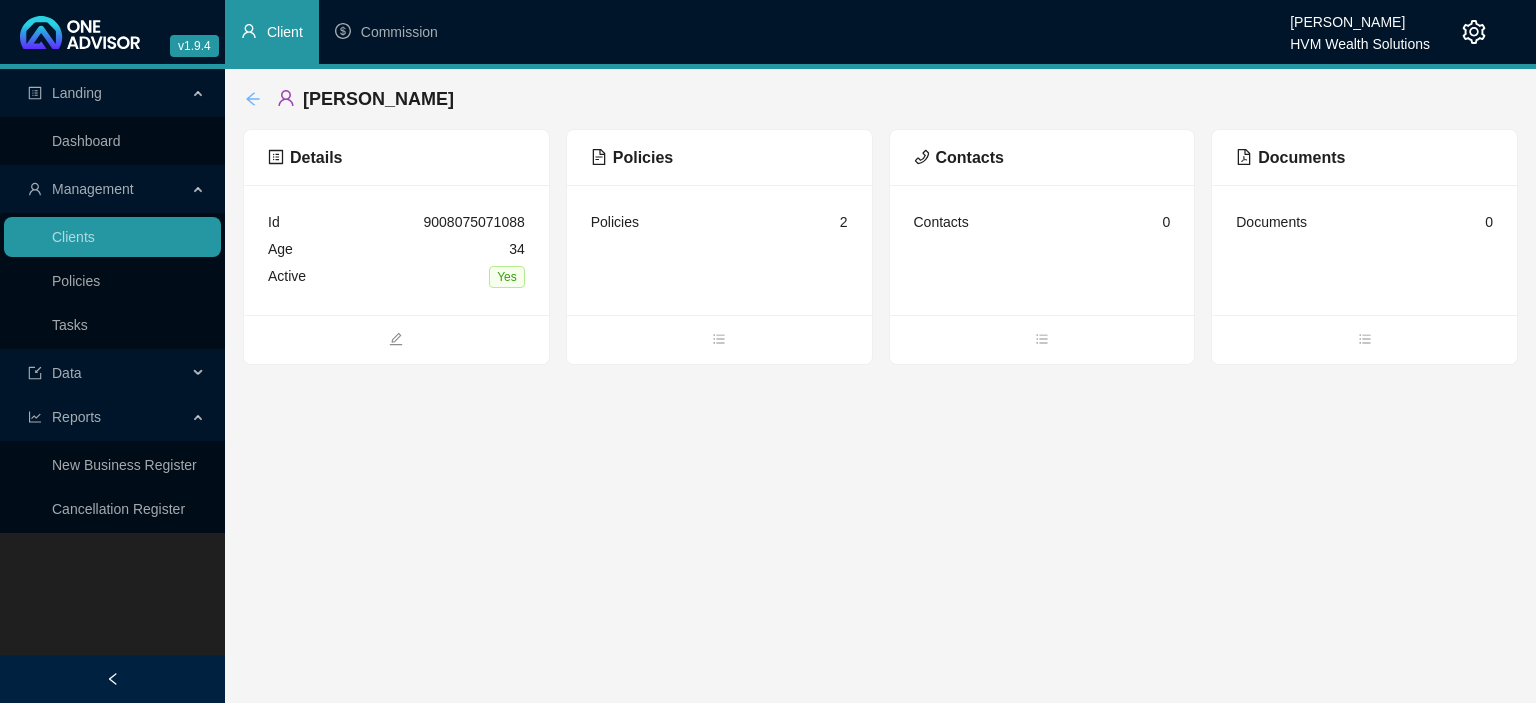 click 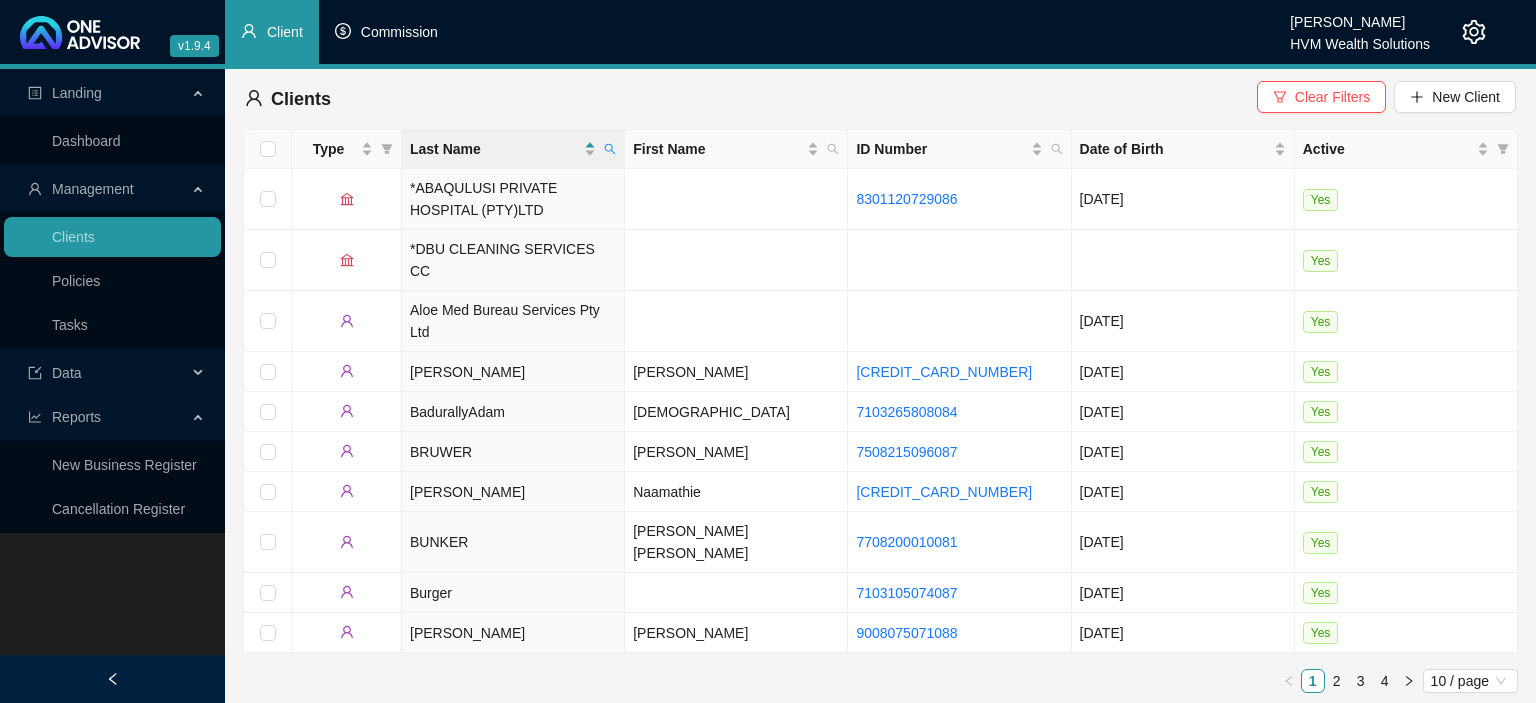 click on "Commission" at bounding box center (399, 32) 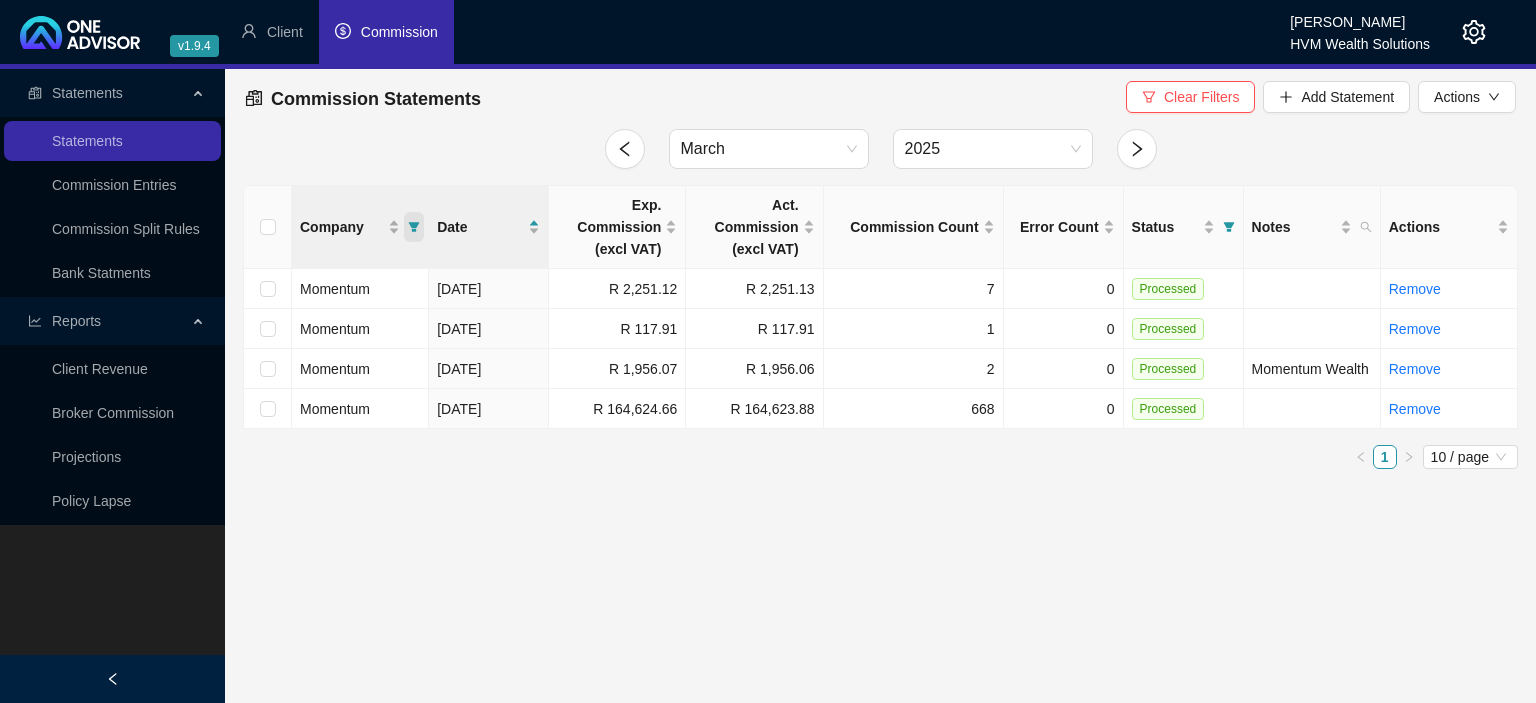 click 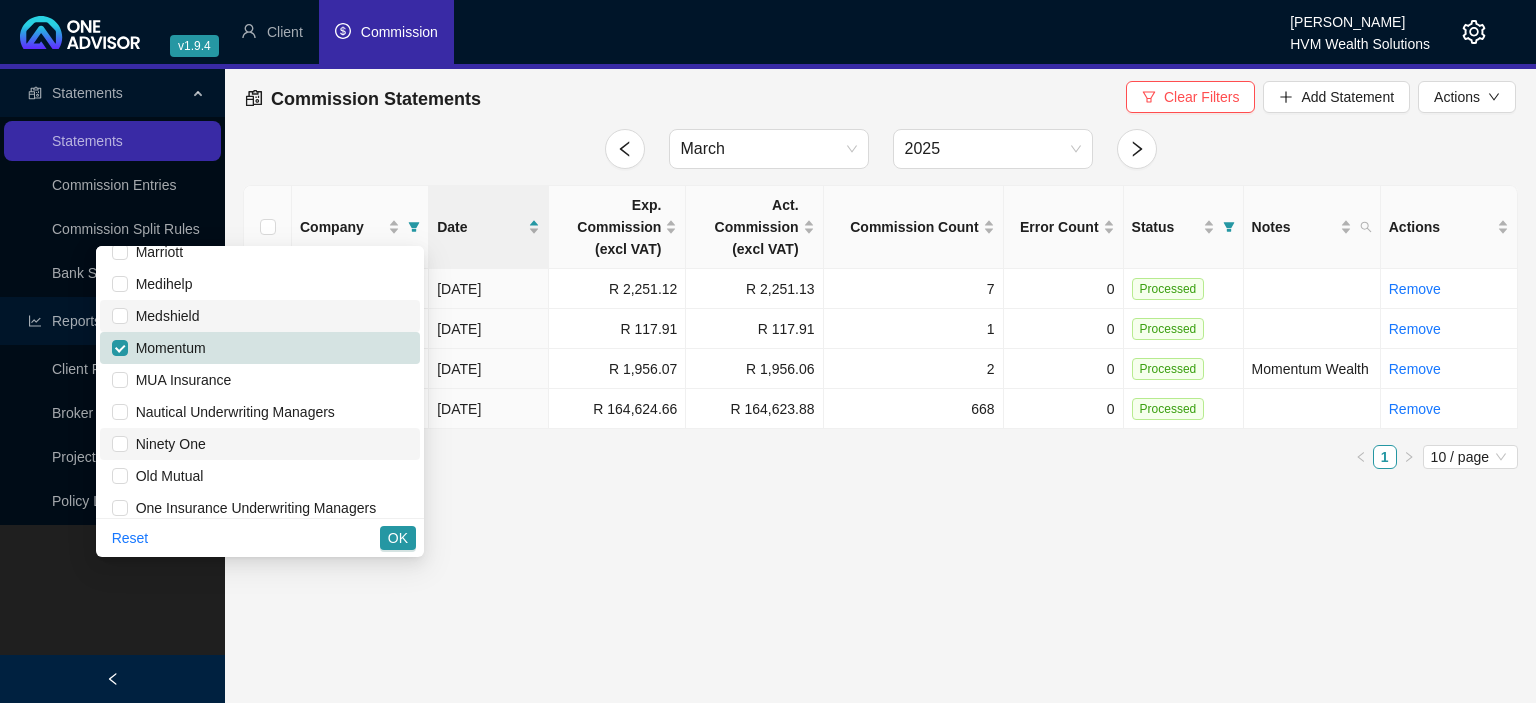 scroll, scrollTop: 994, scrollLeft: 0, axis: vertical 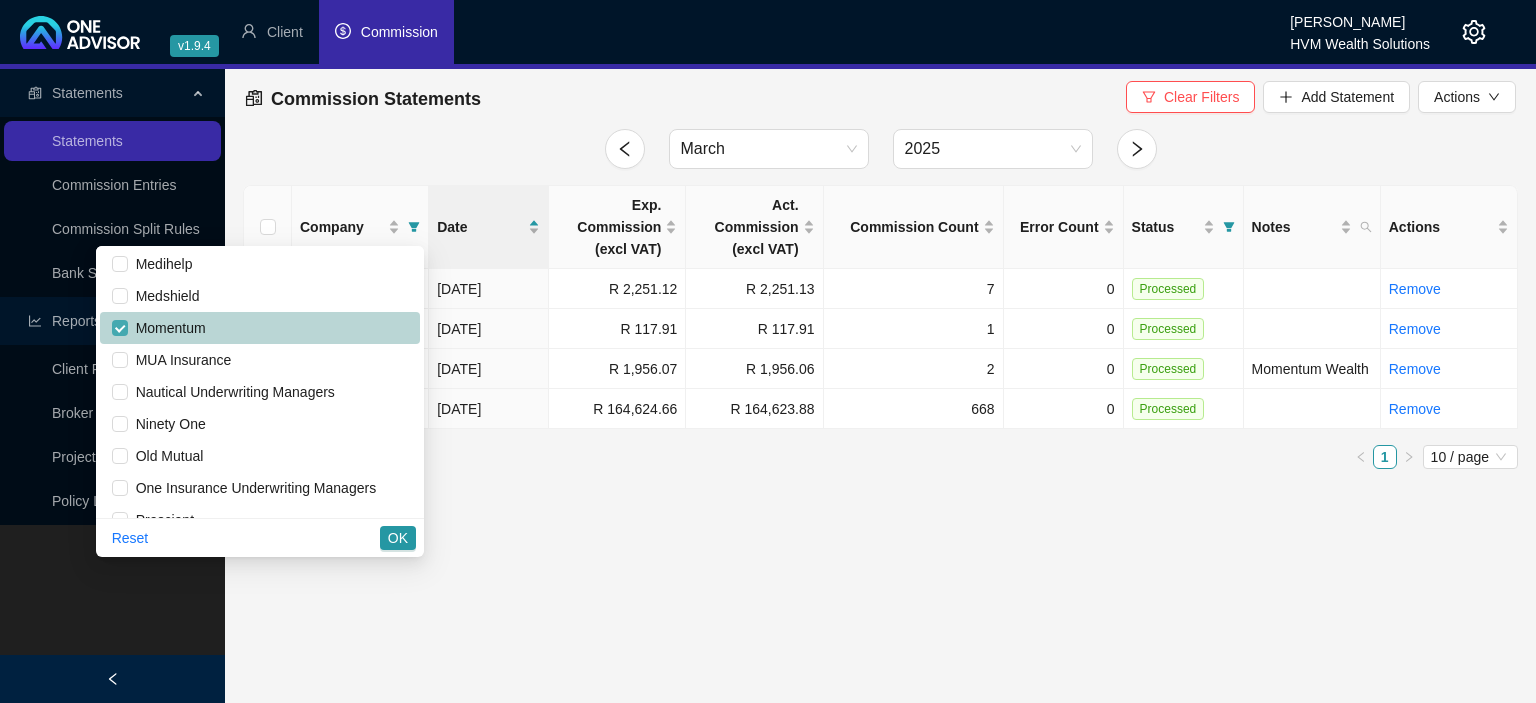 click at bounding box center [120, 328] 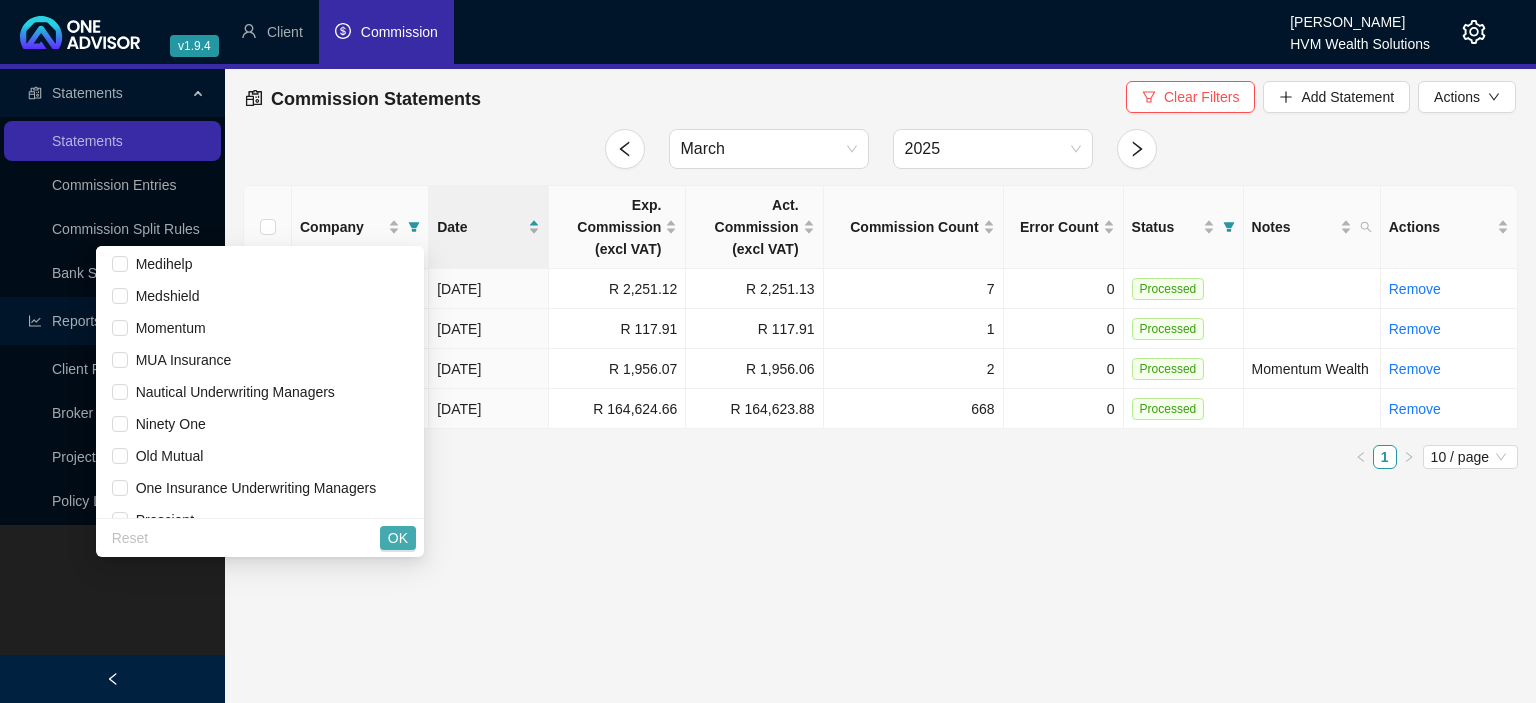click on "OK" at bounding box center [398, 538] 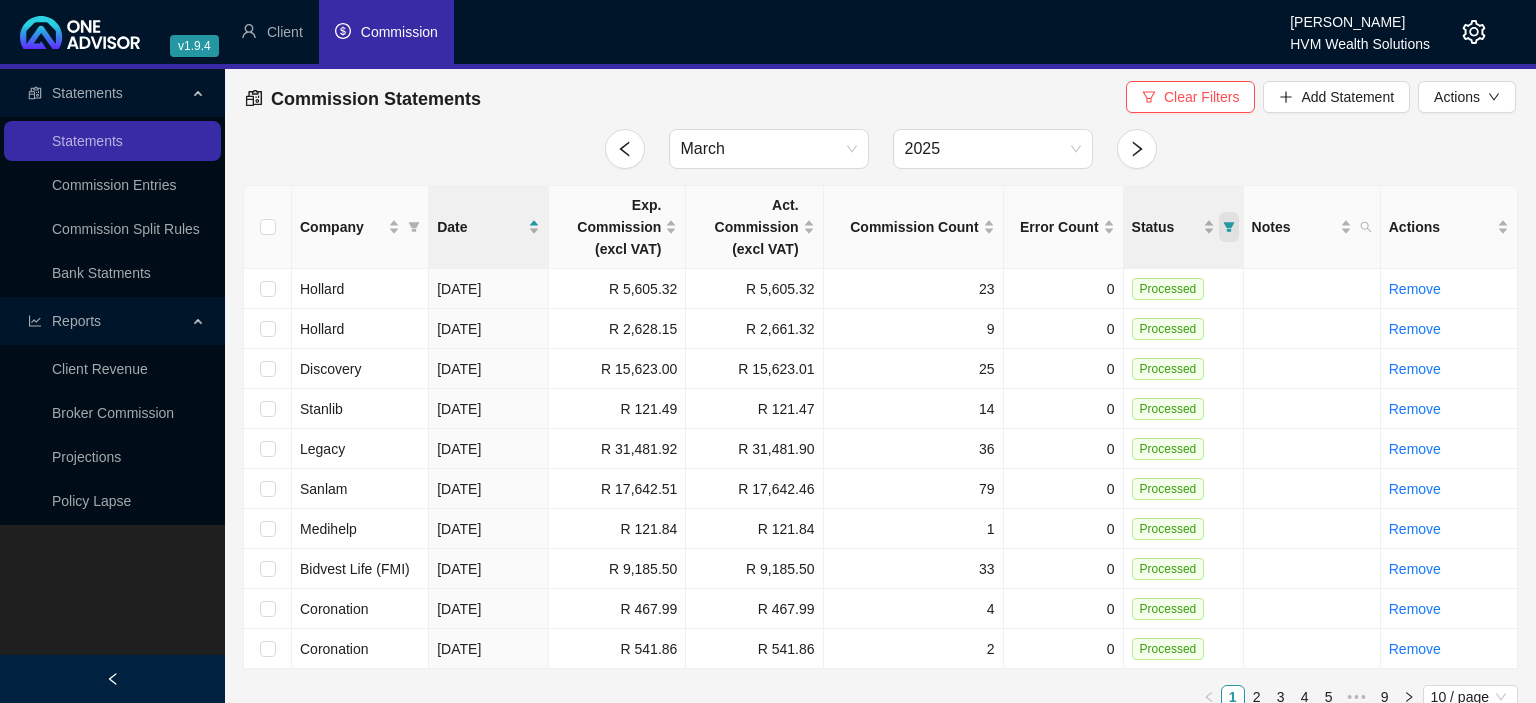 click at bounding box center [1229, 227] 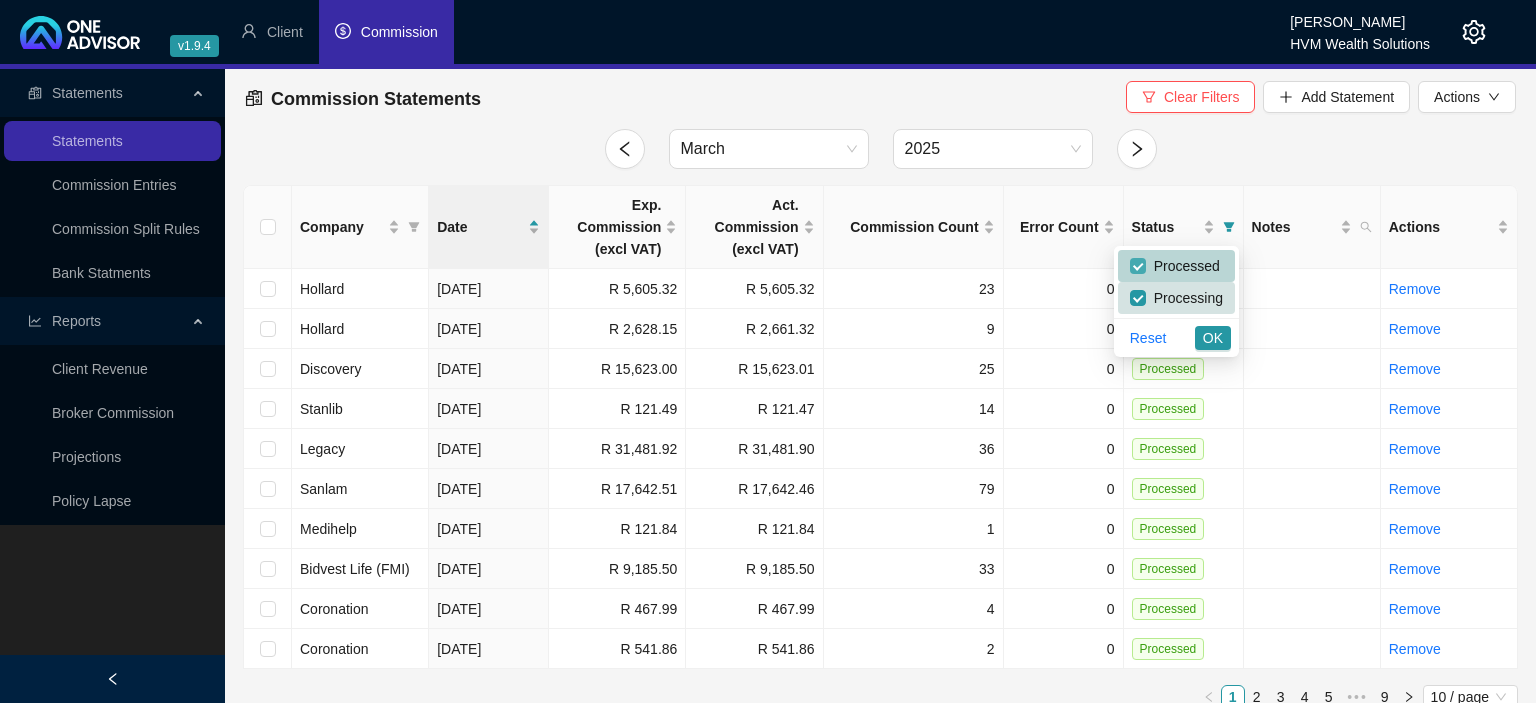 click at bounding box center [1138, 266] 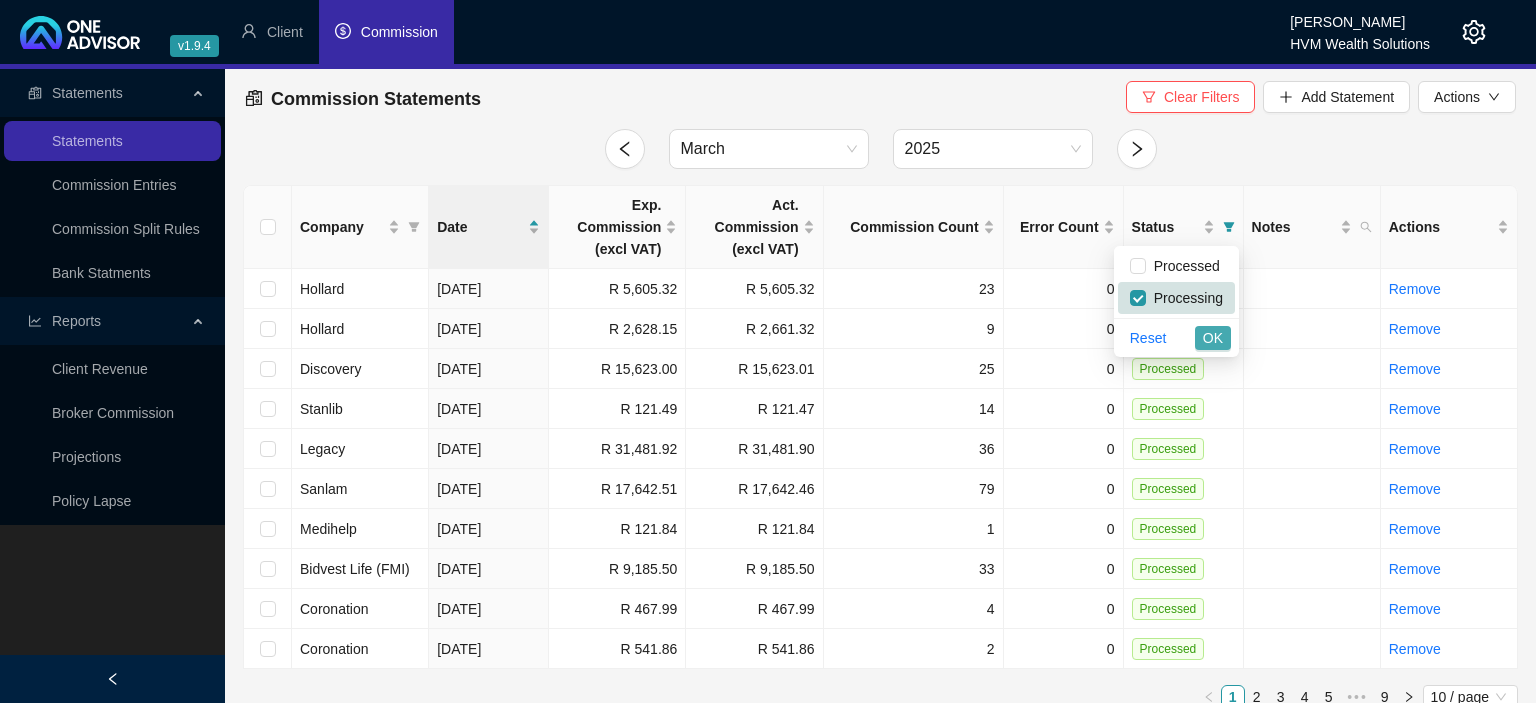 click on "OK" at bounding box center (1213, 338) 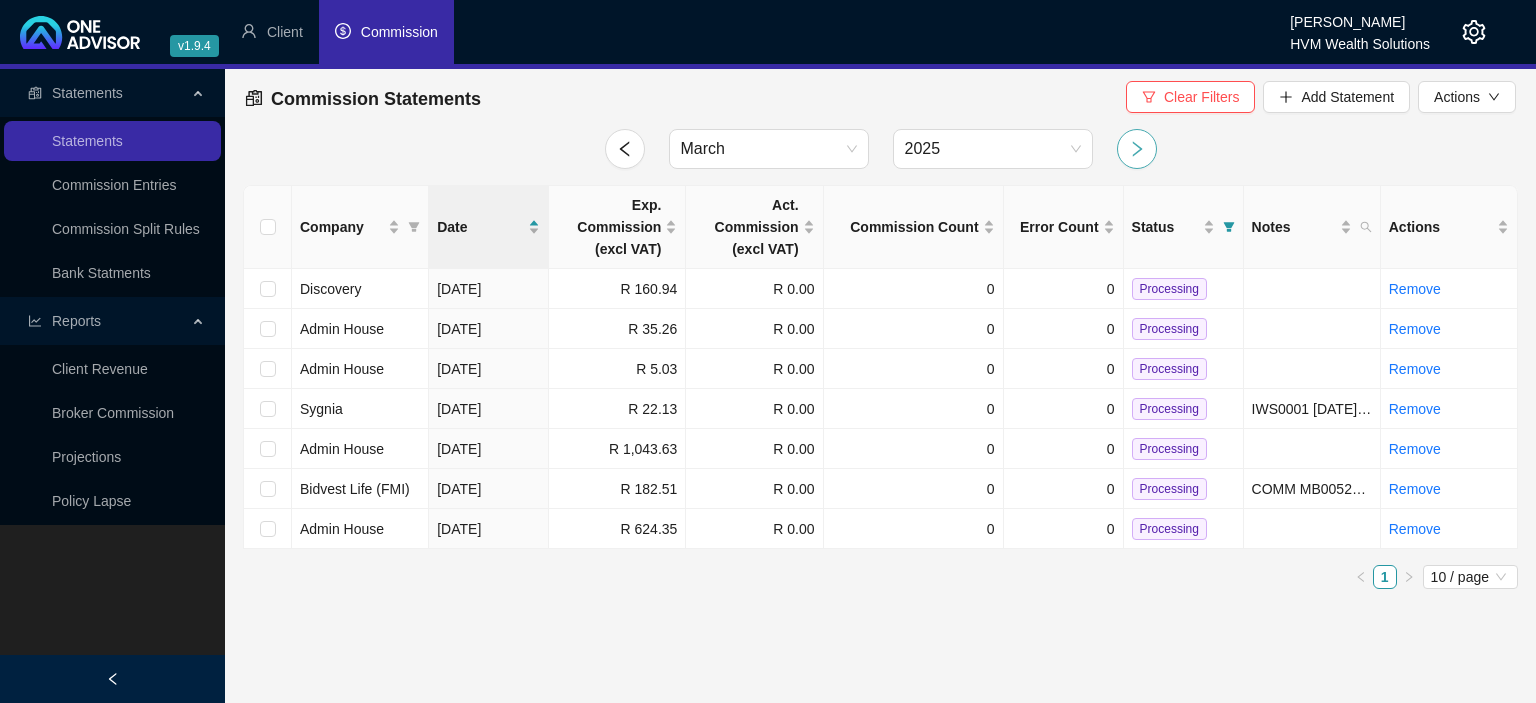 click at bounding box center (1137, 149) 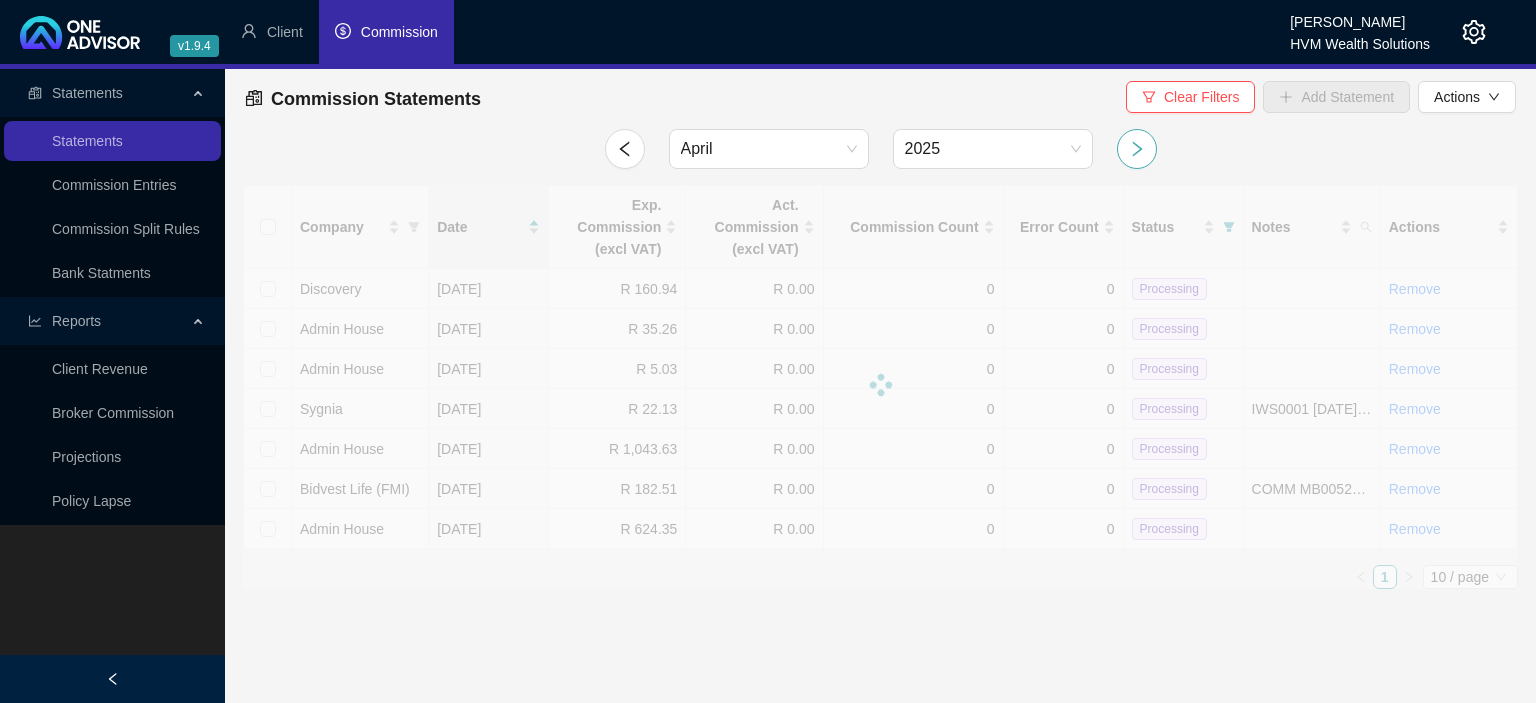 click at bounding box center [1137, 149] 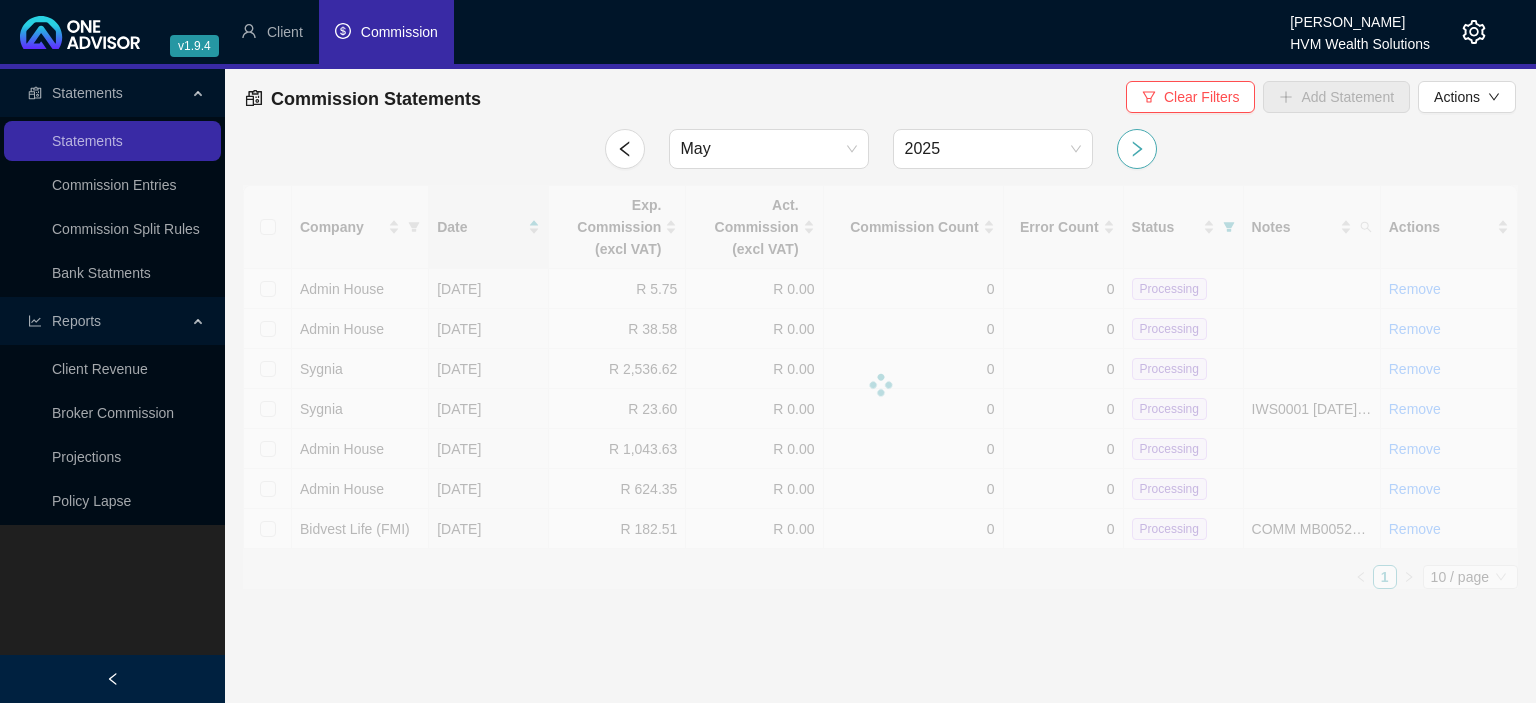 click at bounding box center (1137, 149) 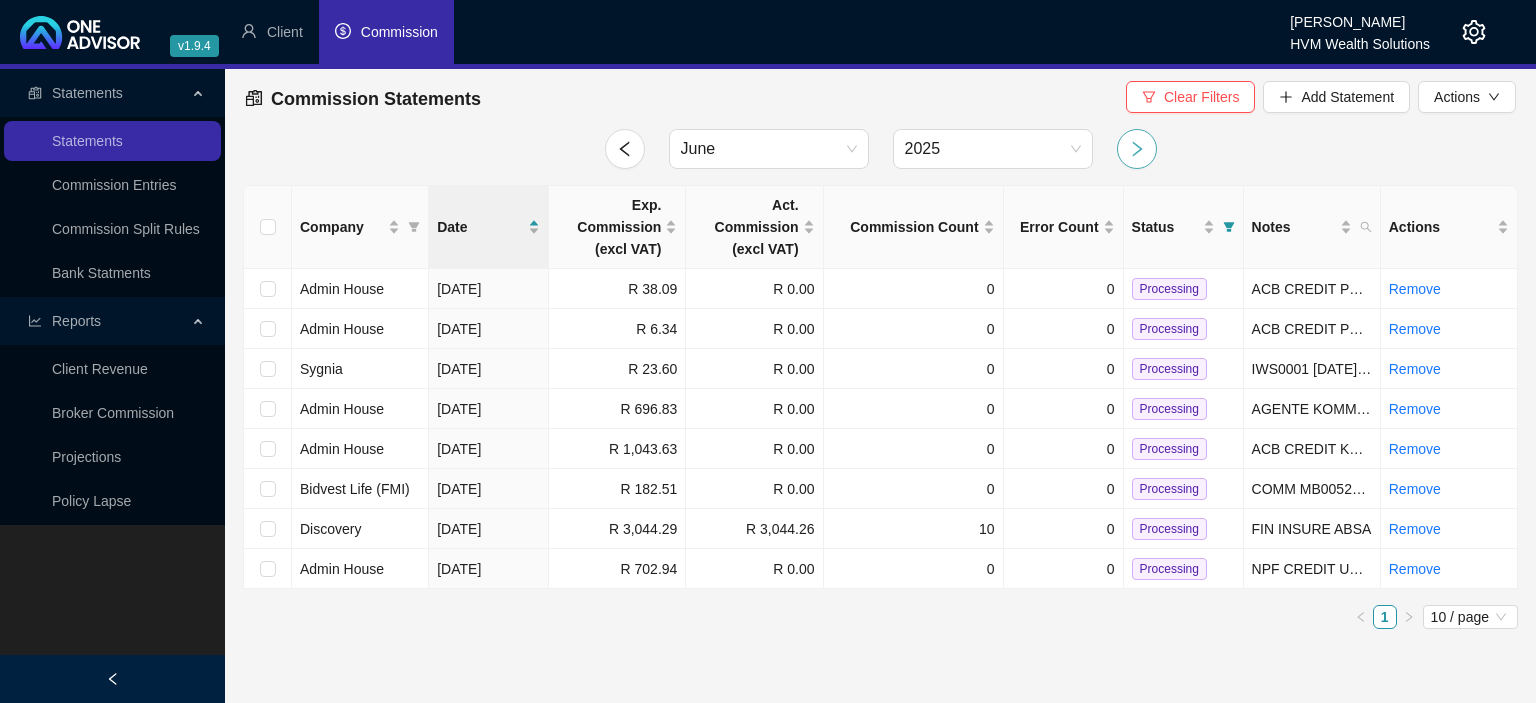 click at bounding box center [1137, 149] 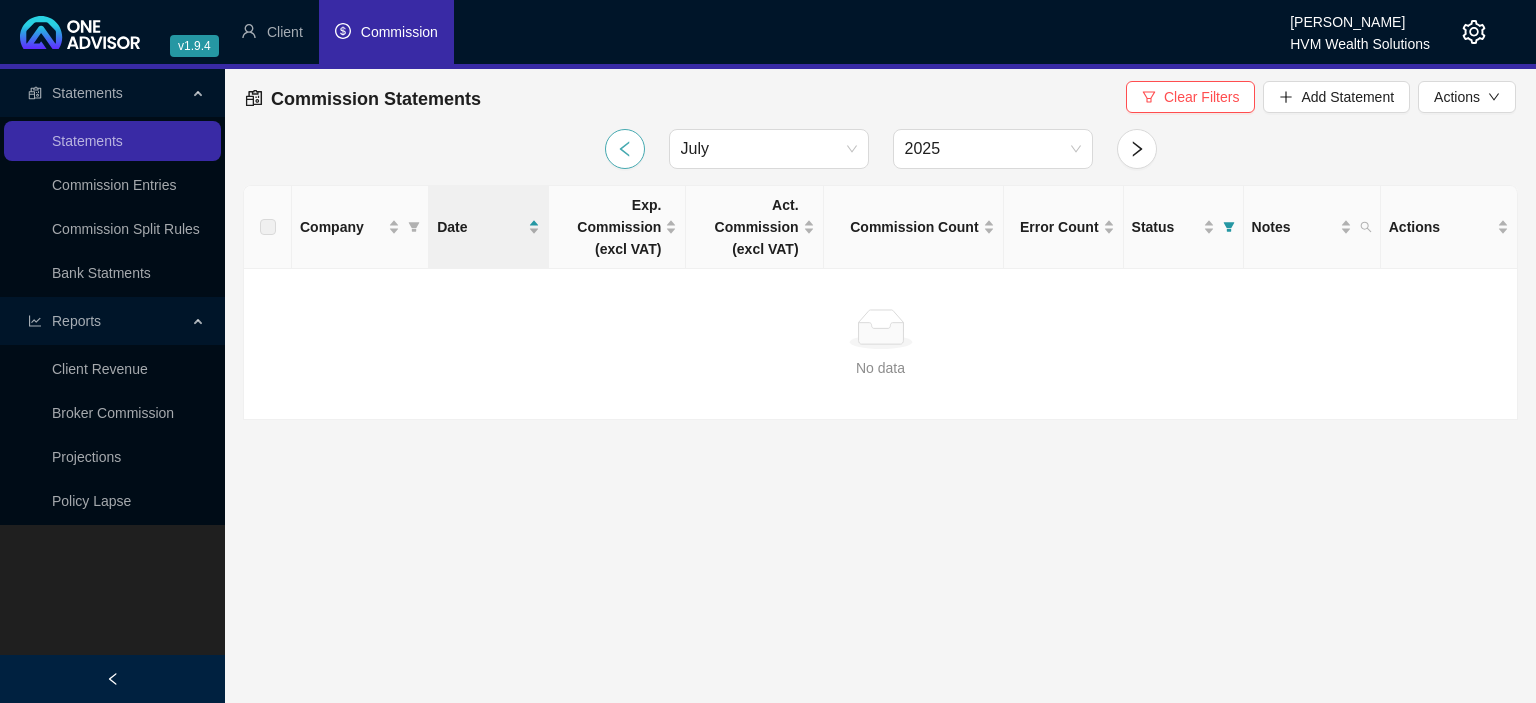 click 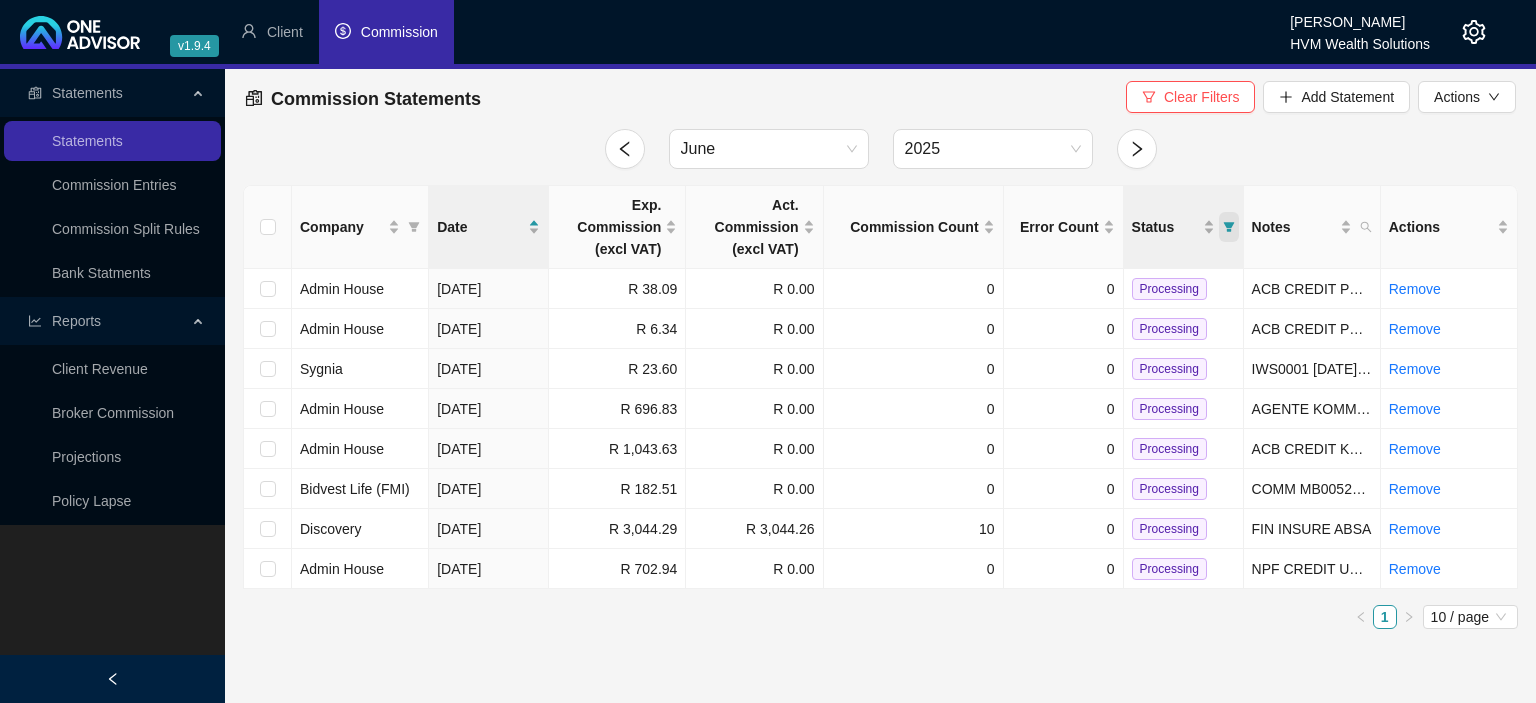 click 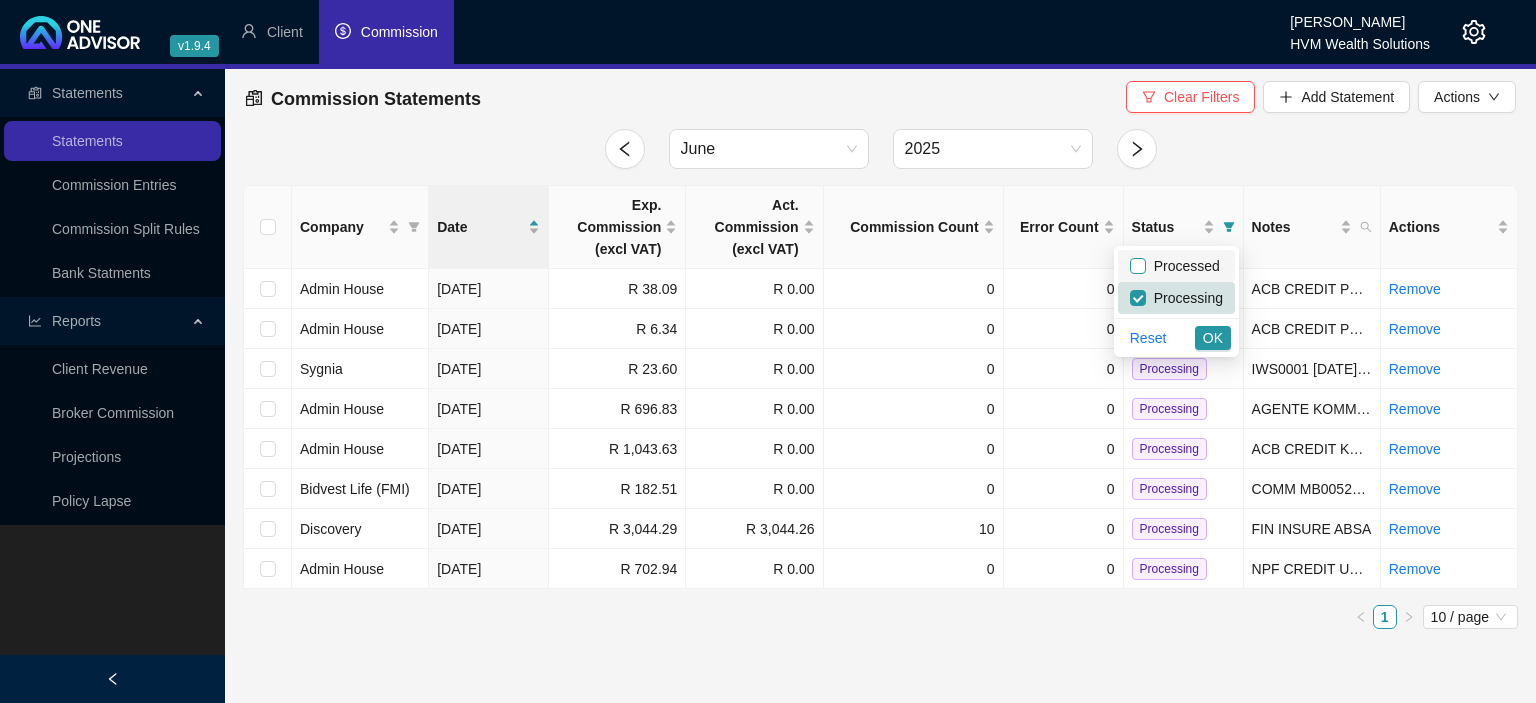 click at bounding box center [1138, 266] 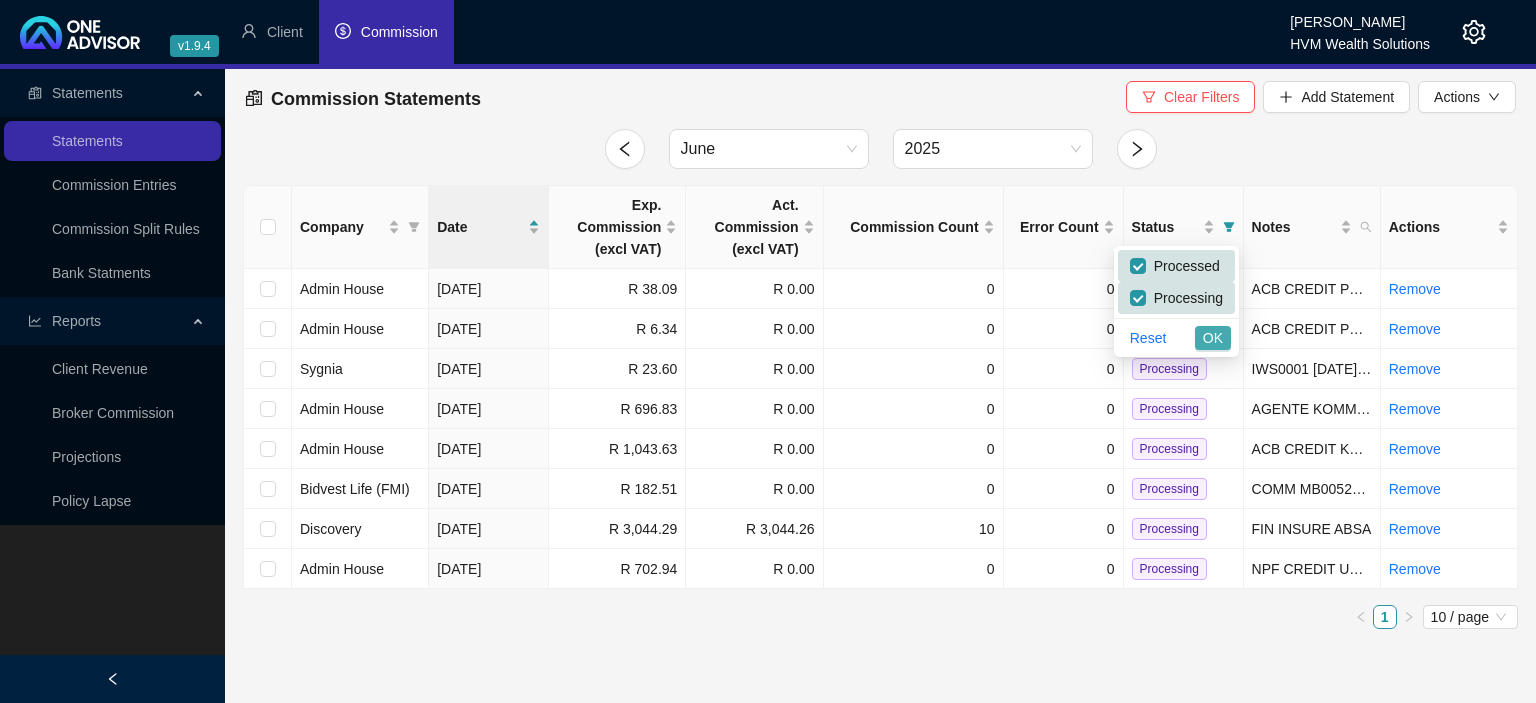 click on "OK" at bounding box center (1213, 338) 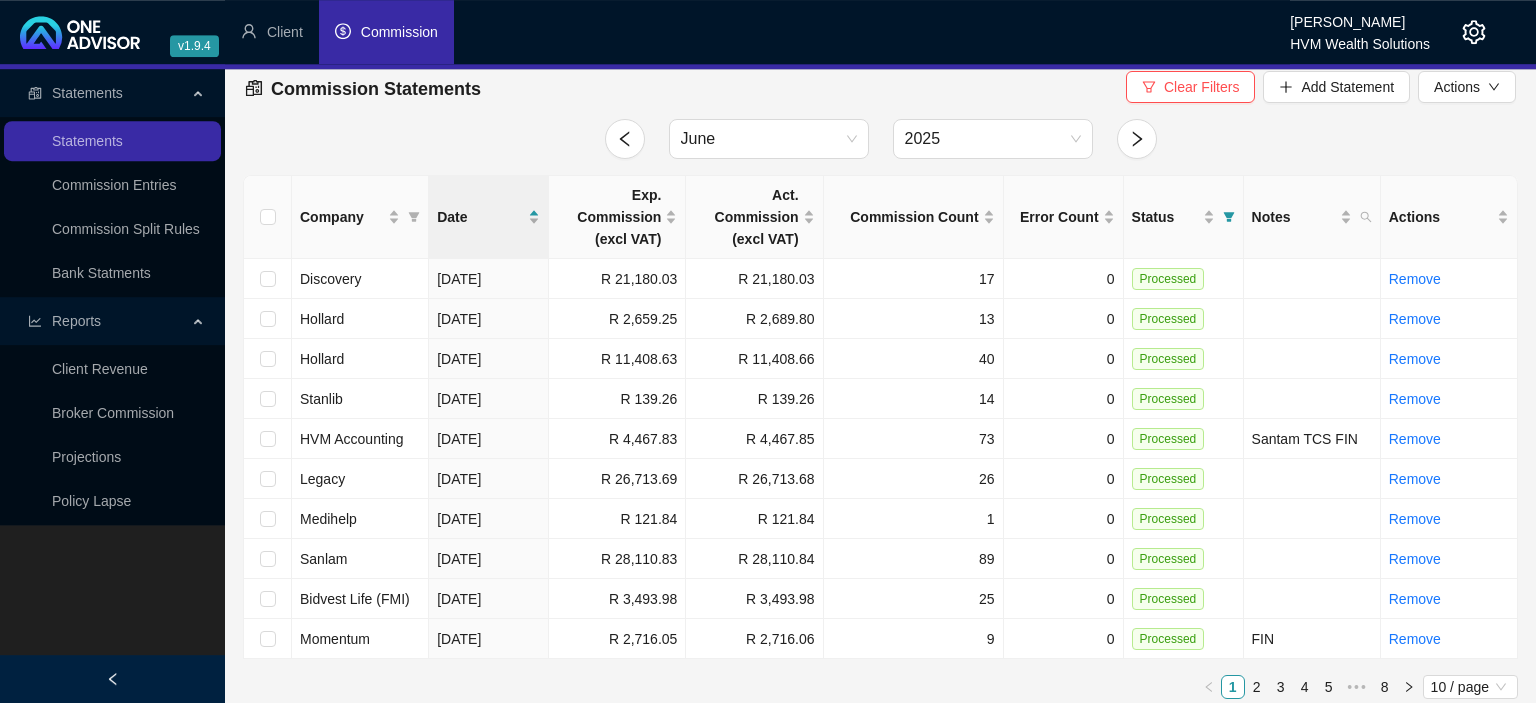 scroll, scrollTop: 19, scrollLeft: 0, axis: vertical 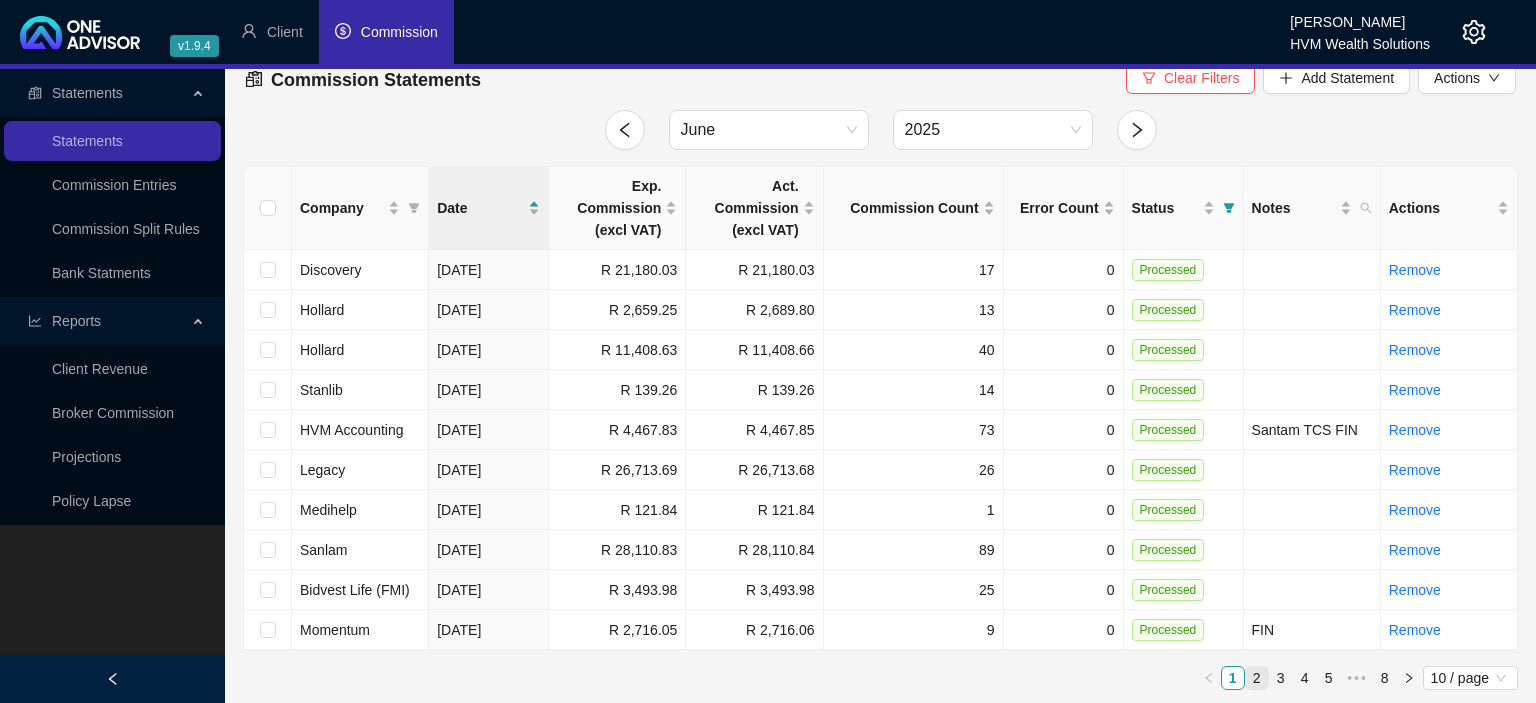 click on "2" at bounding box center (1257, 678) 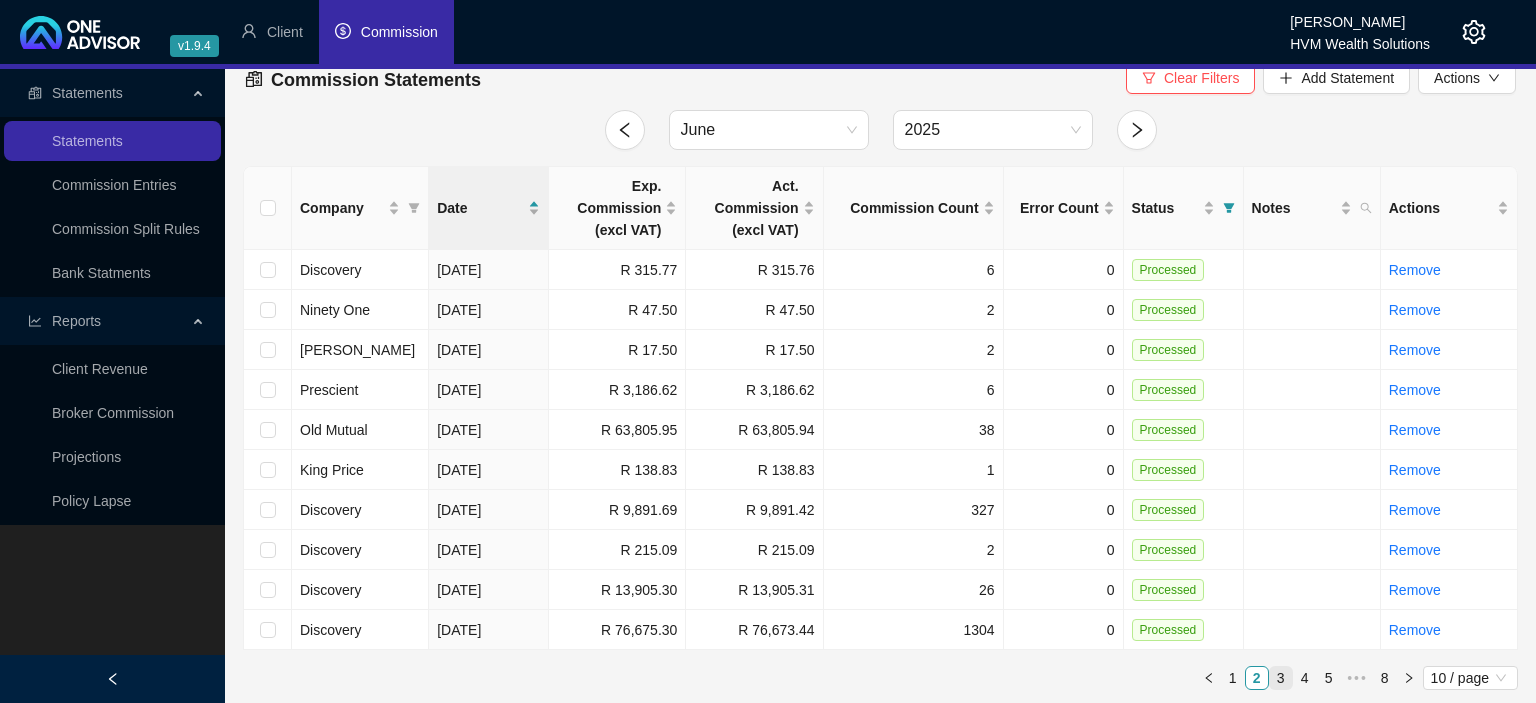 click on "3" at bounding box center [1281, 678] 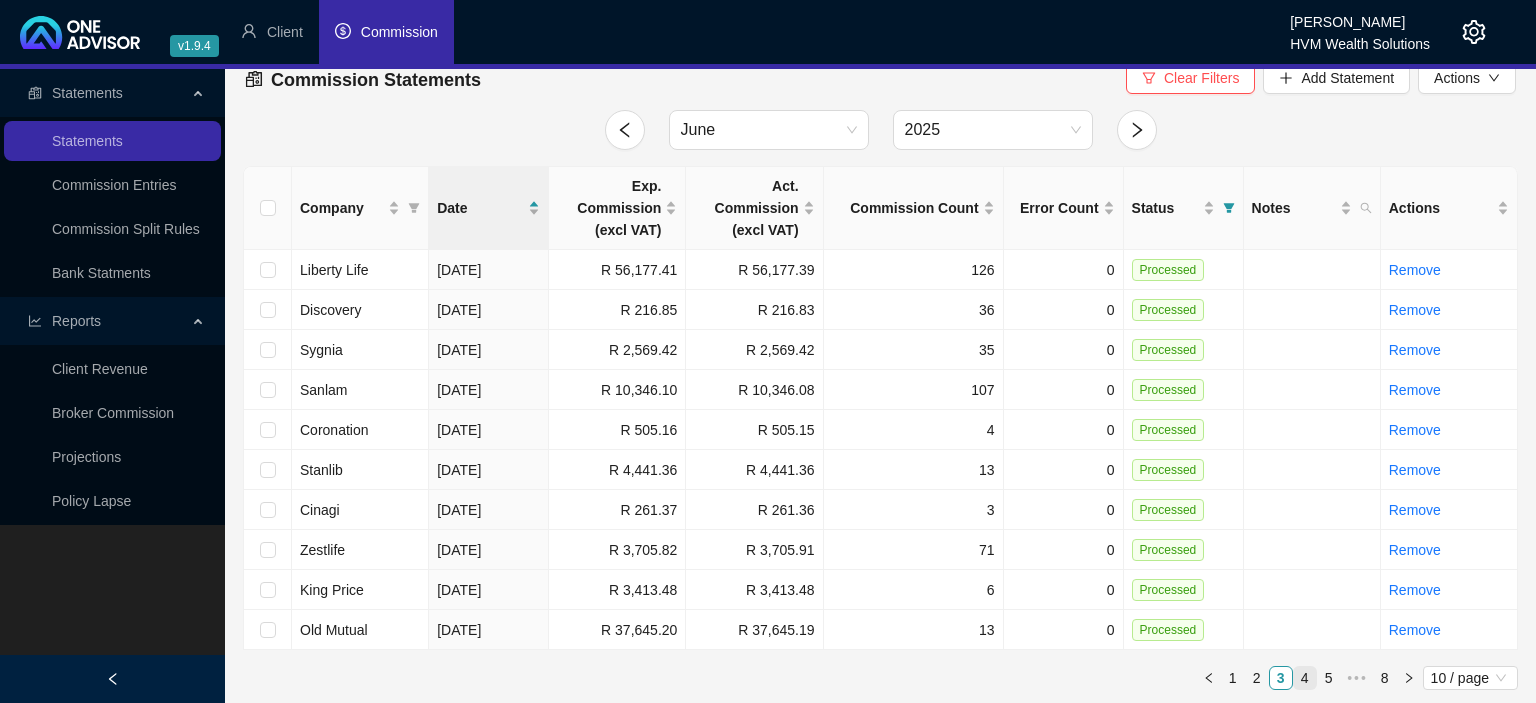 click on "4" at bounding box center (1305, 678) 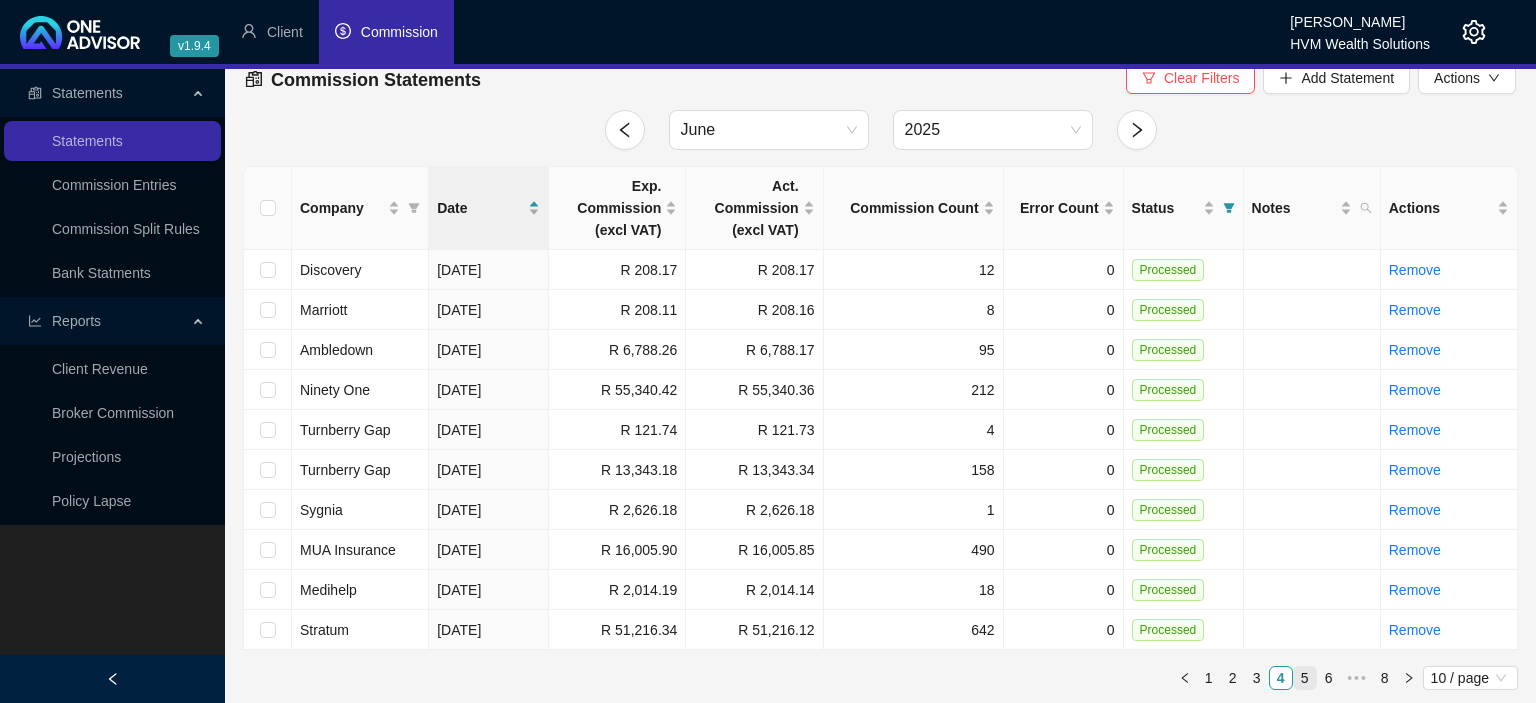 click on "5" at bounding box center (1305, 678) 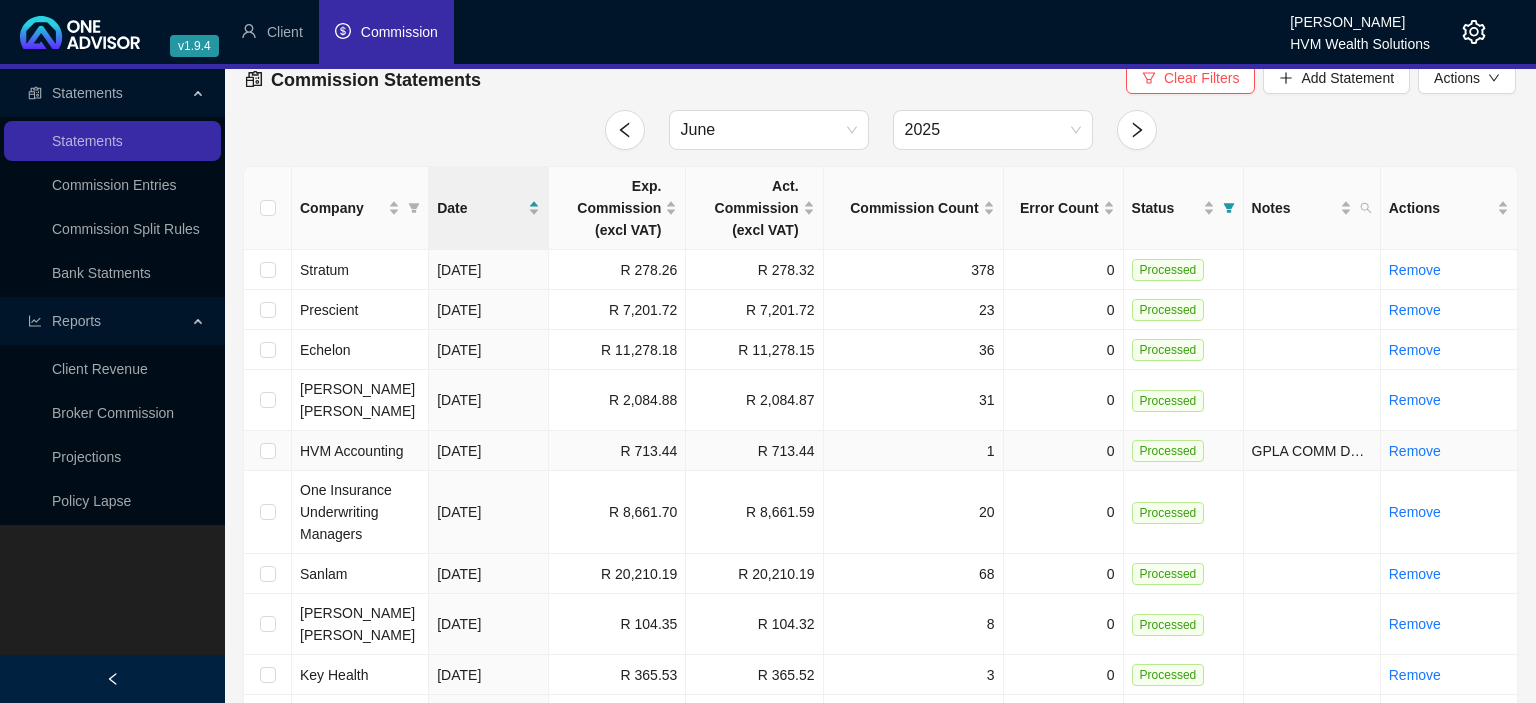 click on "HVM Accounting" at bounding box center (352, 451) 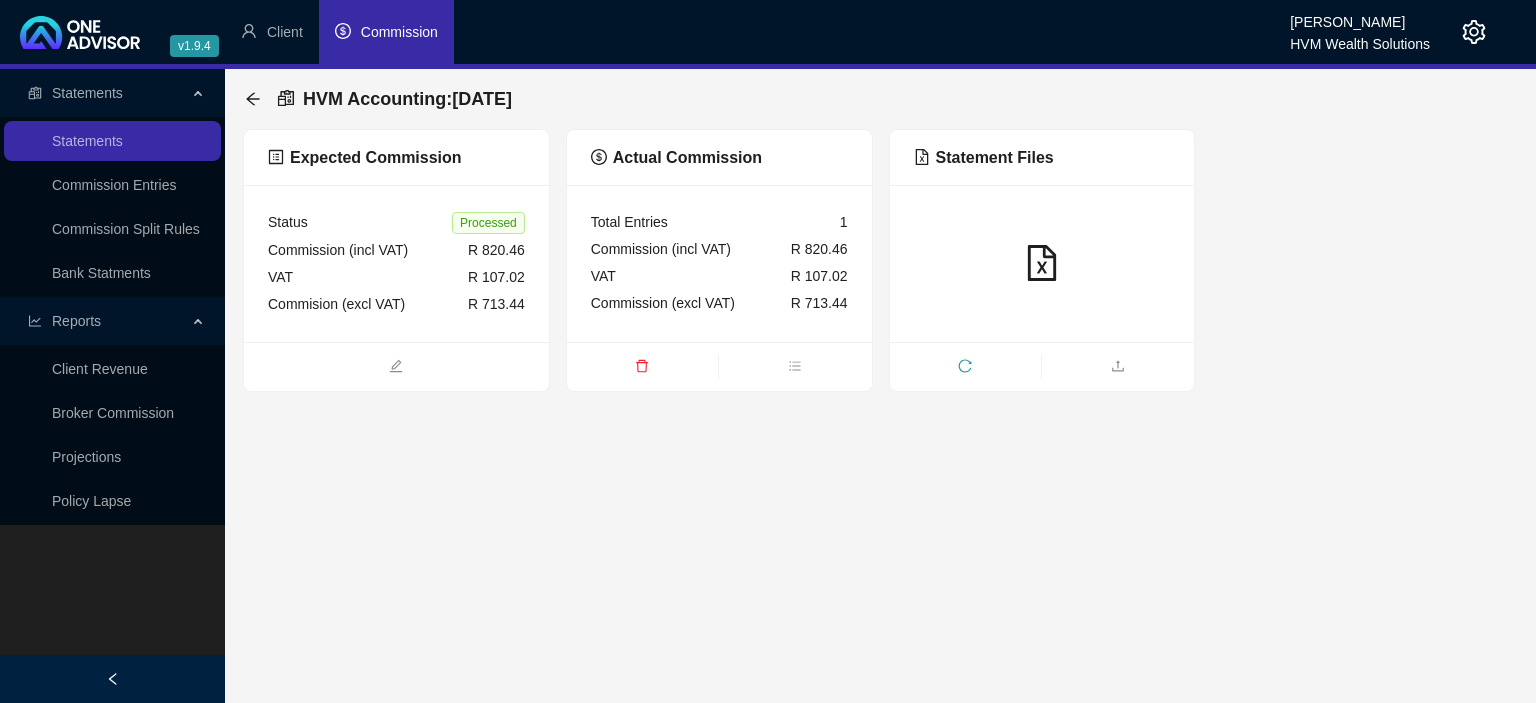 click on "Total Entries 1" at bounding box center [719, 222] 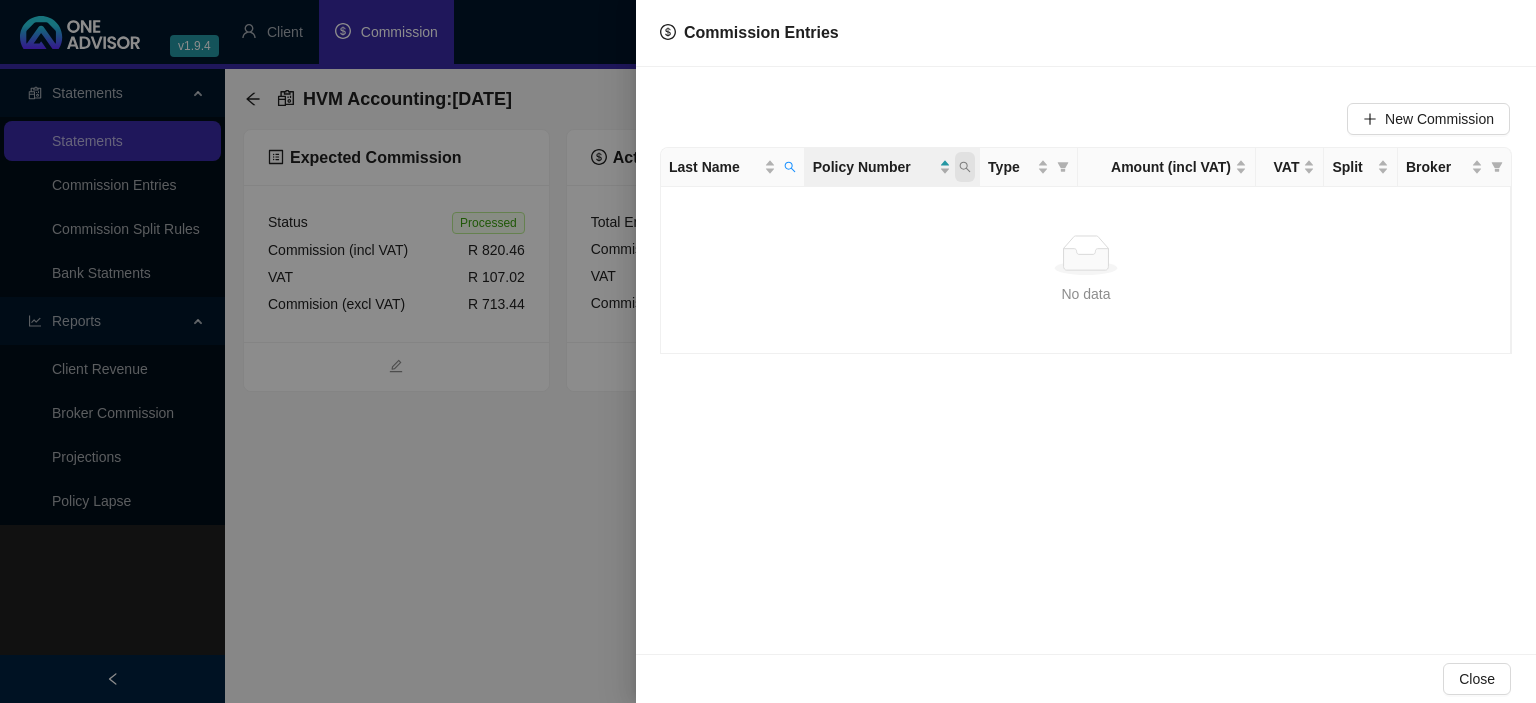click at bounding box center [965, 167] 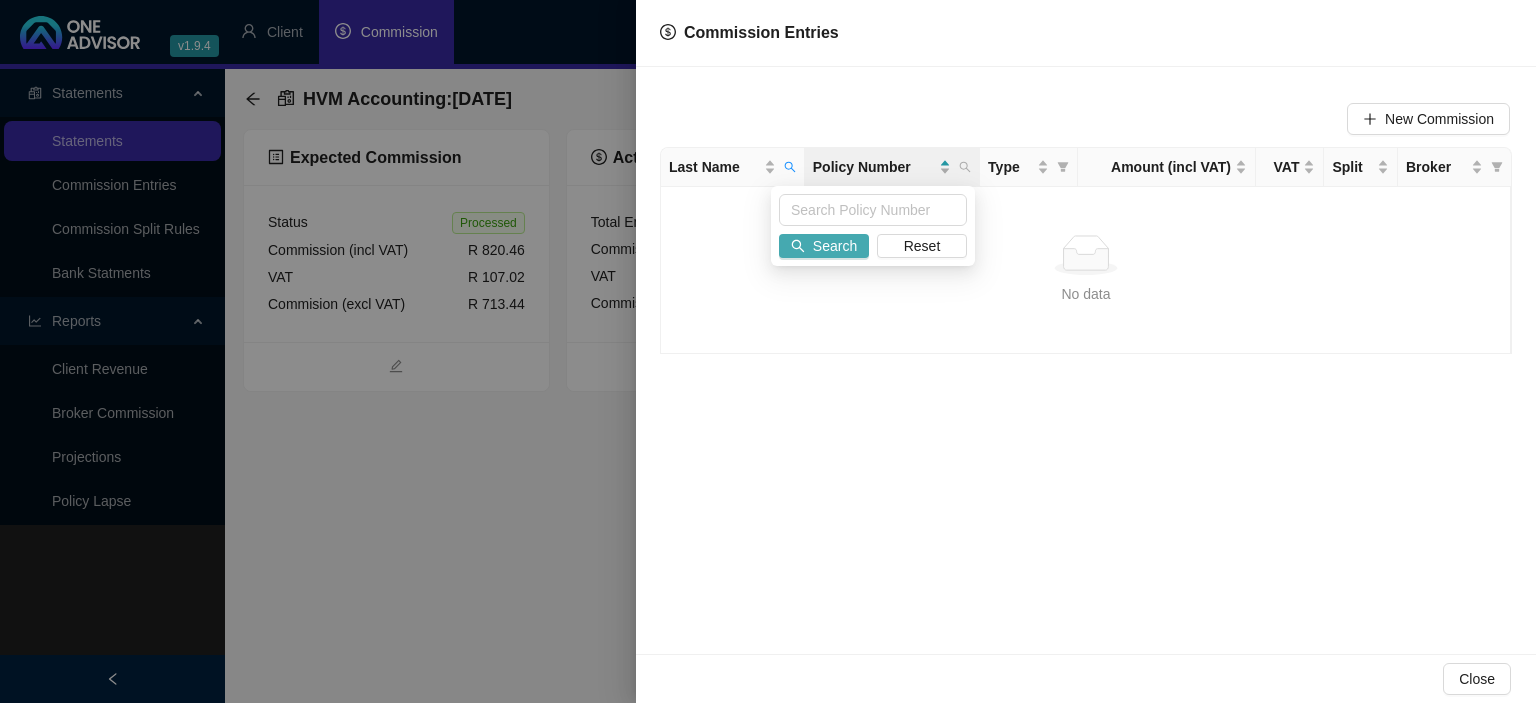 click on "Search" at bounding box center [835, 246] 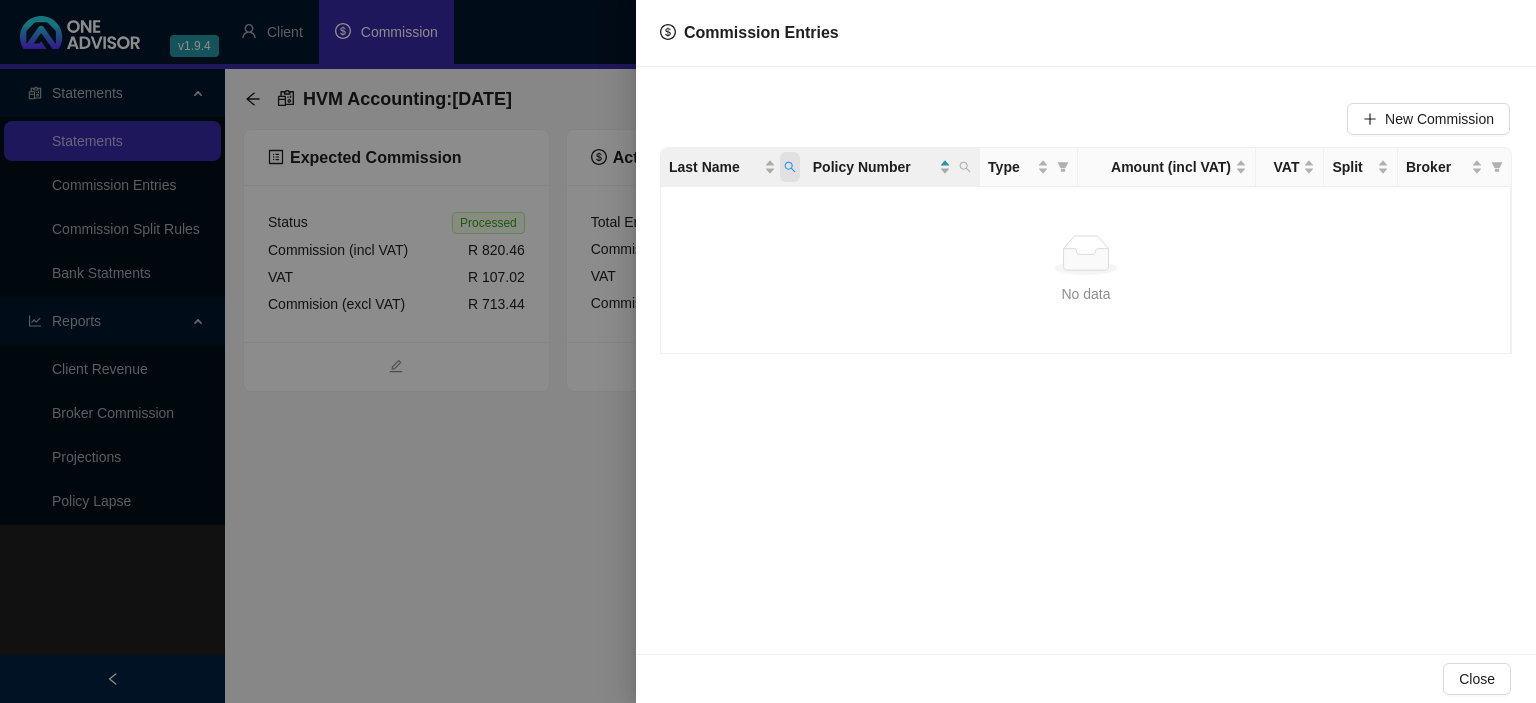 click at bounding box center (790, 167) 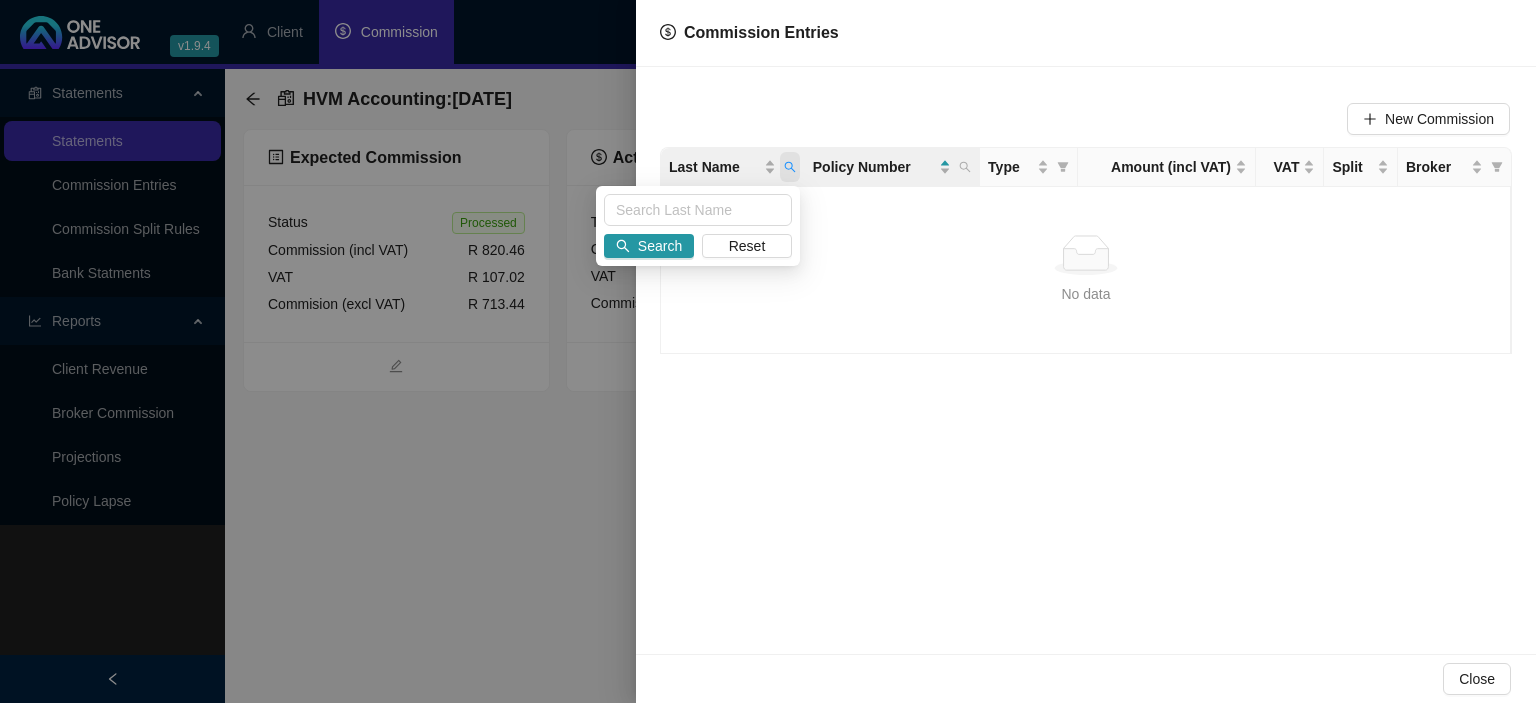 type 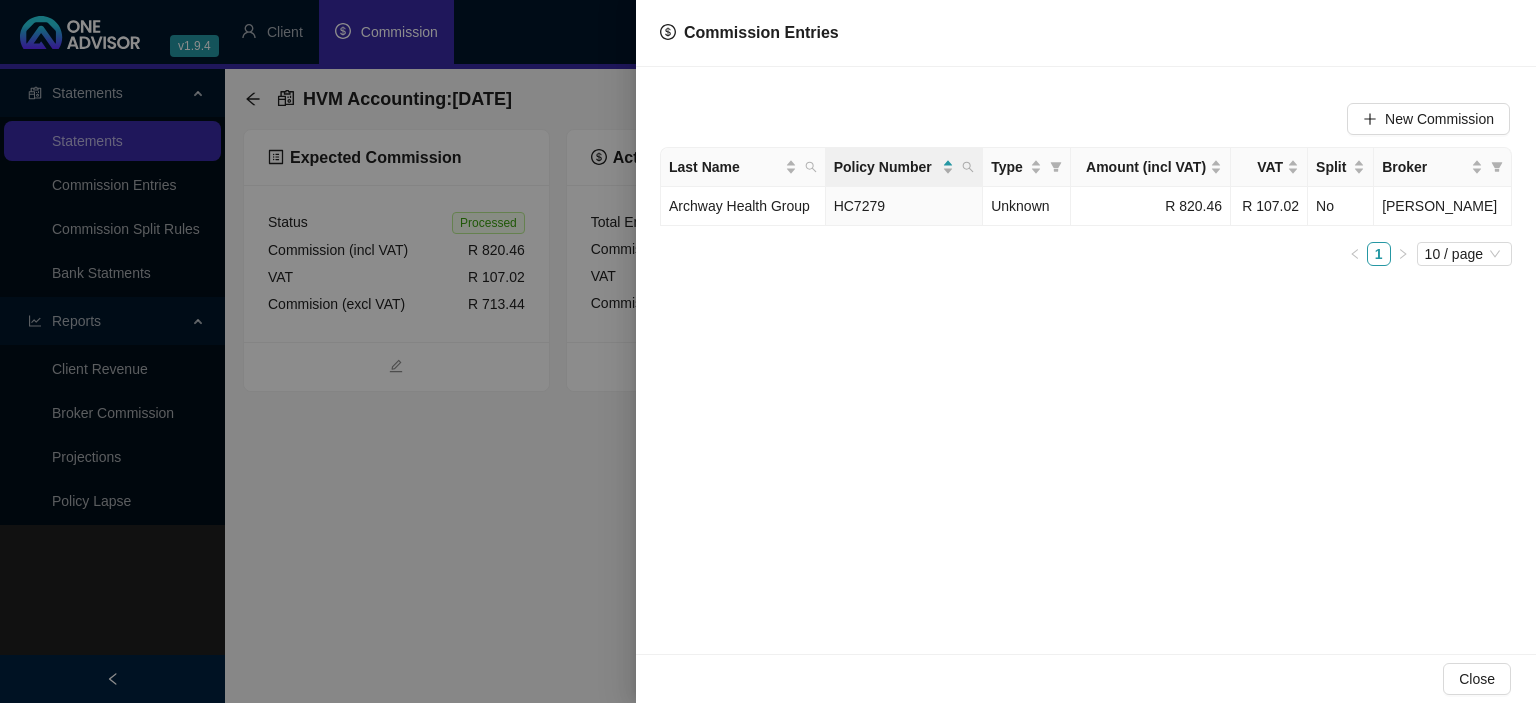 click at bounding box center [768, 351] 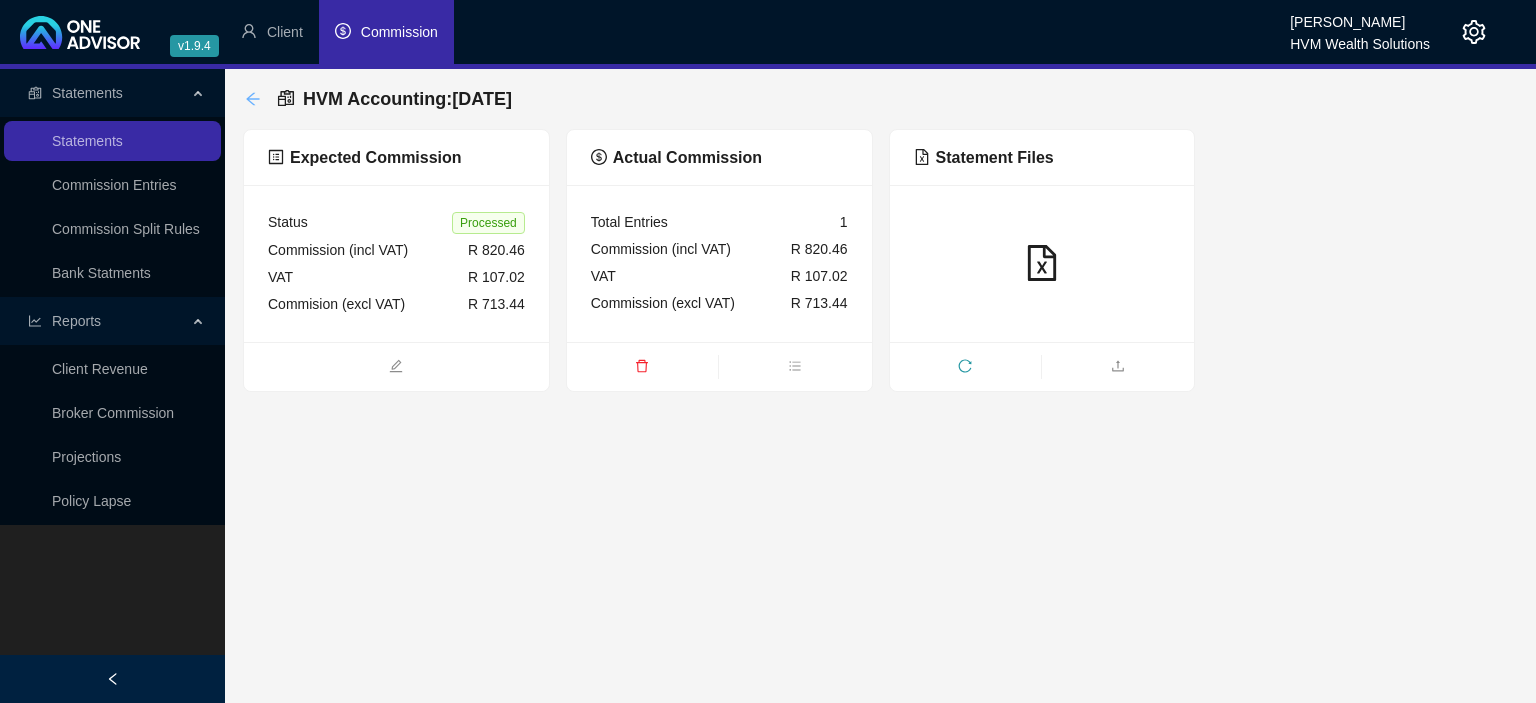 click 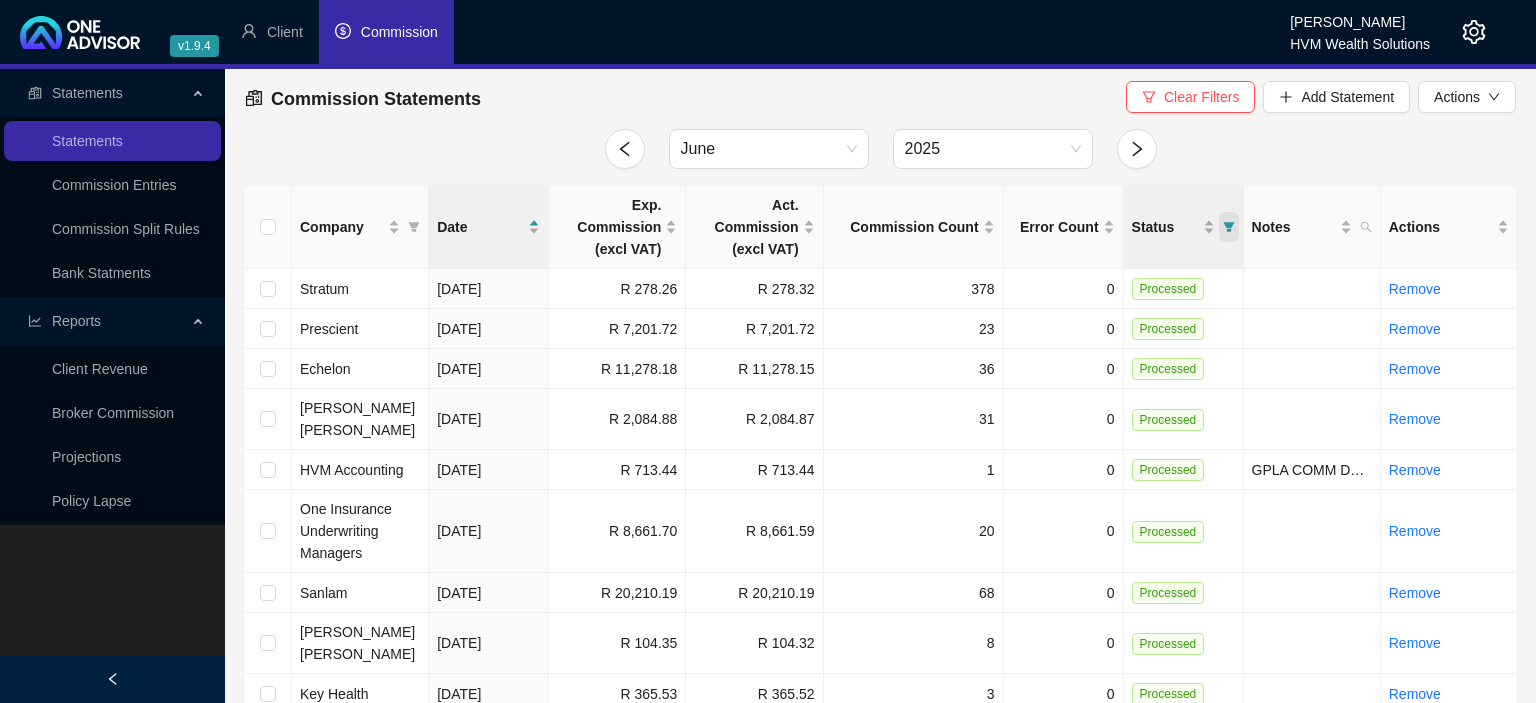 click 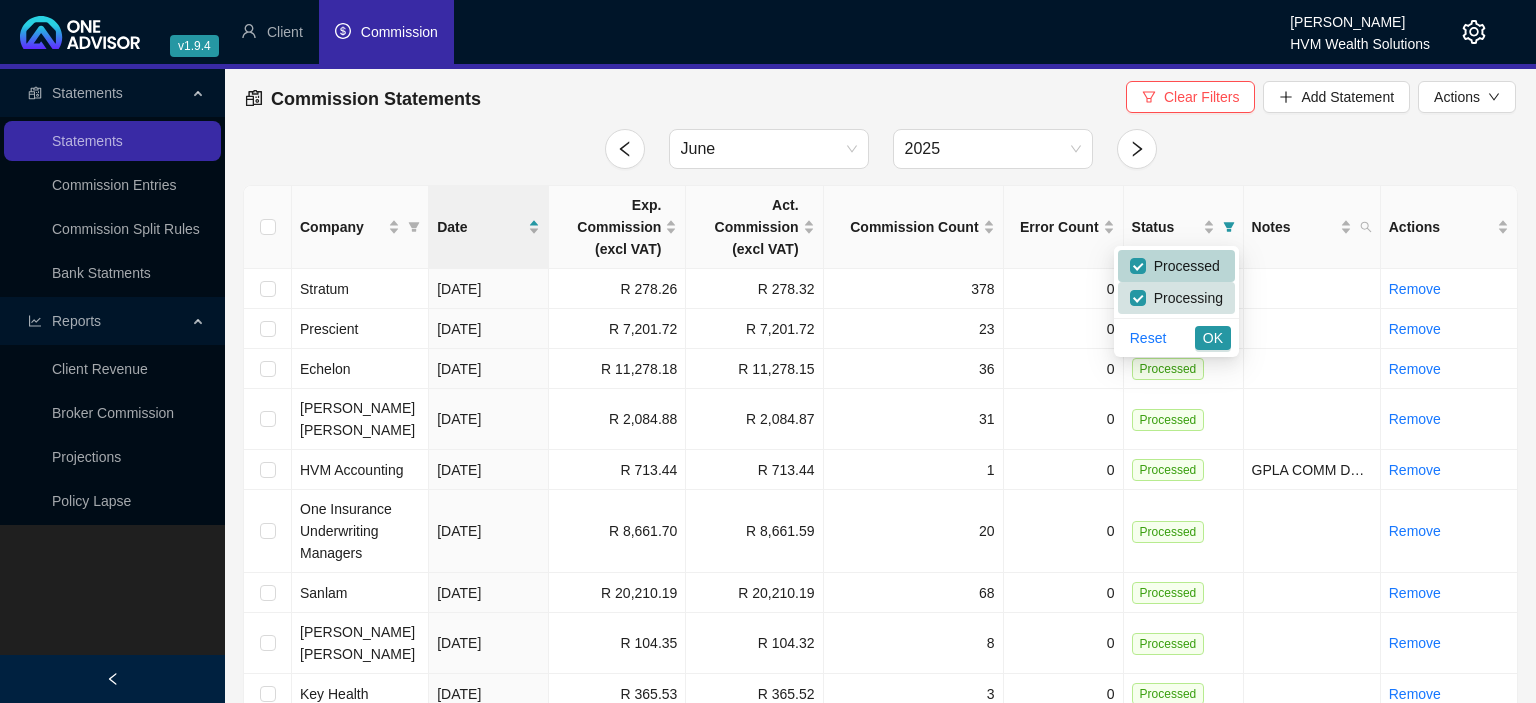 click on "Processed" at bounding box center [1183, 266] 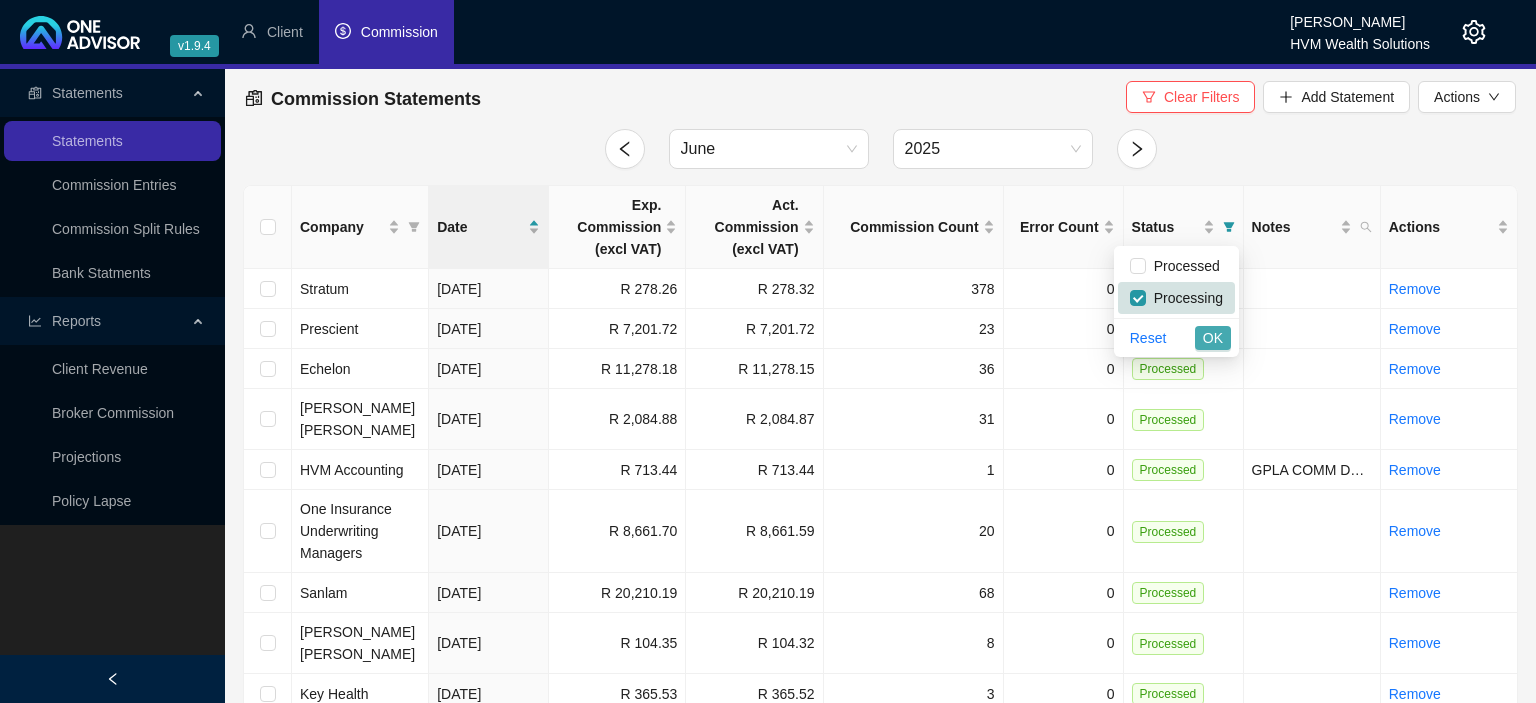 click on "OK" at bounding box center [1213, 338] 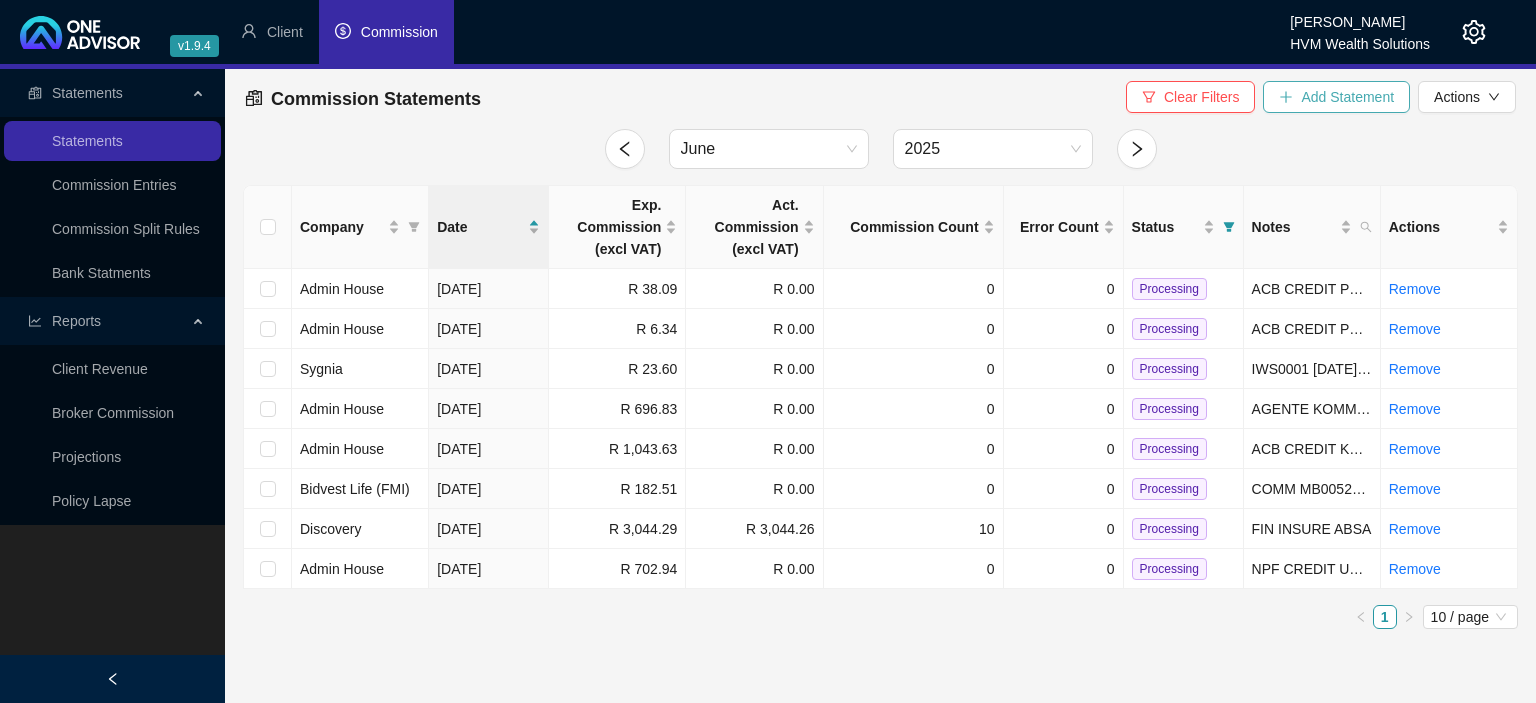 click on "Add Statement" at bounding box center [1347, 97] 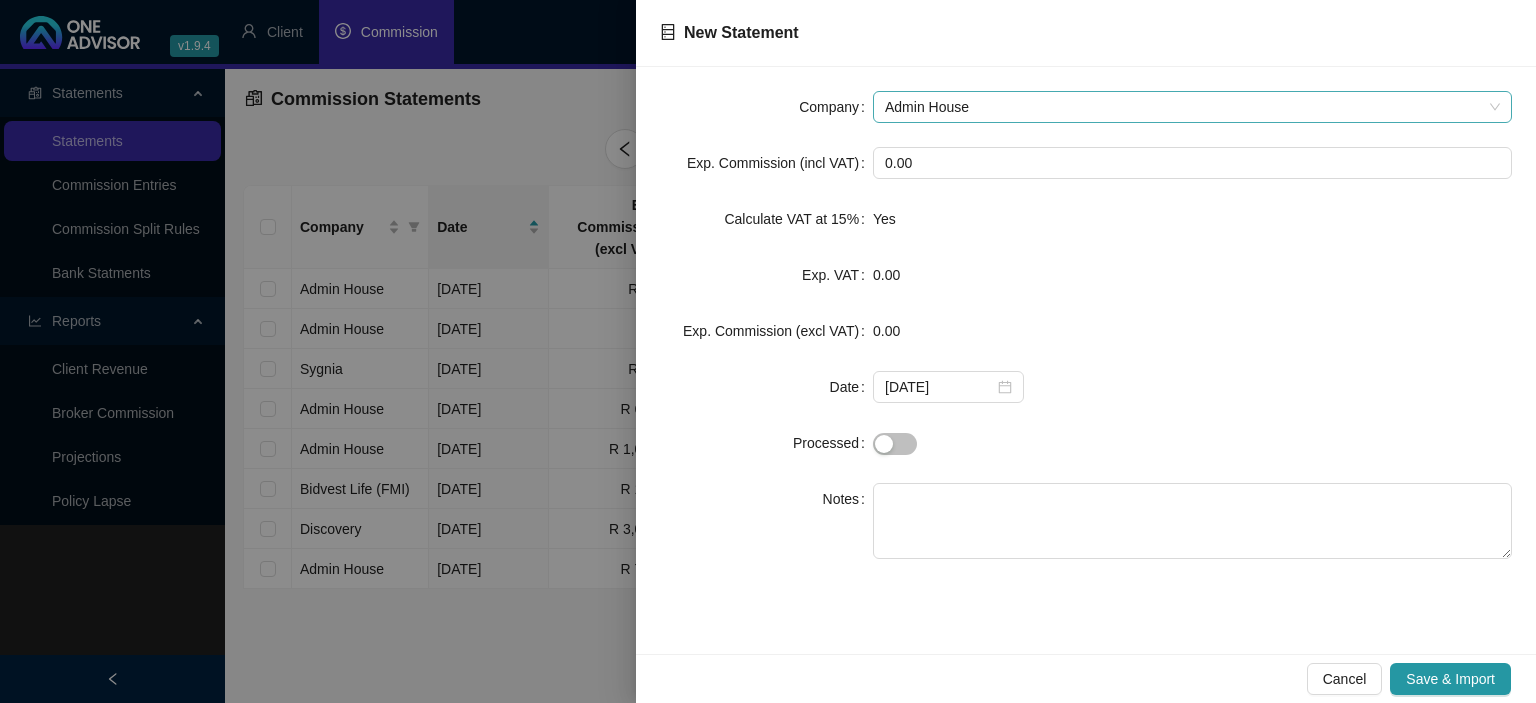 click on "Admin House" at bounding box center (1192, 107) 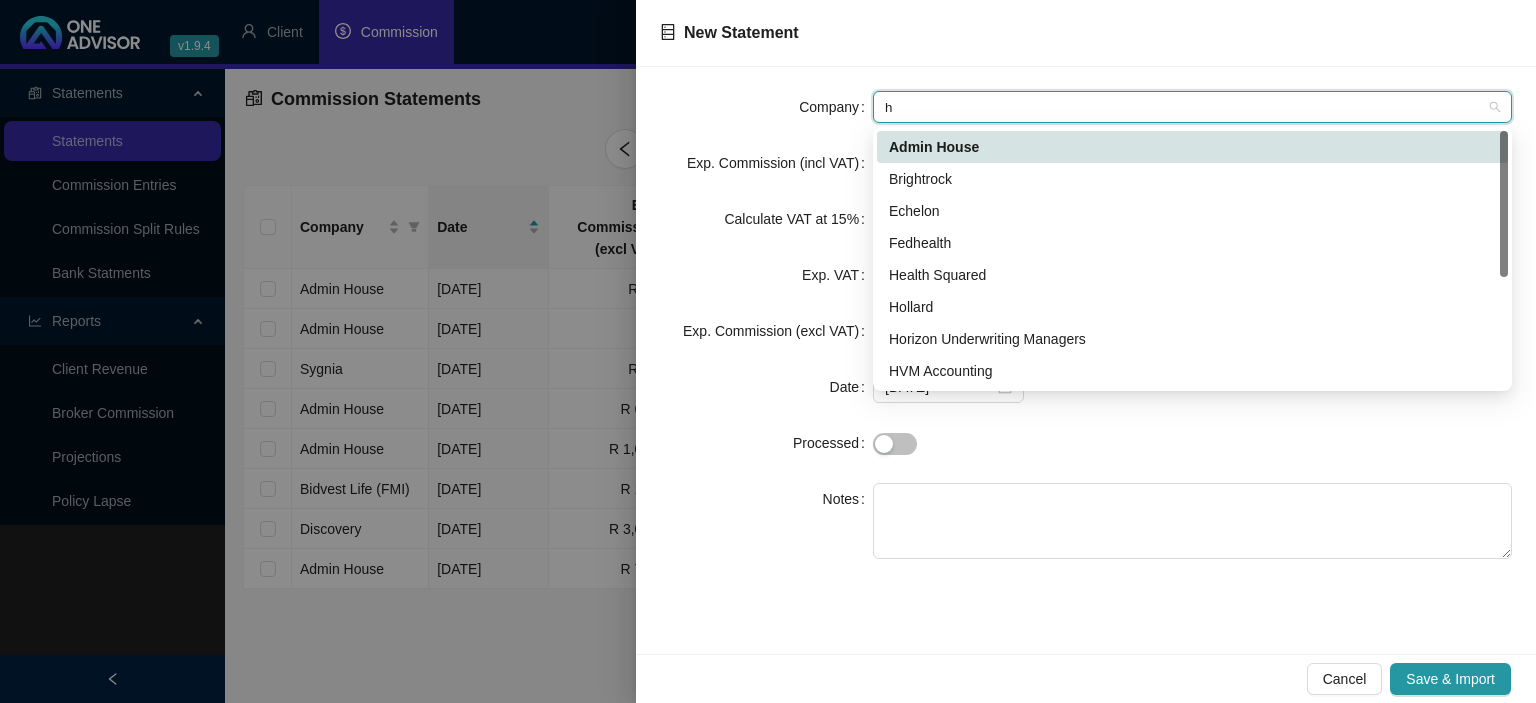 type on "hv" 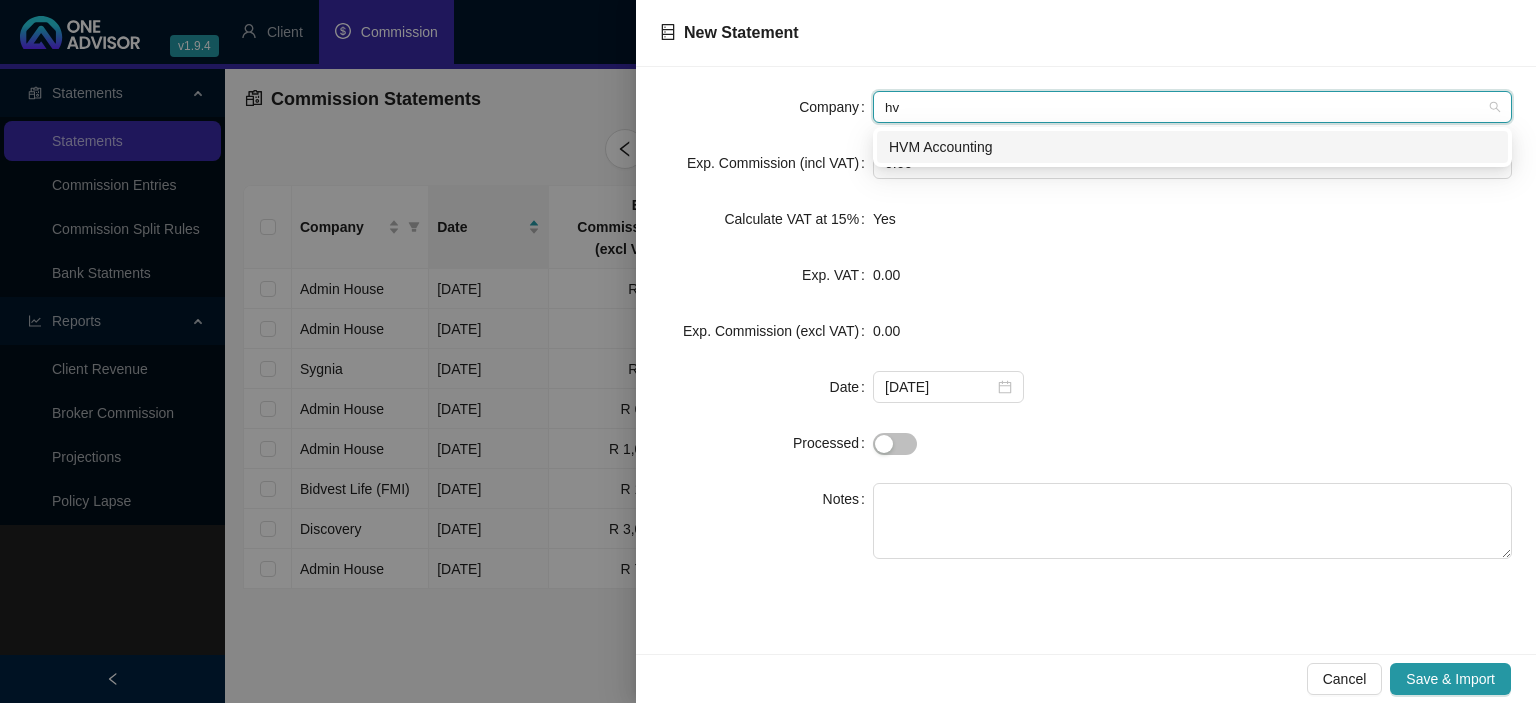 click on "HVM Accounting" at bounding box center (1192, 147) 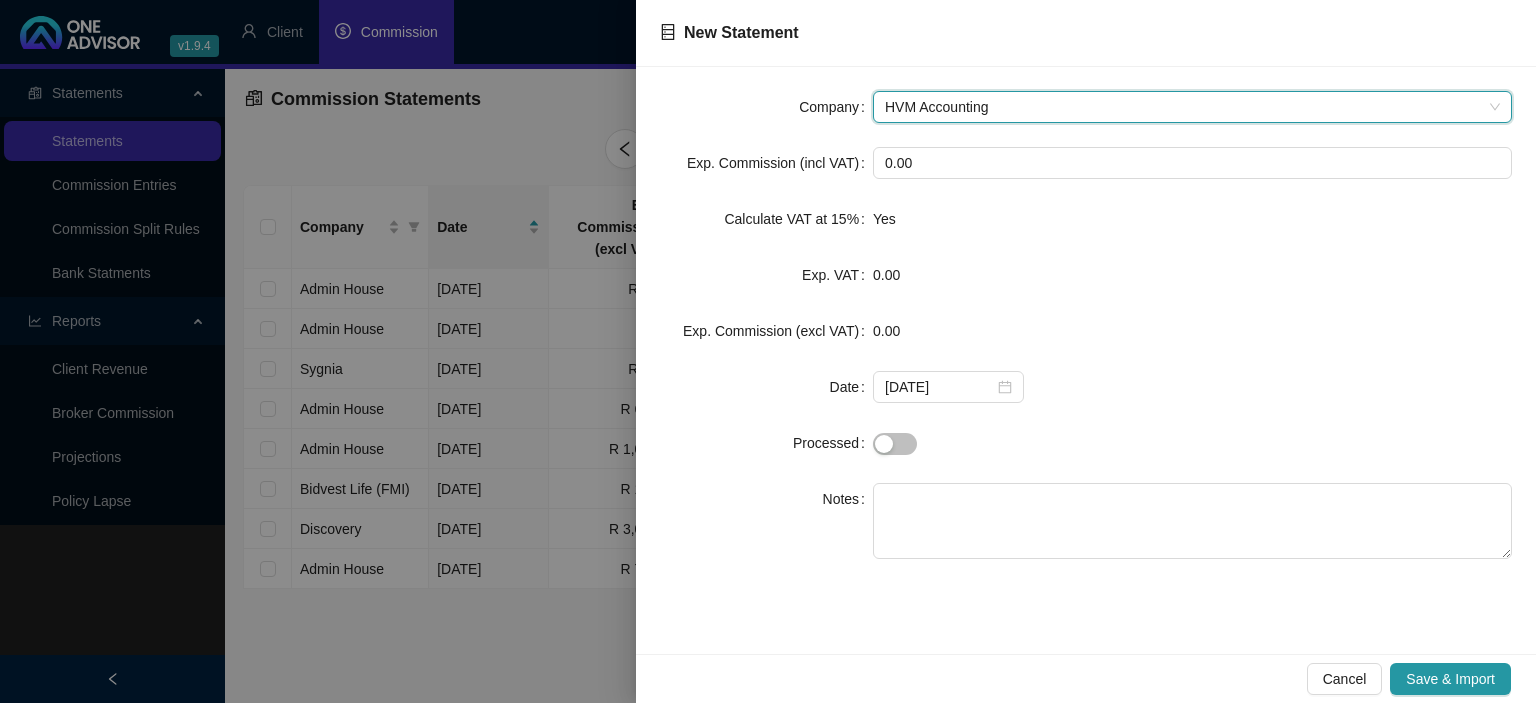click at bounding box center (768, 351) 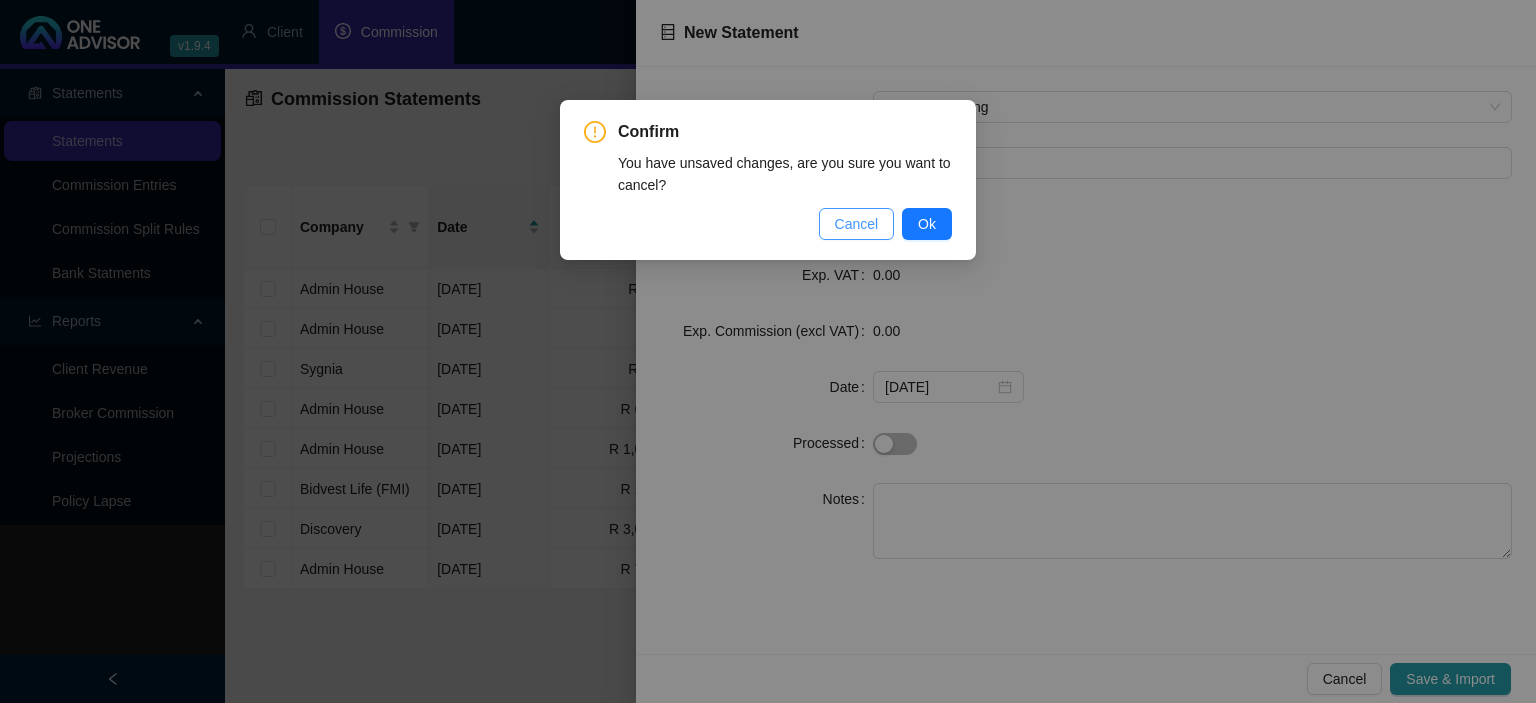 click on "Cancel" at bounding box center (857, 224) 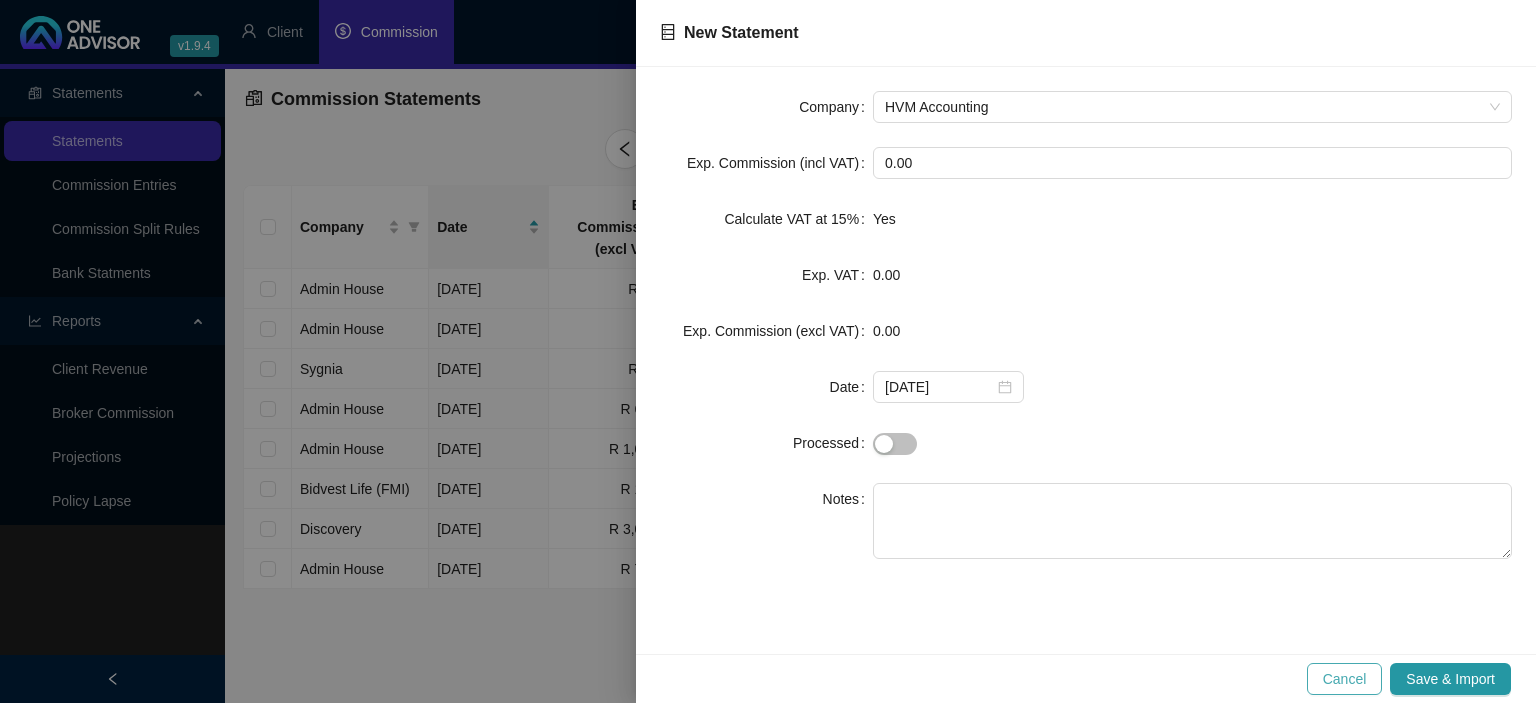 click on "Cancel" at bounding box center [1345, 679] 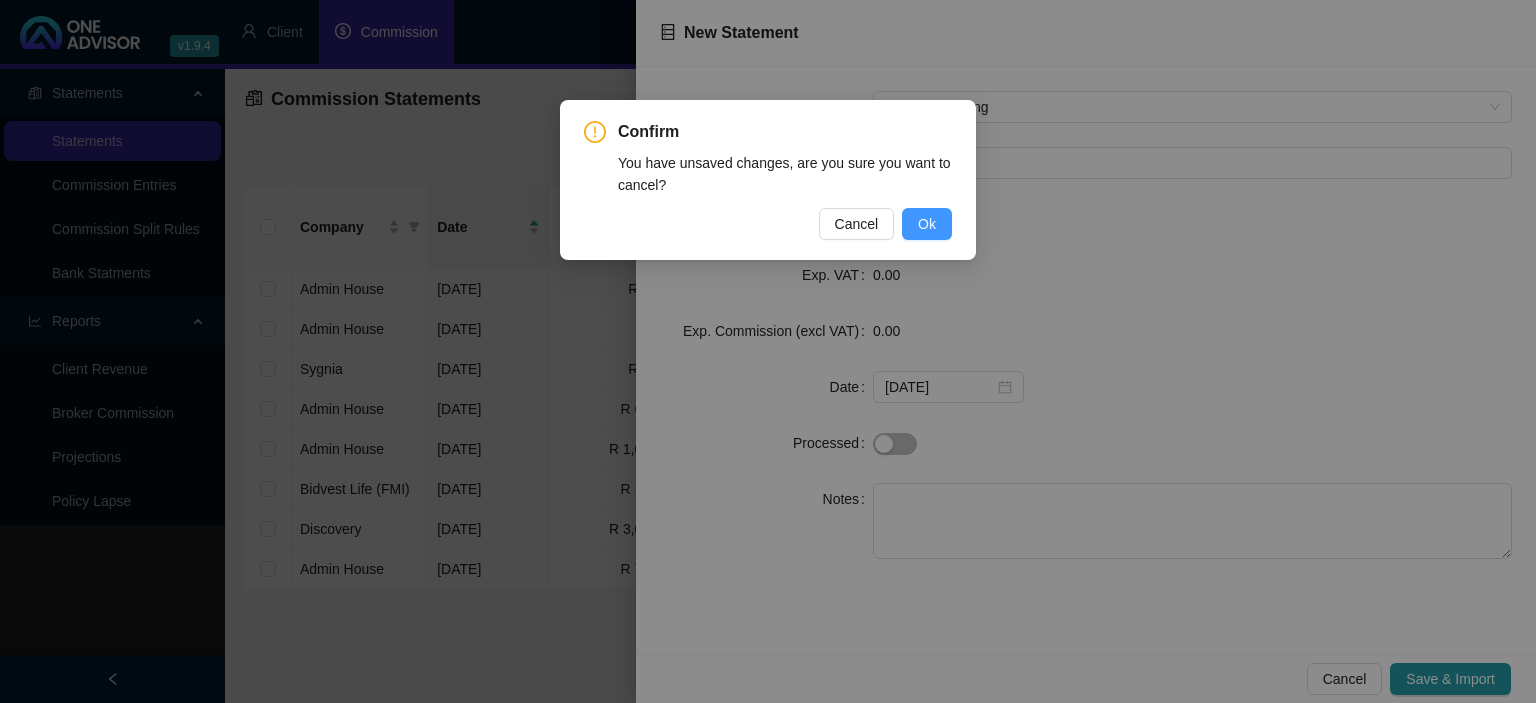 click on "Ok" at bounding box center (927, 224) 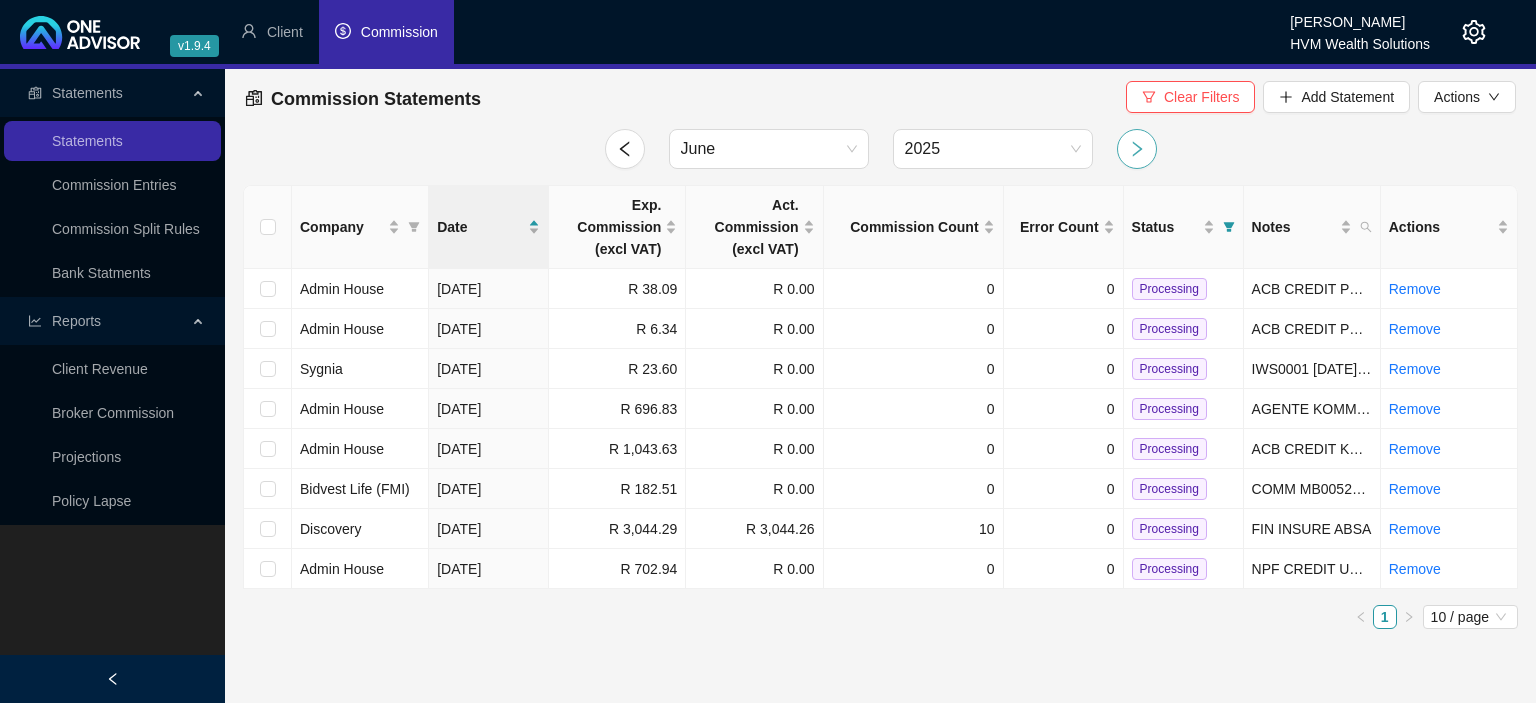 click 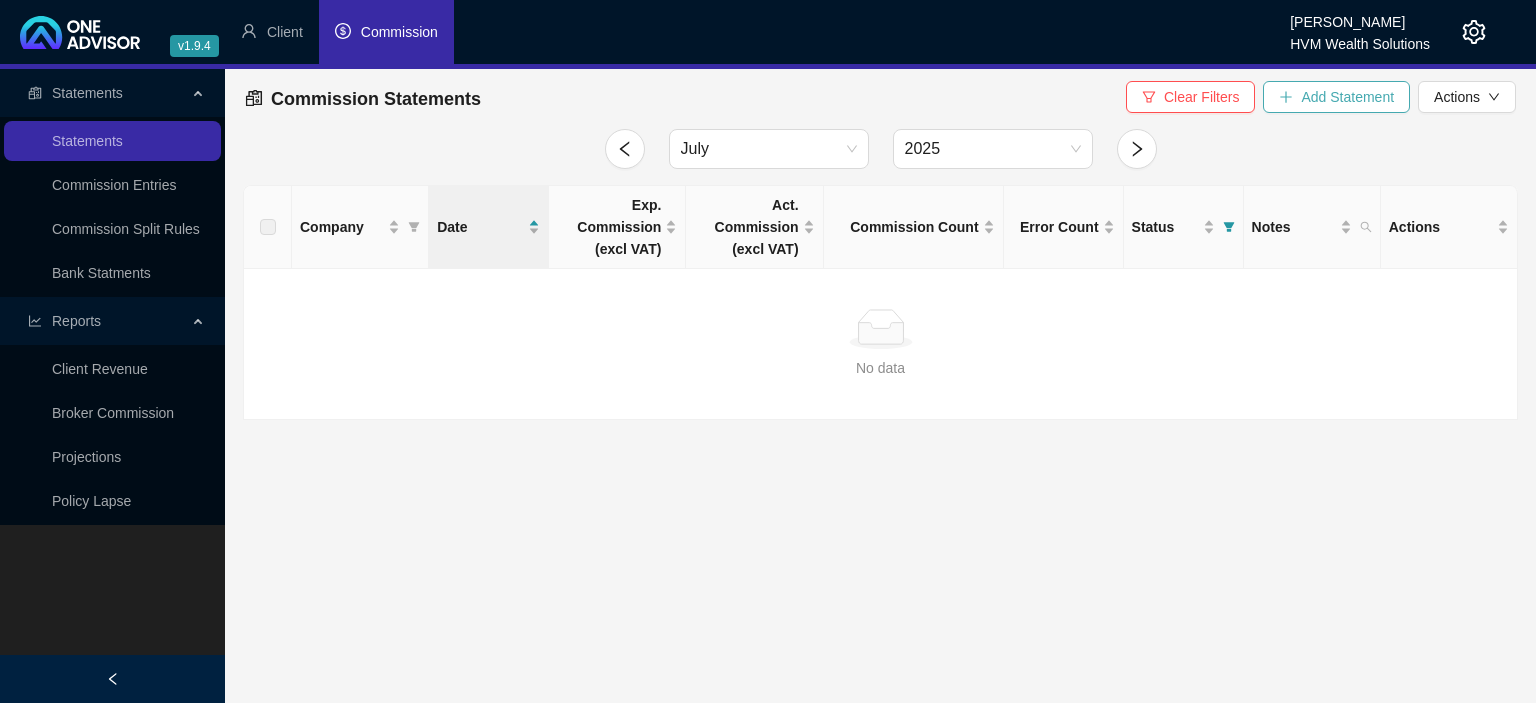 click 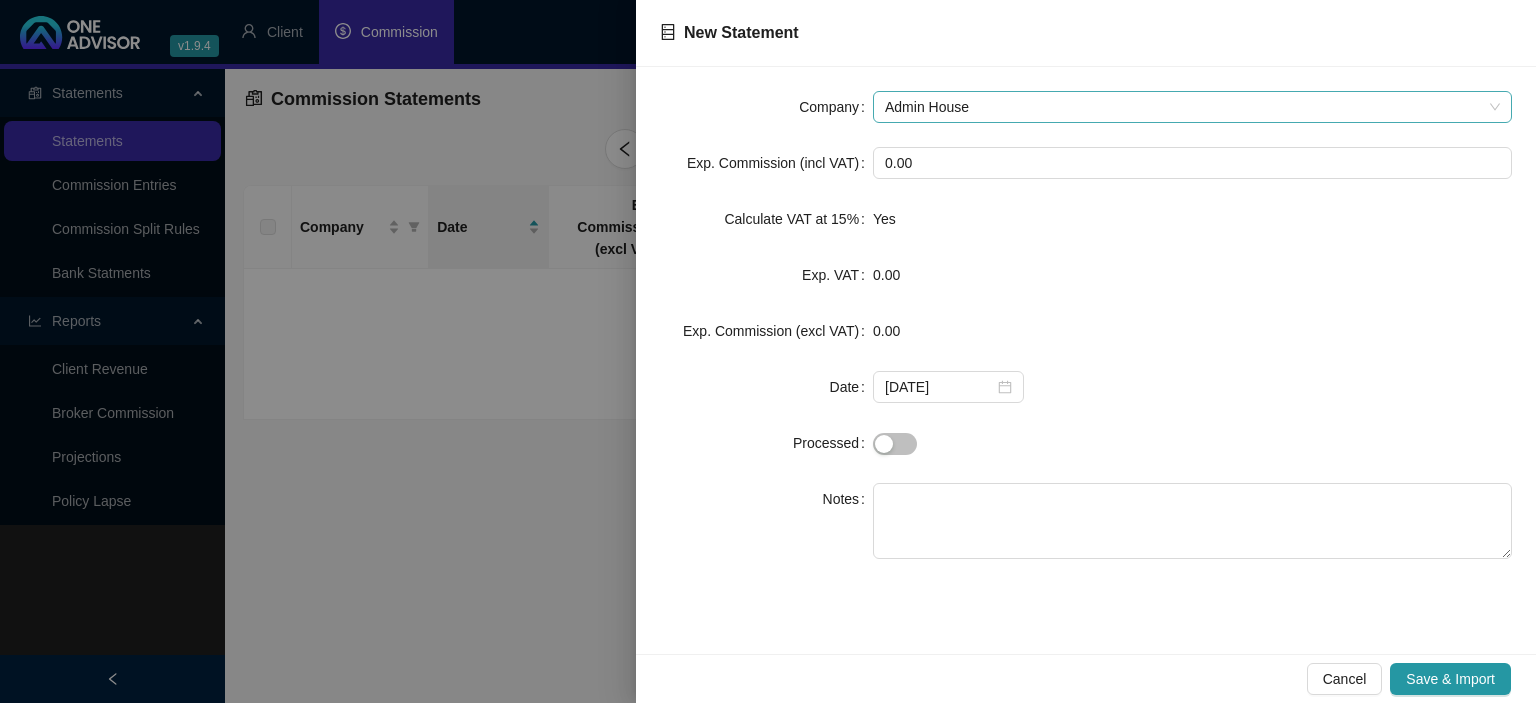 click on "Admin House" at bounding box center [1192, 107] 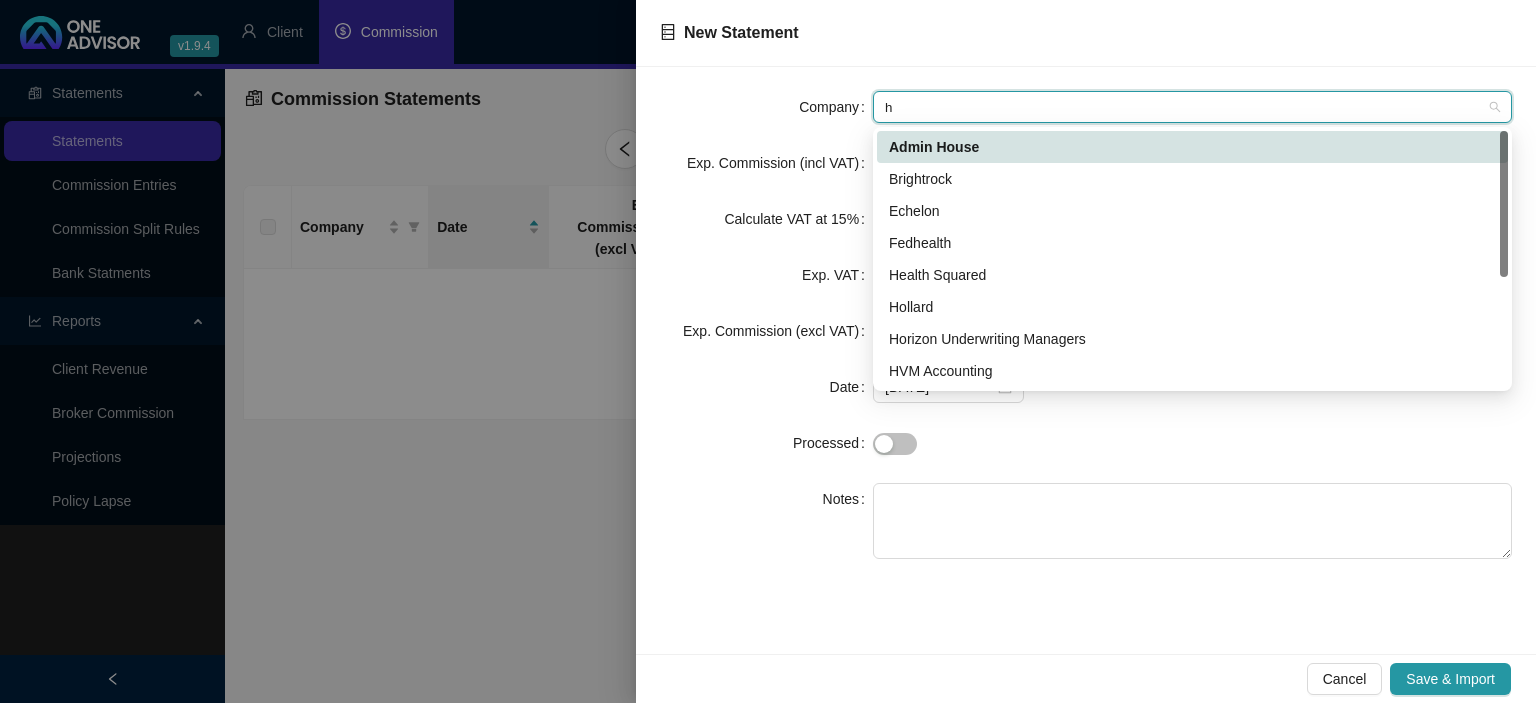 type on "hv" 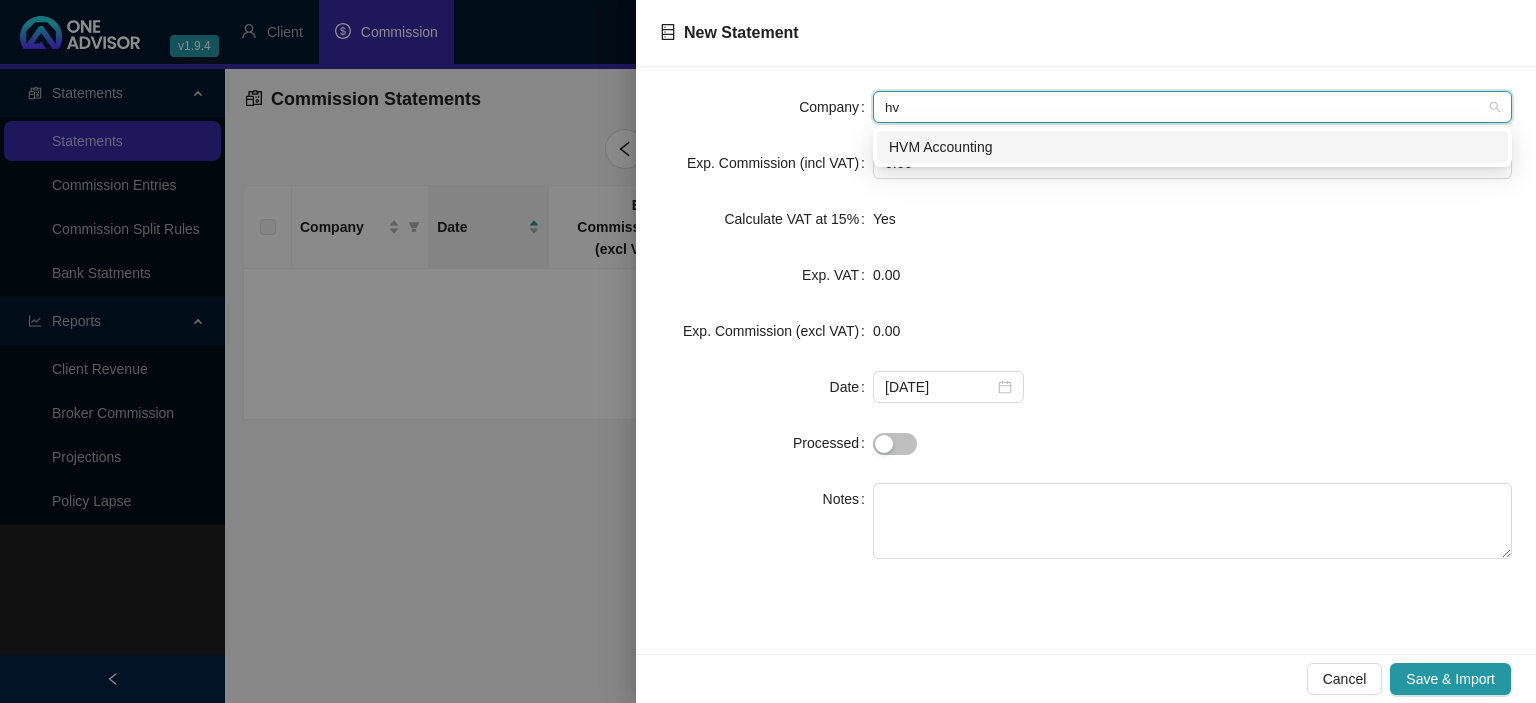 click on "HVM Accounting" at bounding box center [1192, 147] 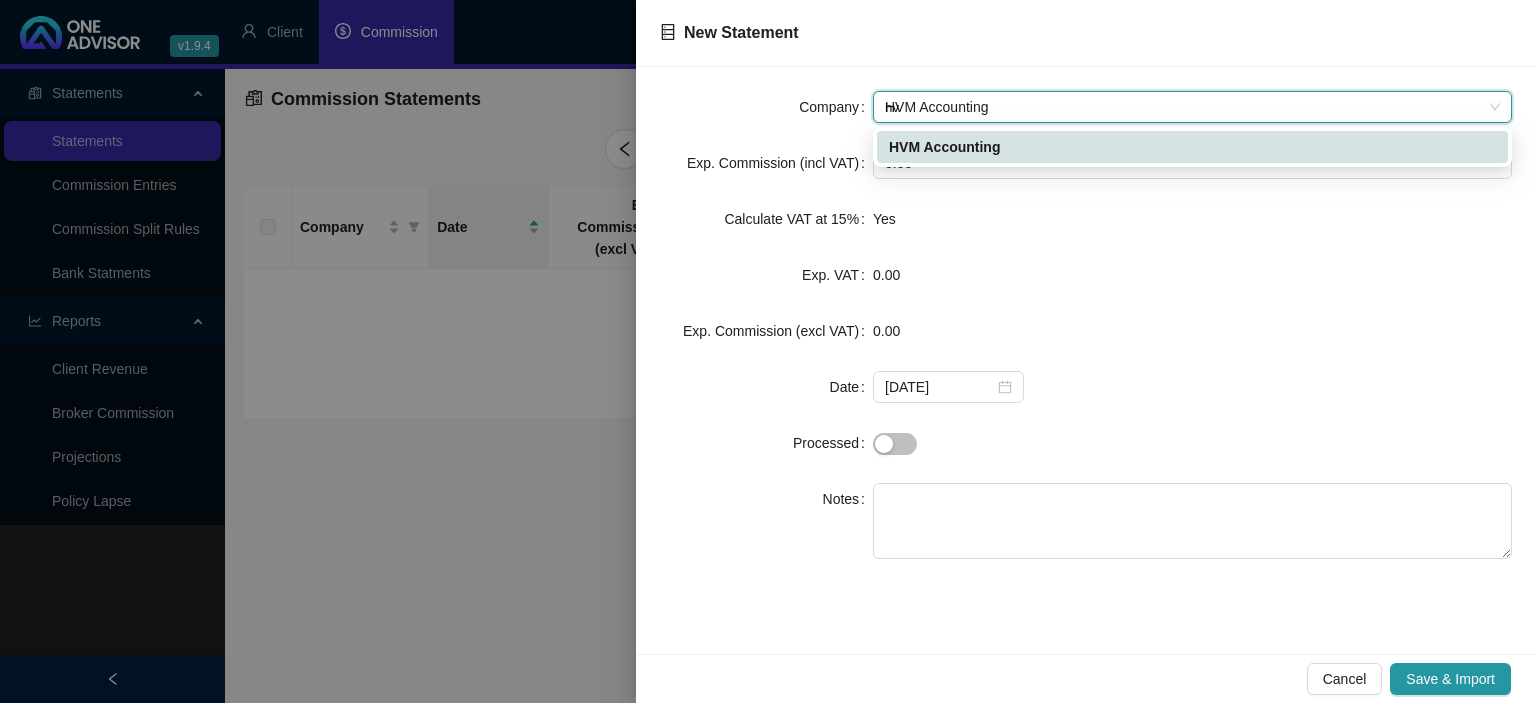 type 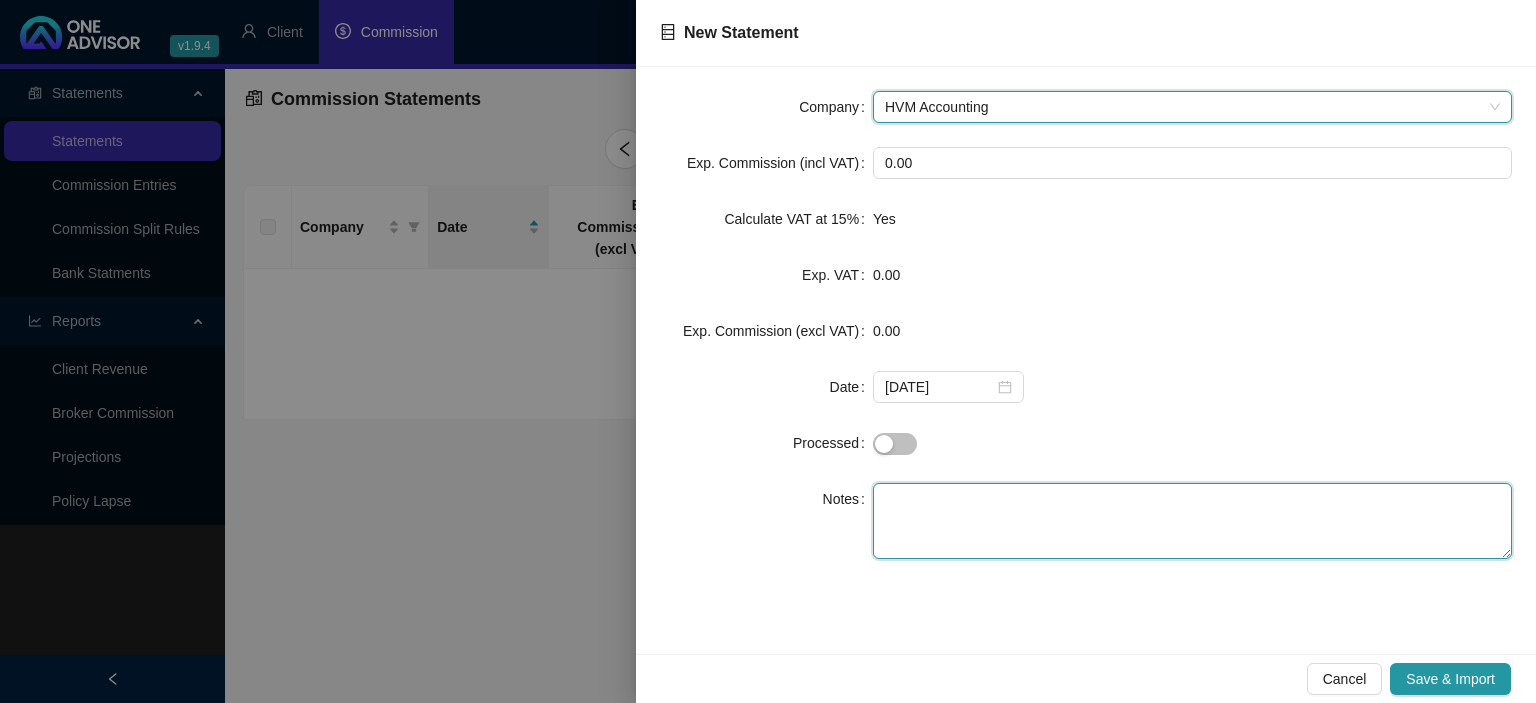 click at bounding box center (1192, 521) 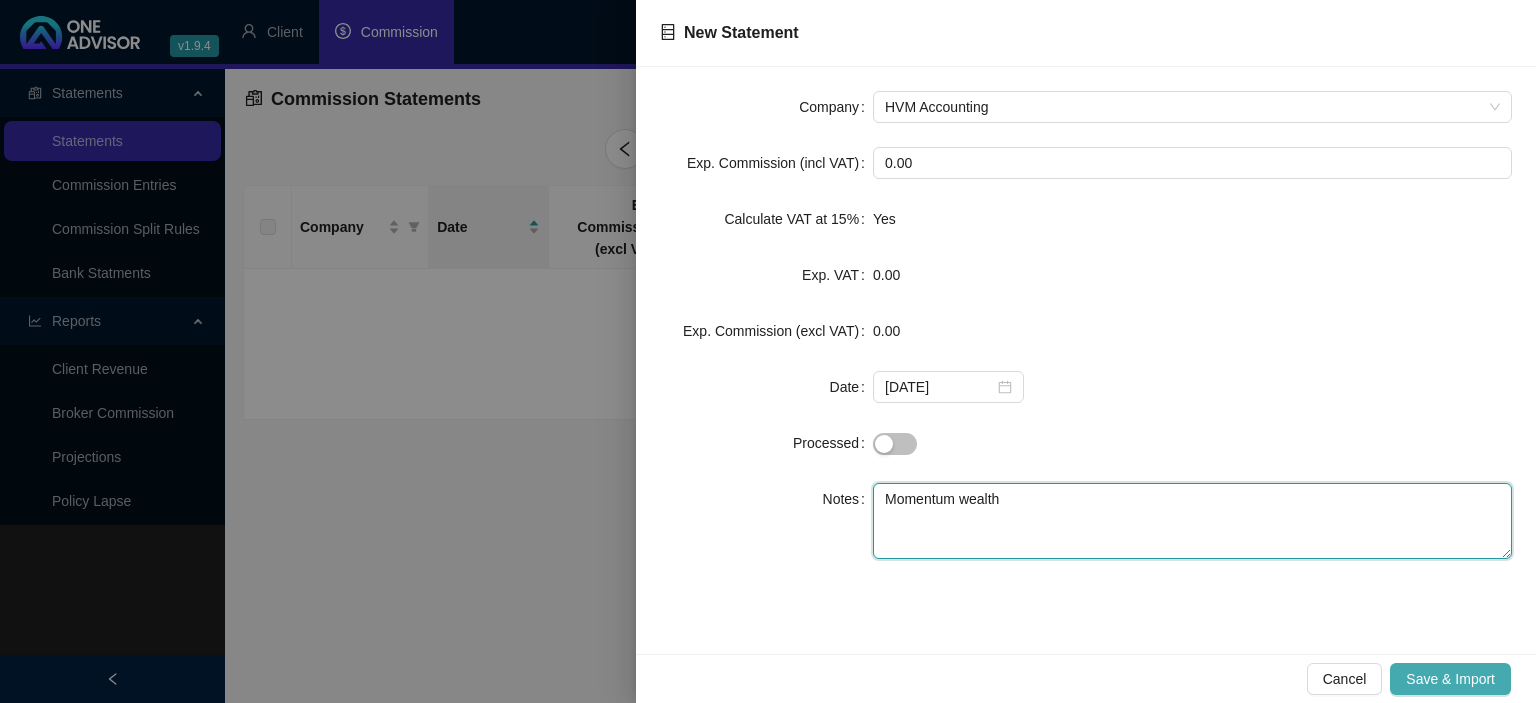 type on "Momentum wealth" 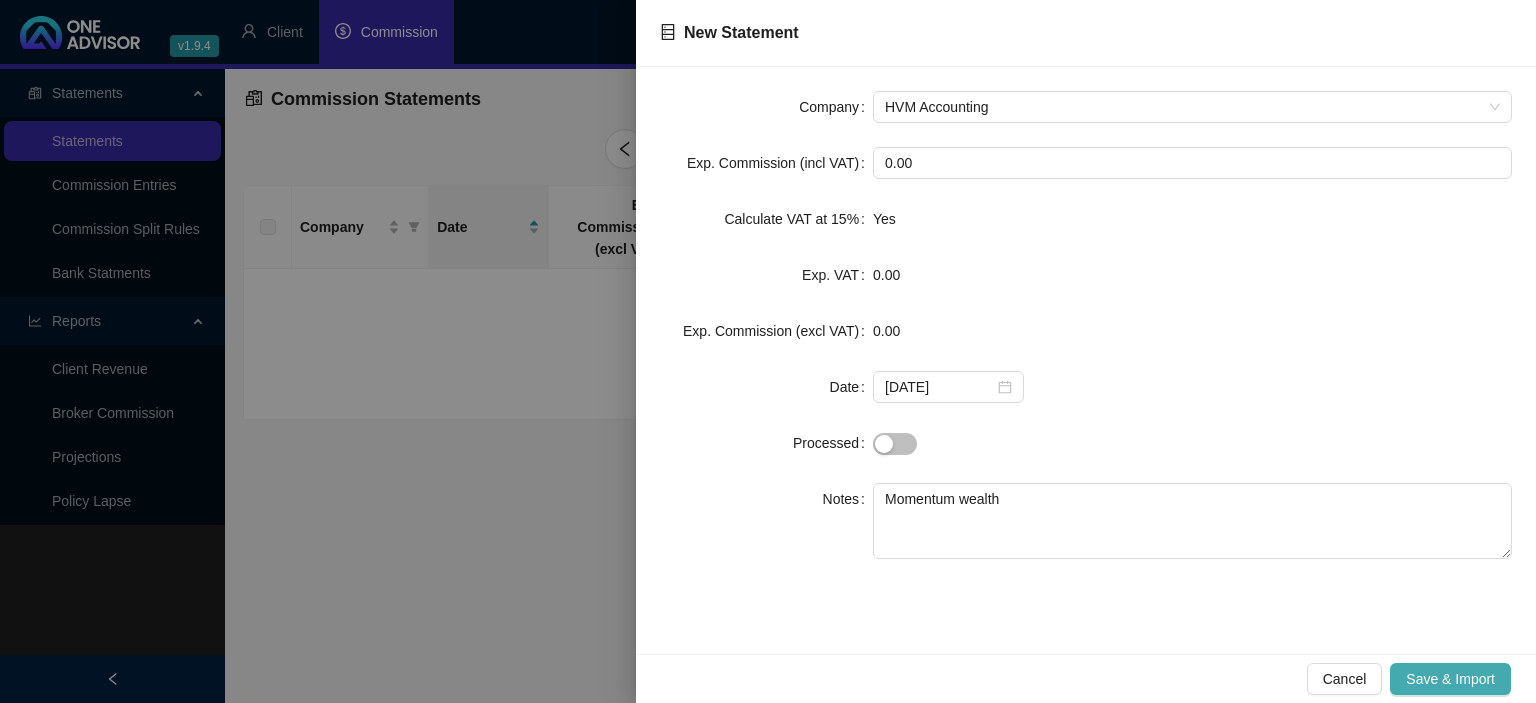 click on "Save & Import" at bounding box center [1450, 679] 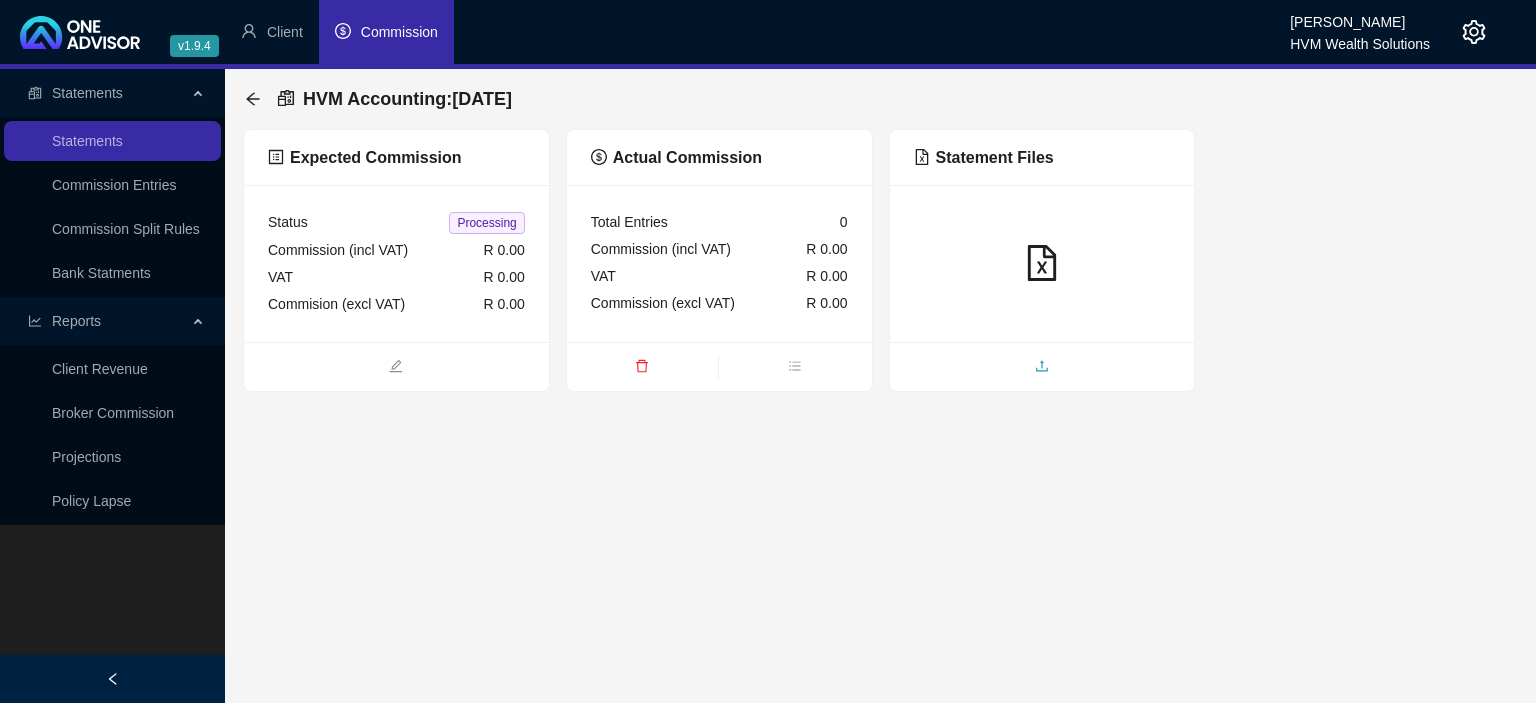 click at bounding box center (1042, 368) 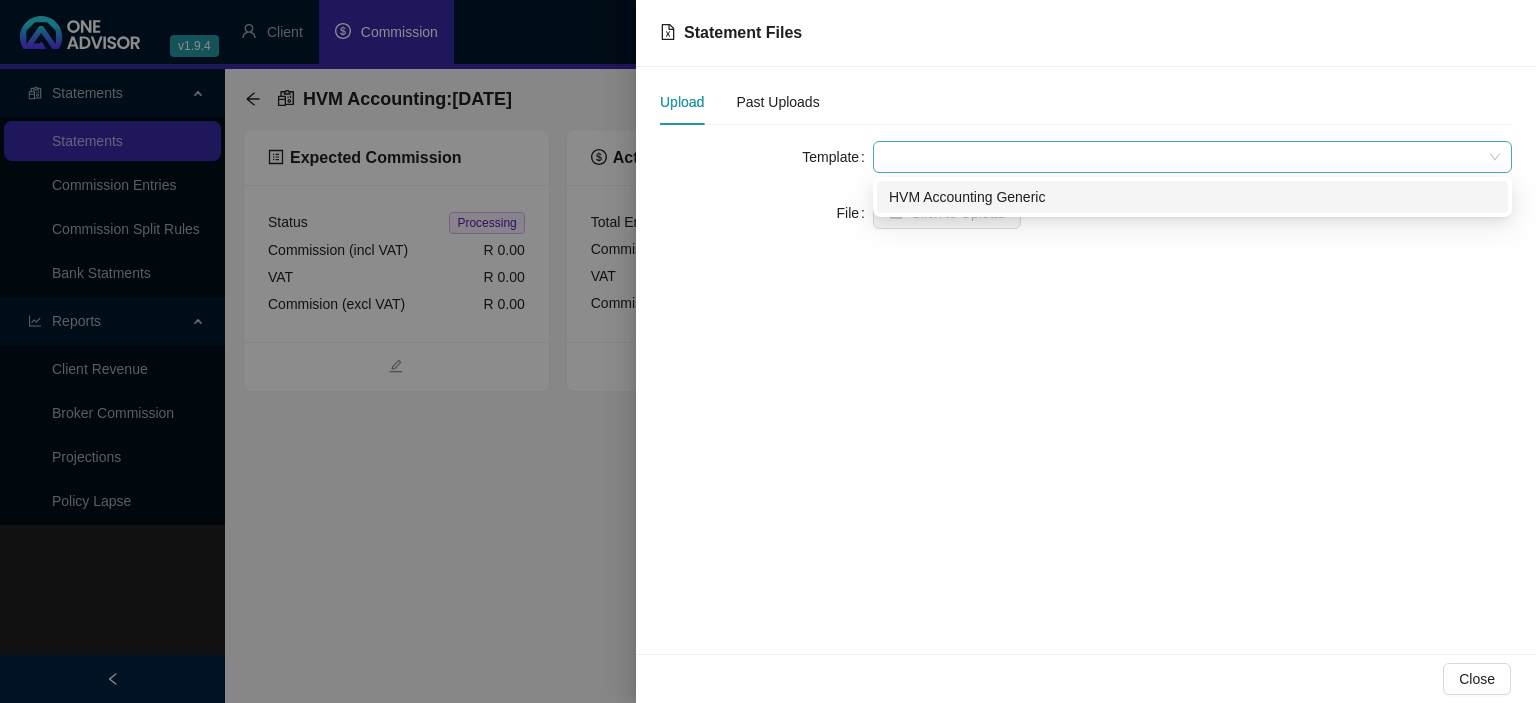 click at bounding box center [1192, 157] 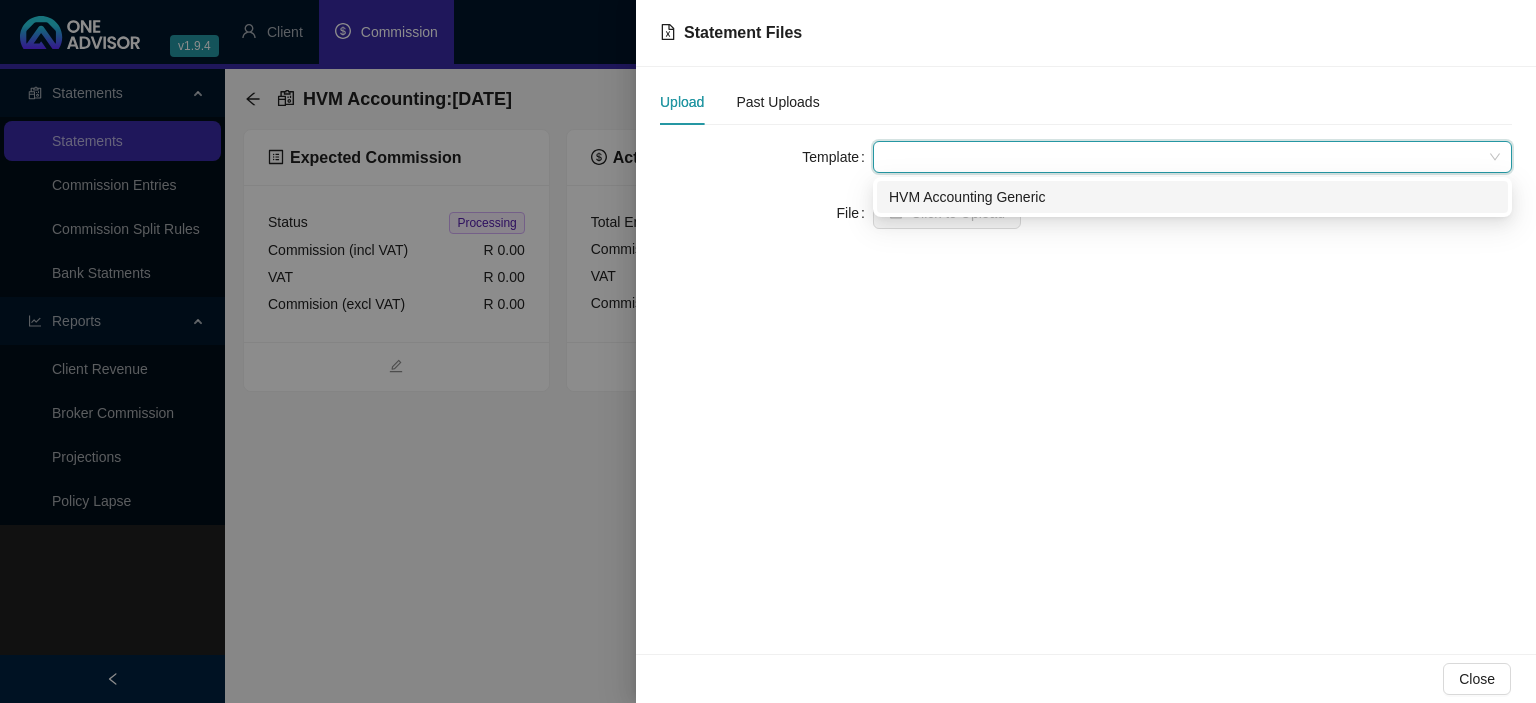 click on "HVM Accounting Generic" at bounding box center [1192, 197] 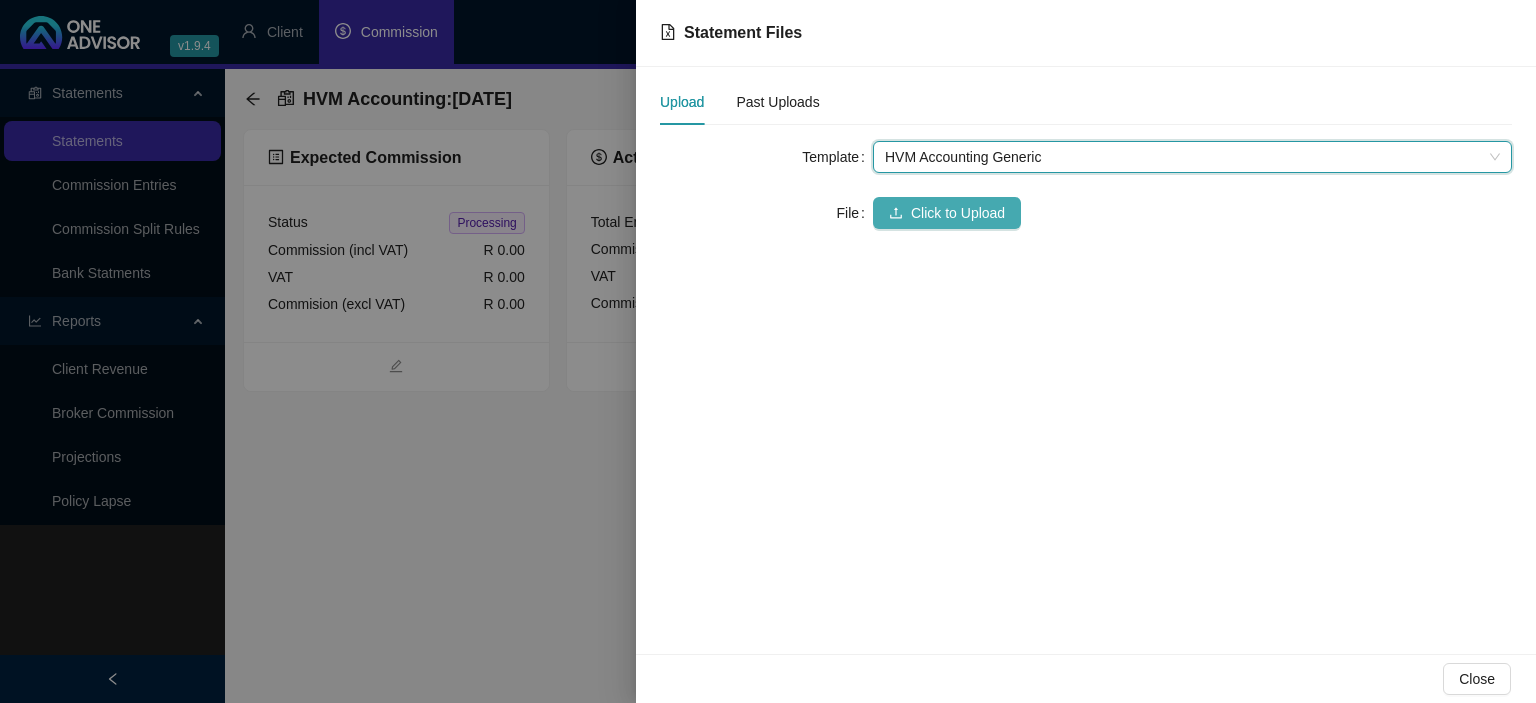 click on "Click to Upload" at bounding box center [958, 213] 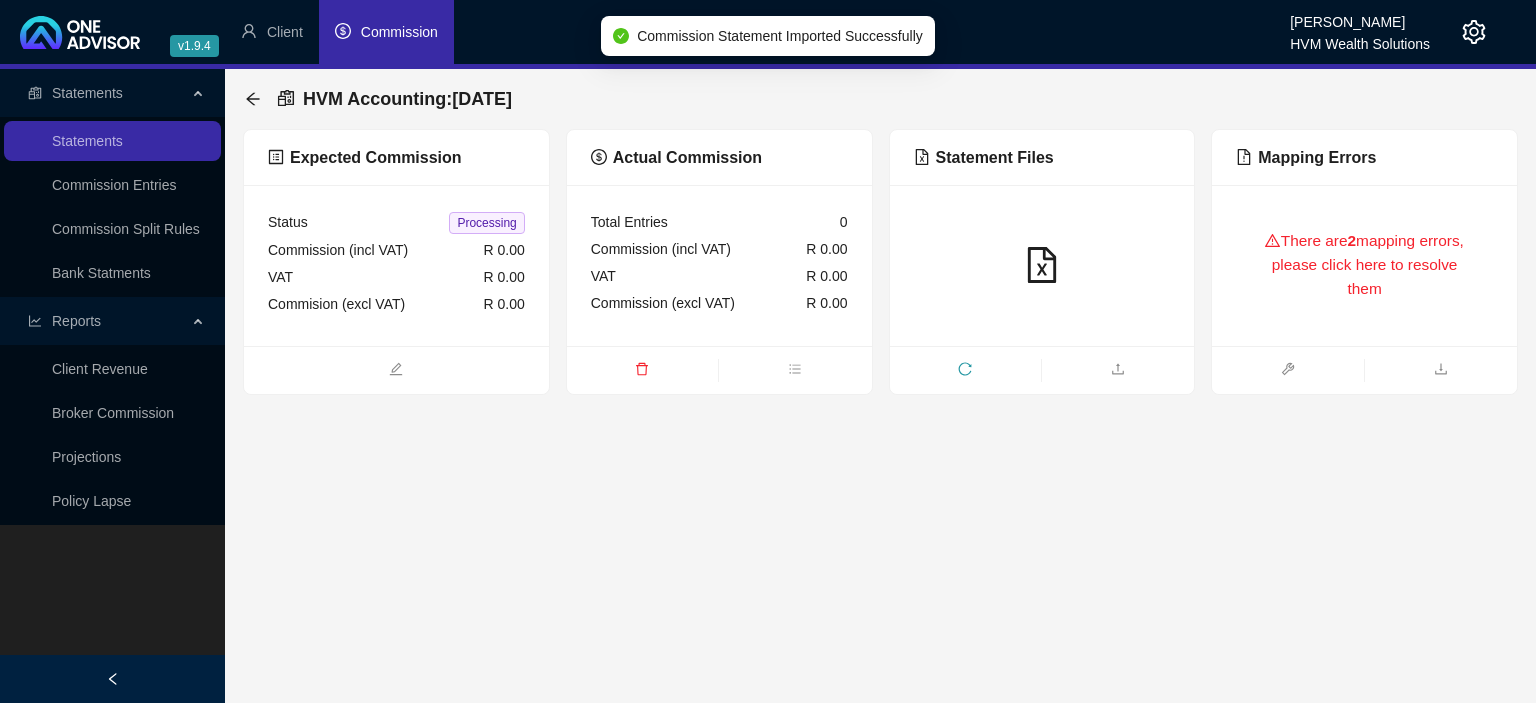 click on "There are  2  mapping errors, please click here to resolve them" at bounding box center (1364, 265) 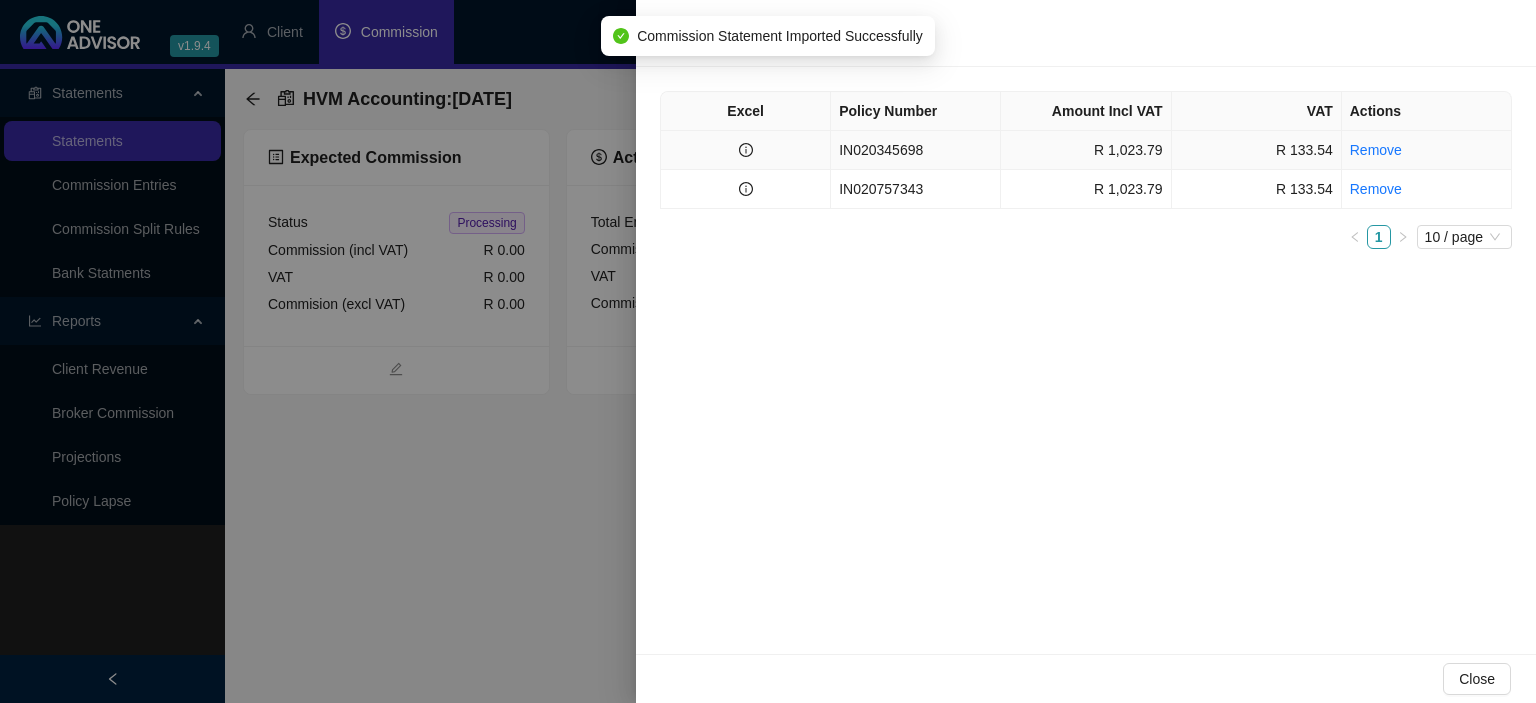 click on "IN020345698" at bounding box center [916, 150] 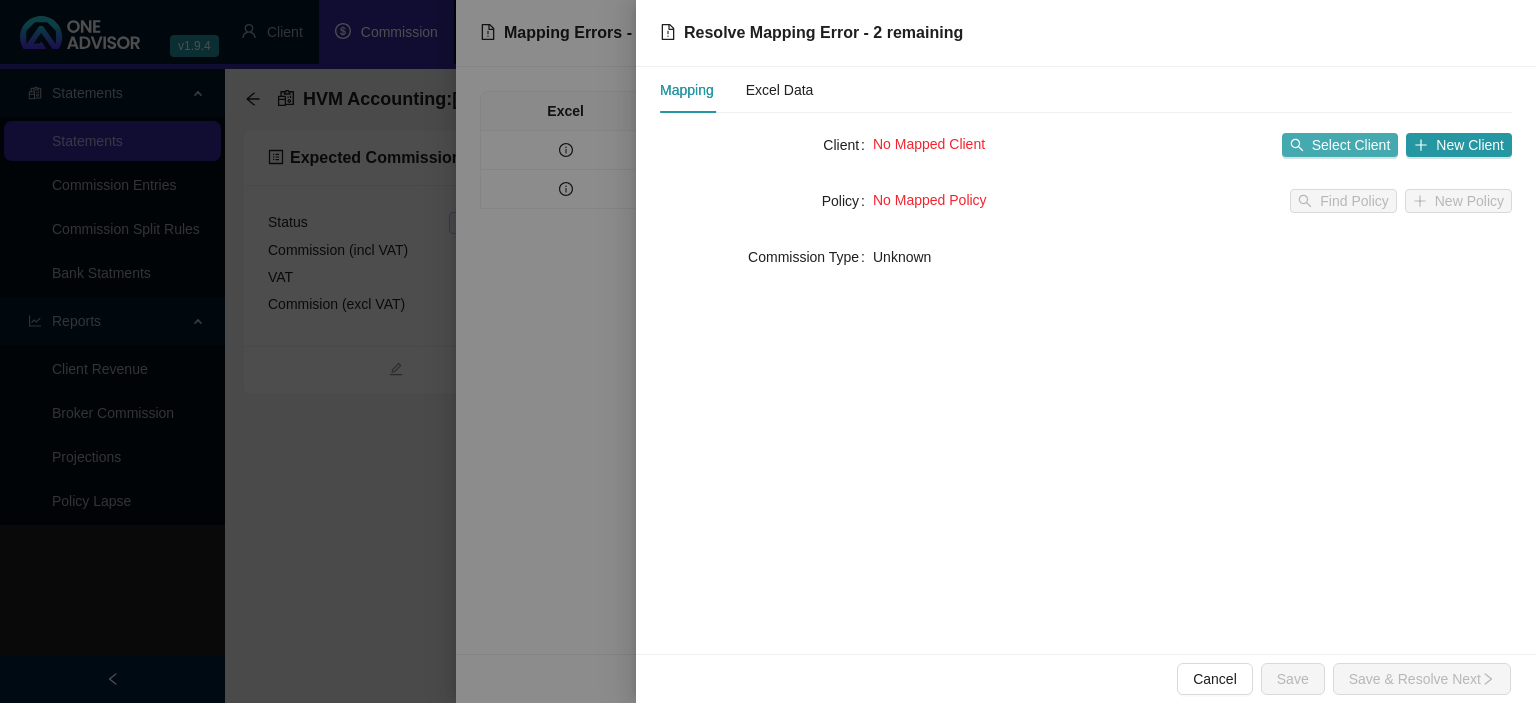 click on "Select Client" at bounding box center [1351, 145] 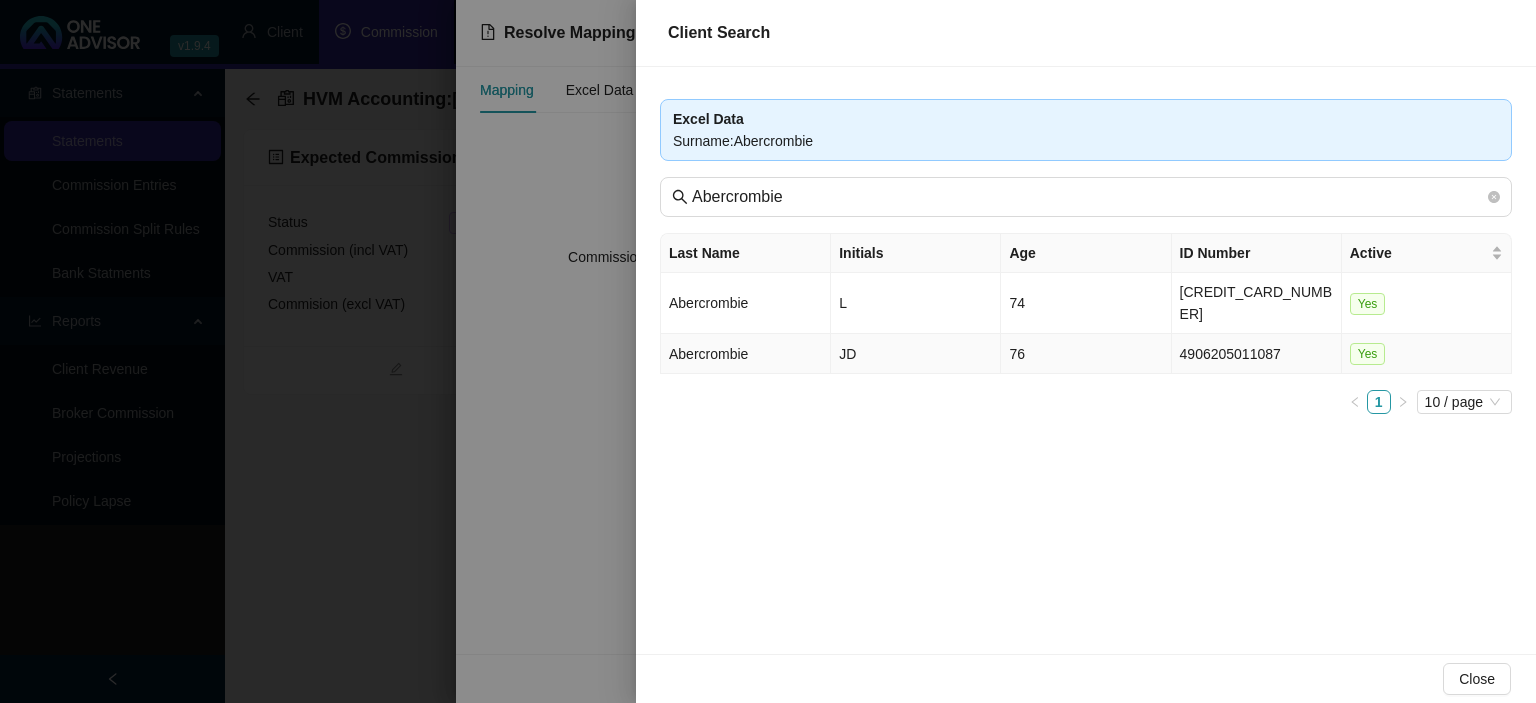 click on "JD" at bounding box center (916, 354) 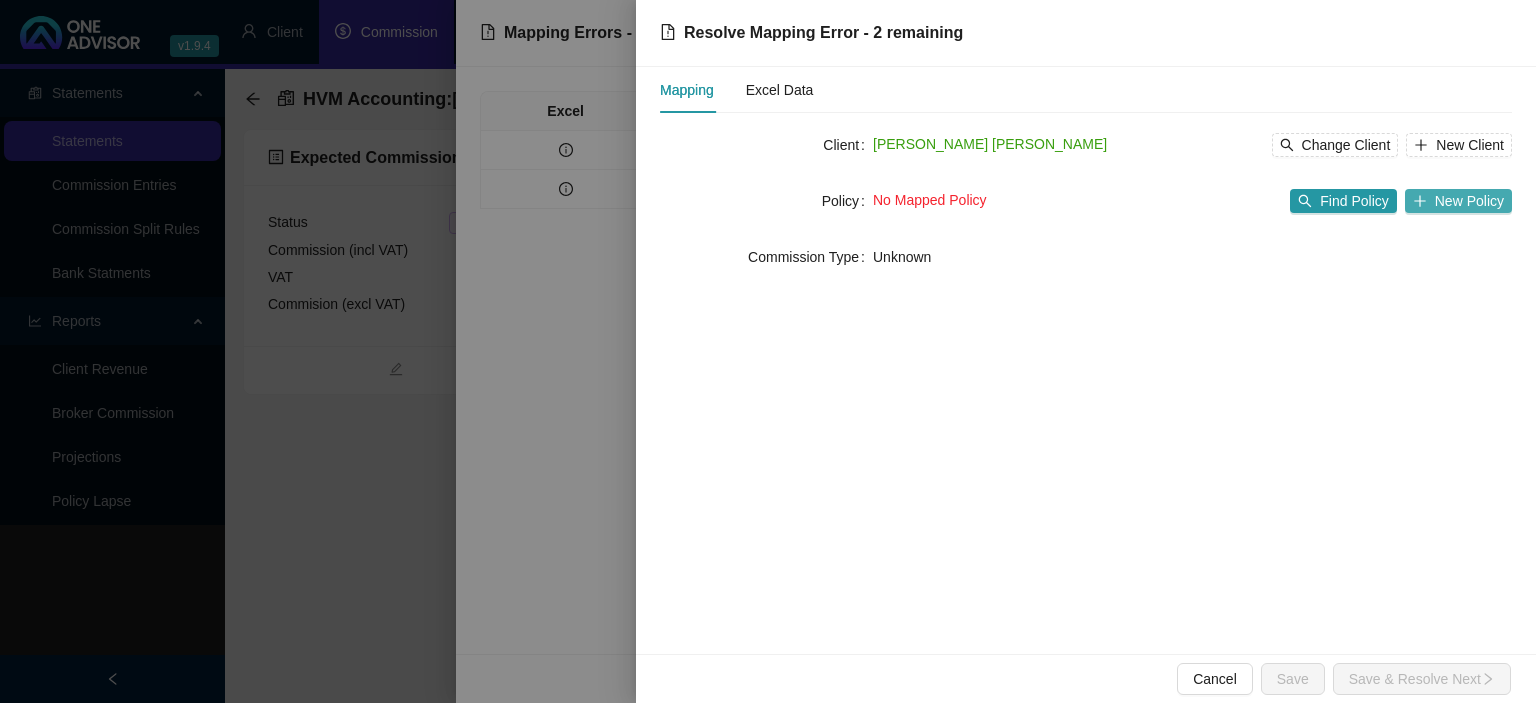 click on "New Policy" at bounding box center (1458, 201) 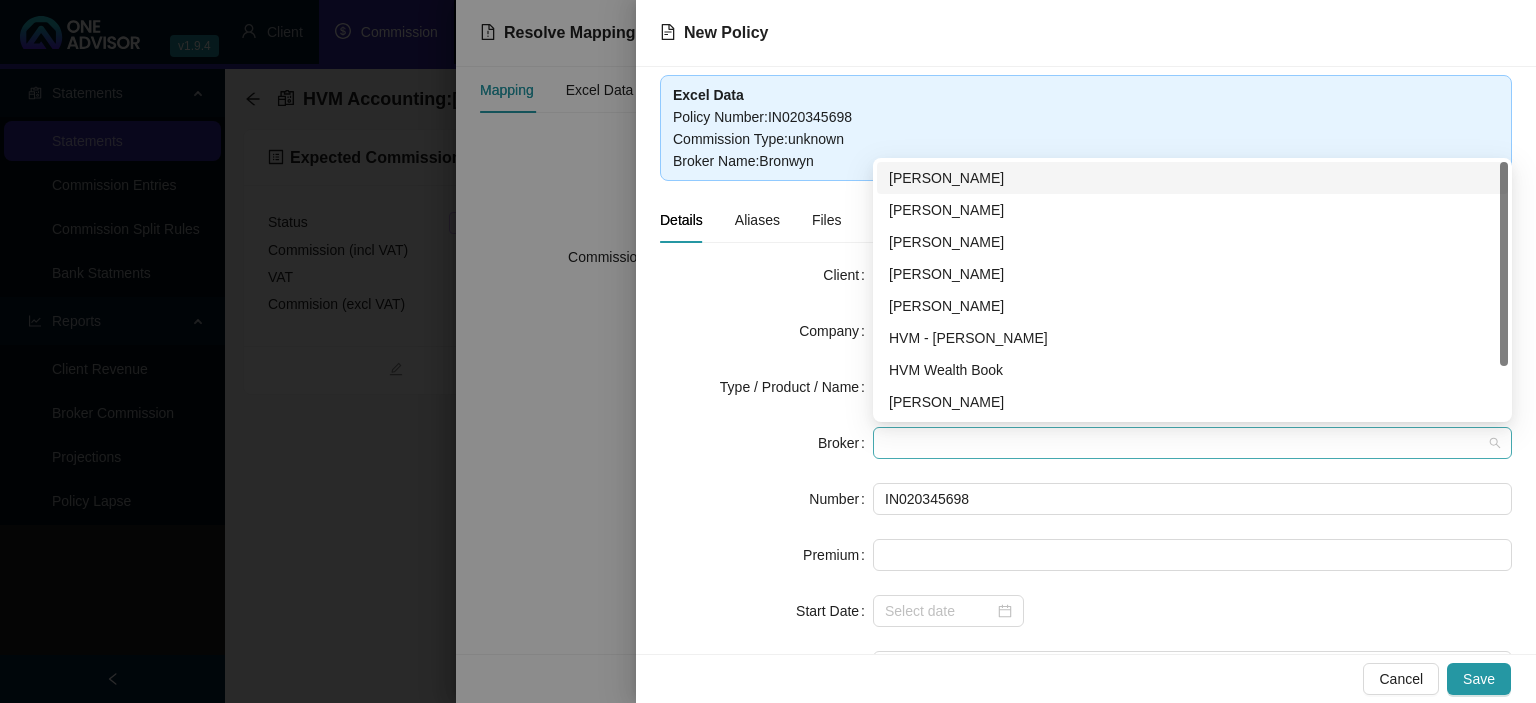 click at bounding box center [1192, 443] 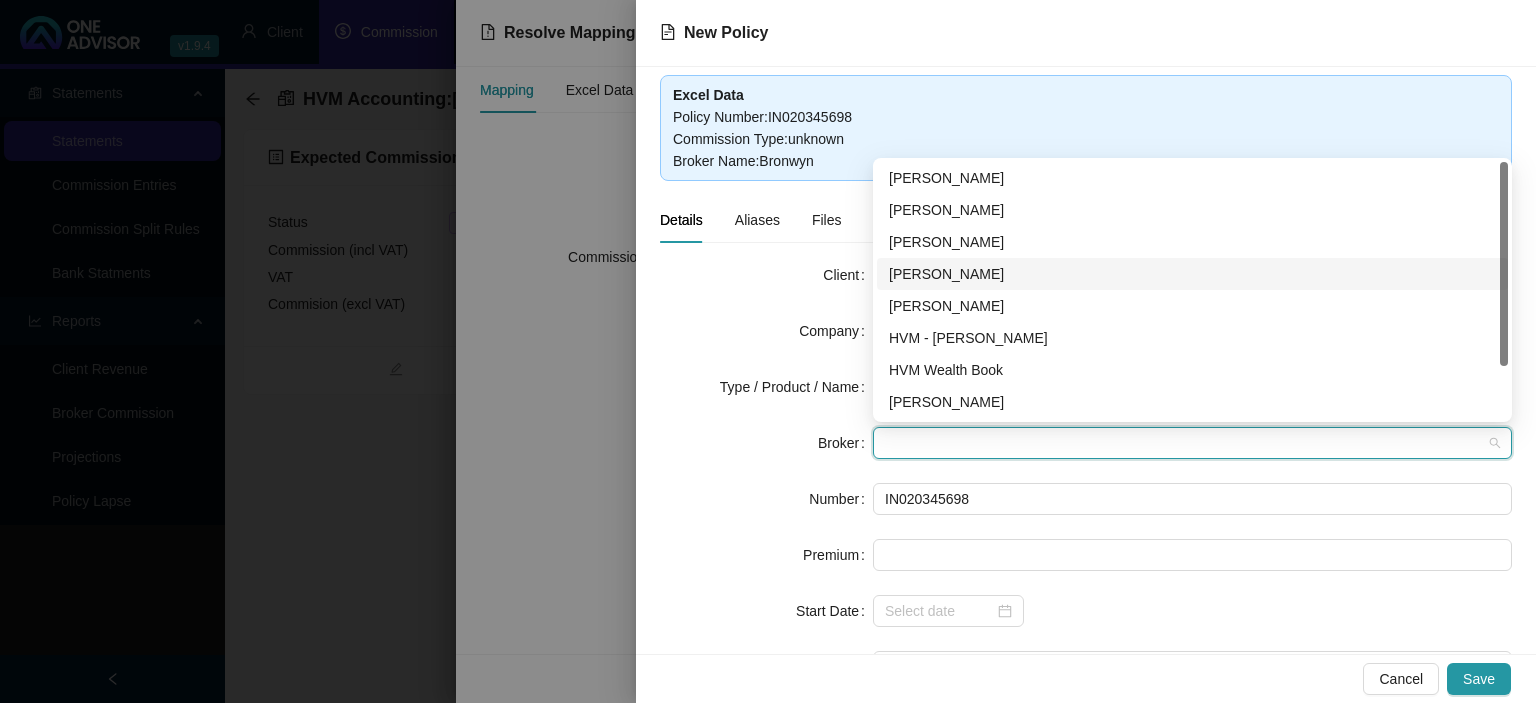 click on "[PERSON_NAME]" at bounding box center [1192, 274] 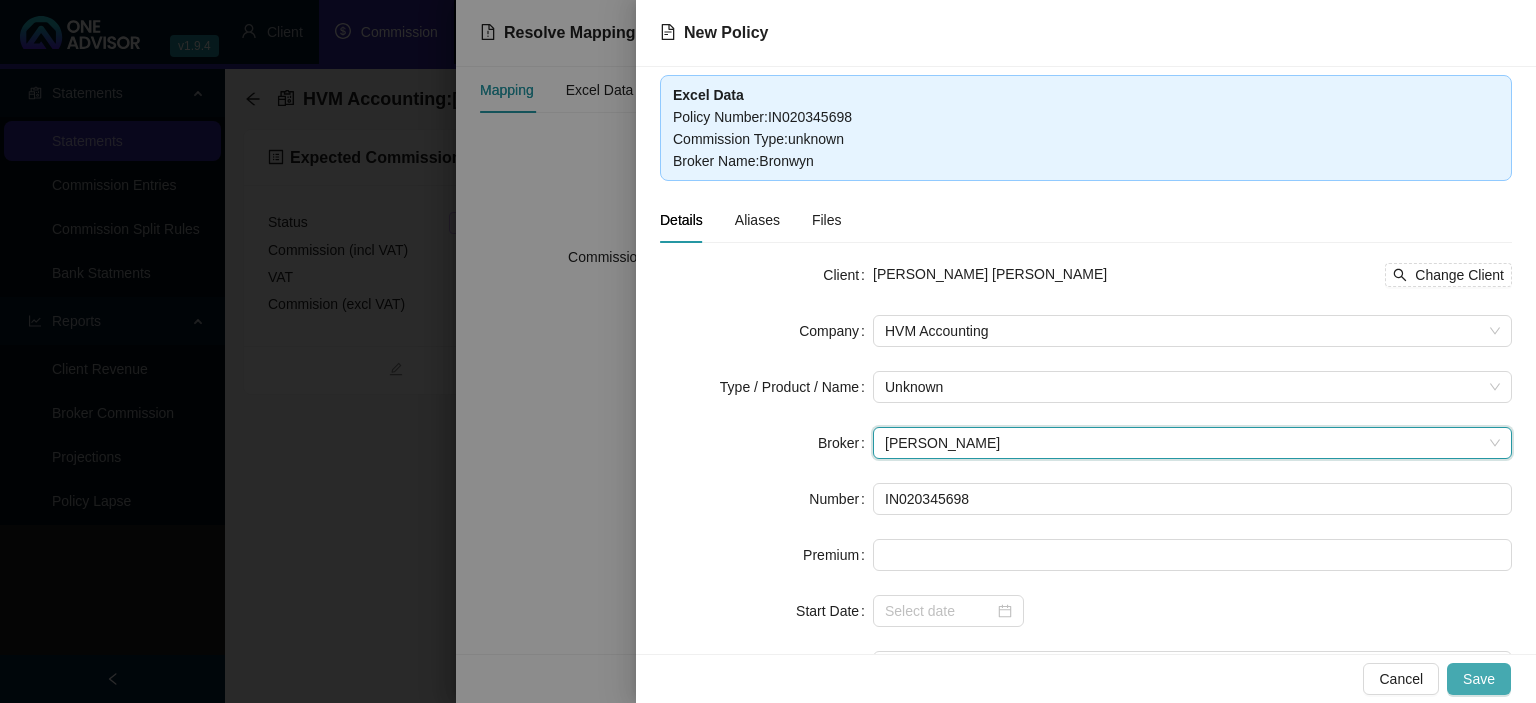 click on "Save" at bounding box center [1479, 679] 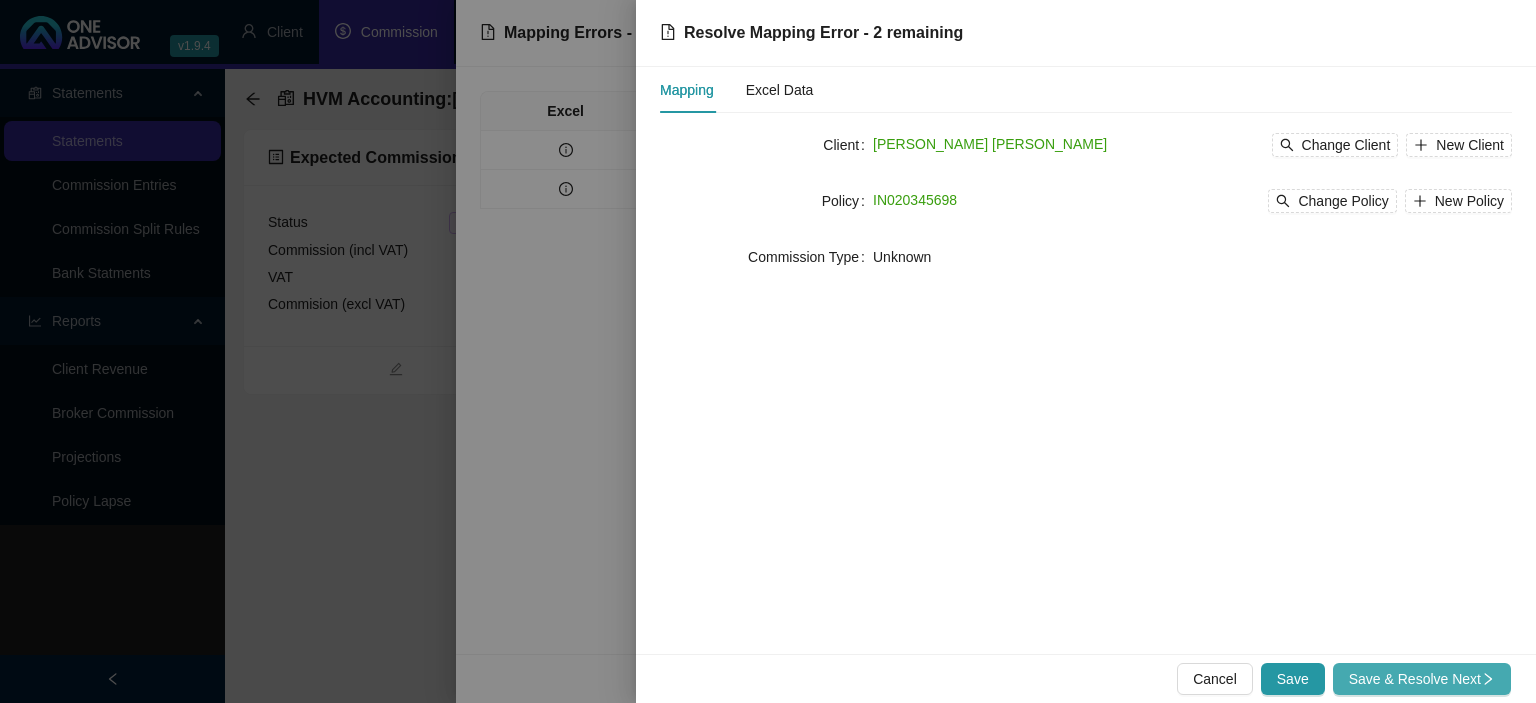 click on "Save & Resolve Next" at bounding box center (1422, 679) 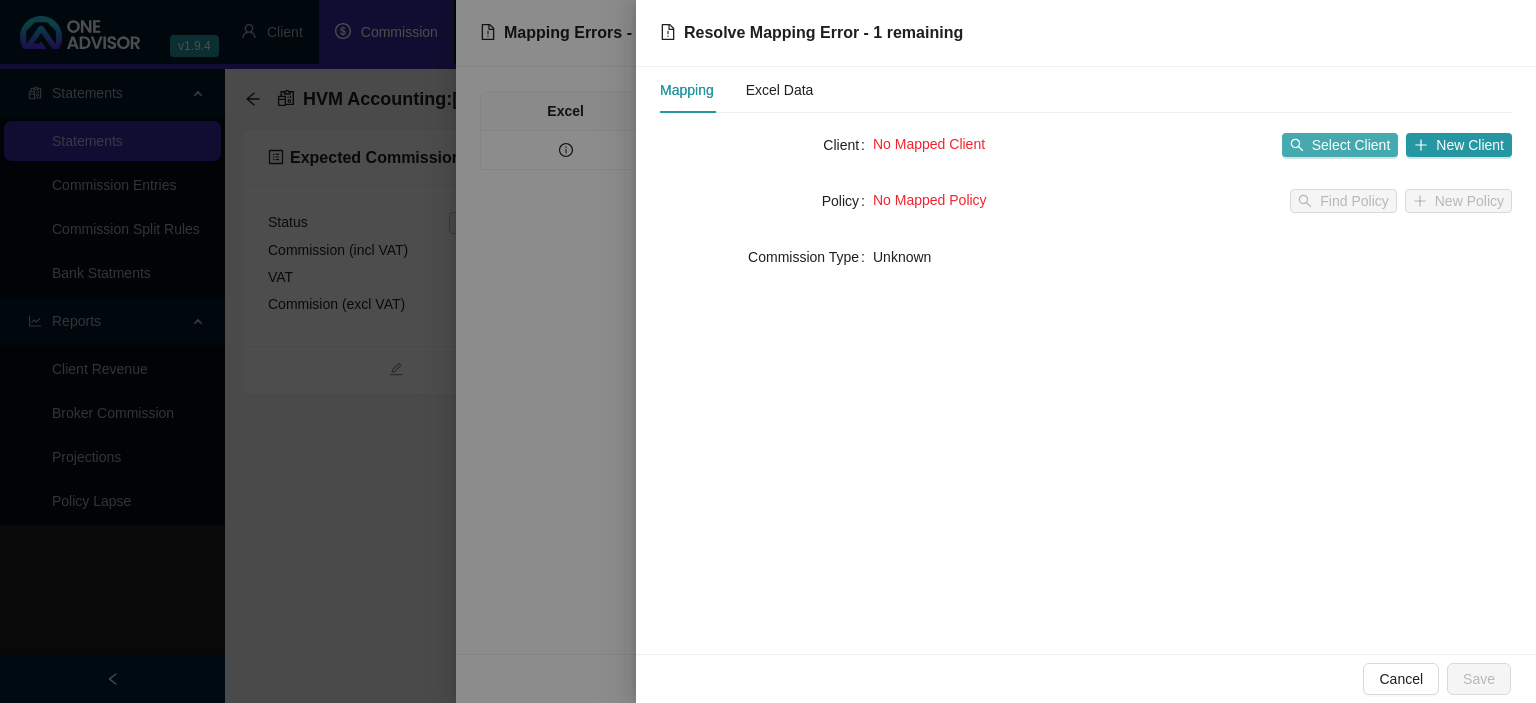 click on "Select Client" at bounding box center (1351, 145) 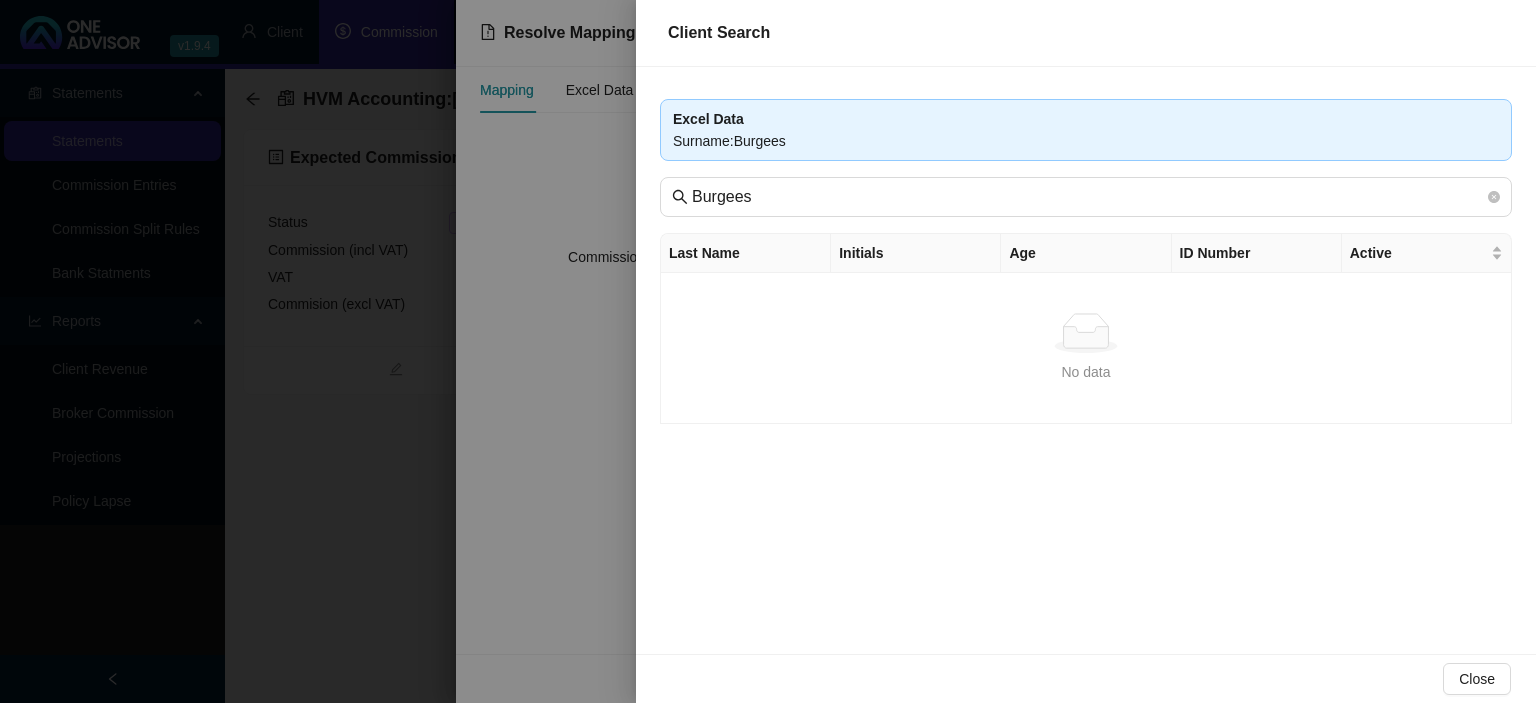 click on "No data No data" at bounding box center (1086, 348) 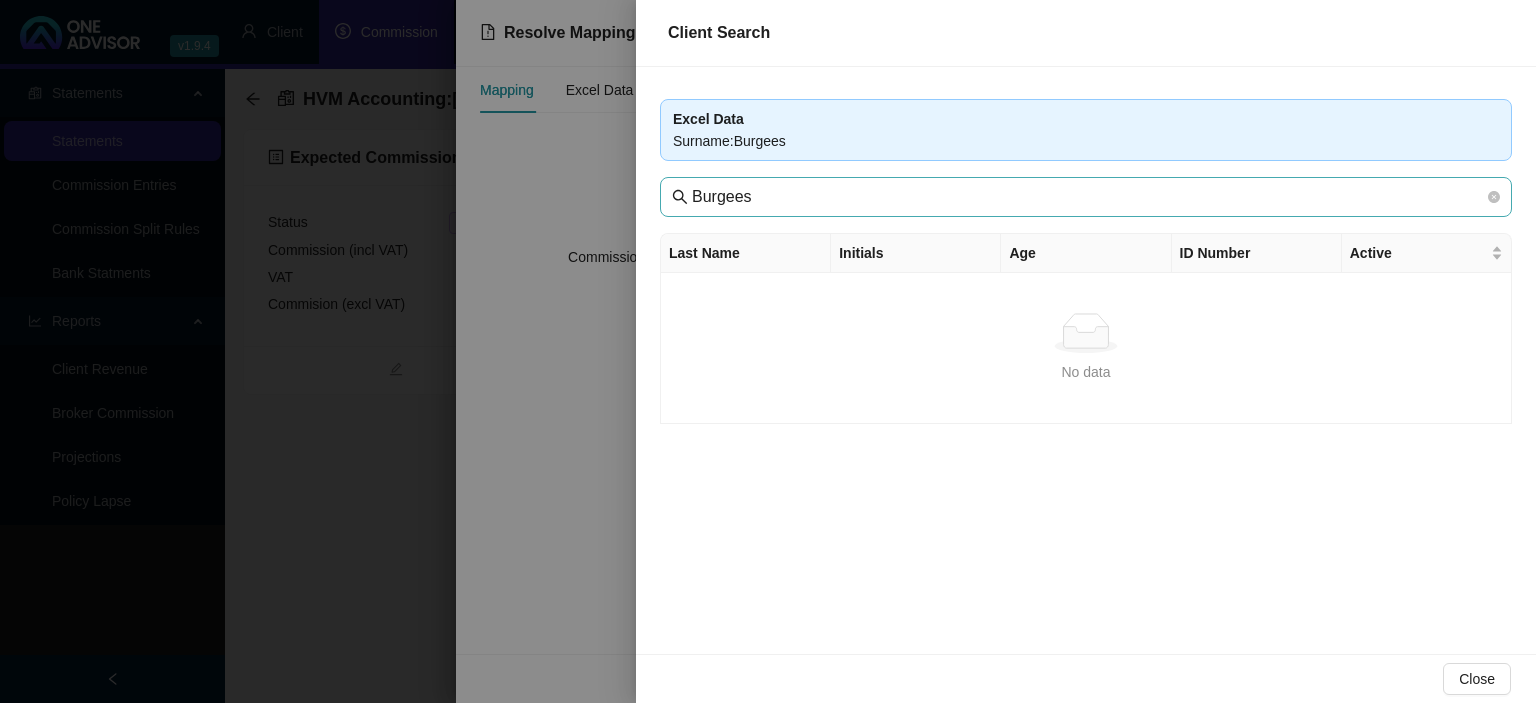 click on "Burgees" at bounding box center [1086, 197] 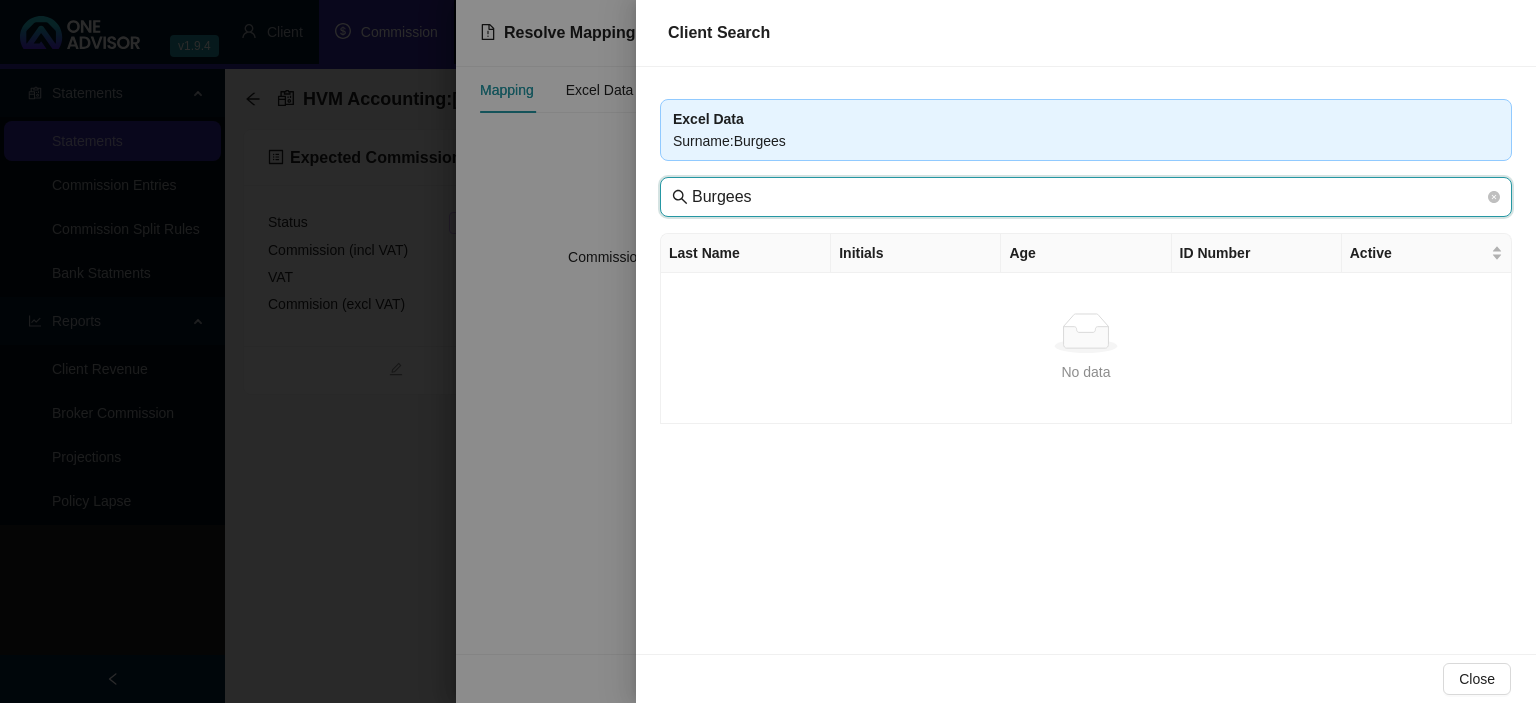 drag, startPoint x: 777, startPoint y: 193, endPoint x: 794, endPoint y: 182, distance: 20.248457 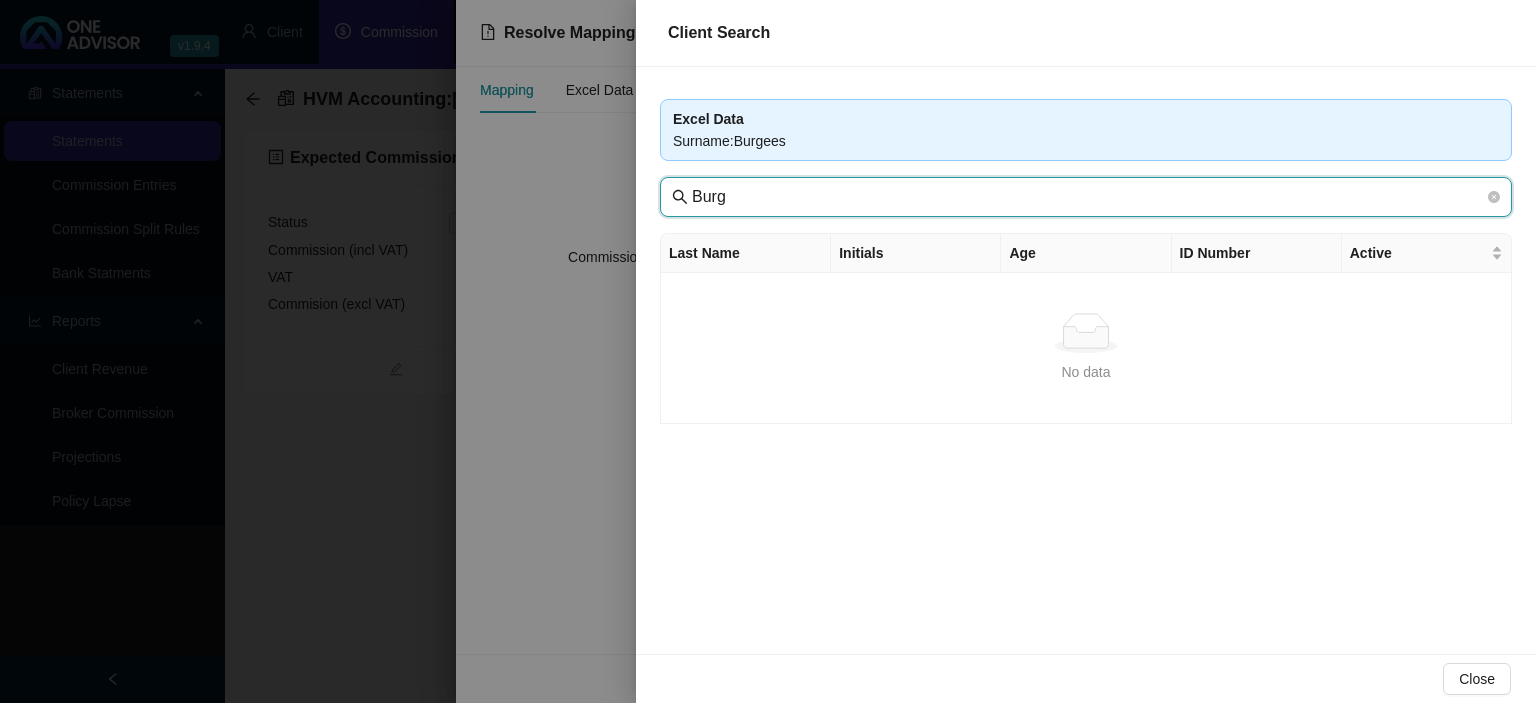 type on "Burg" 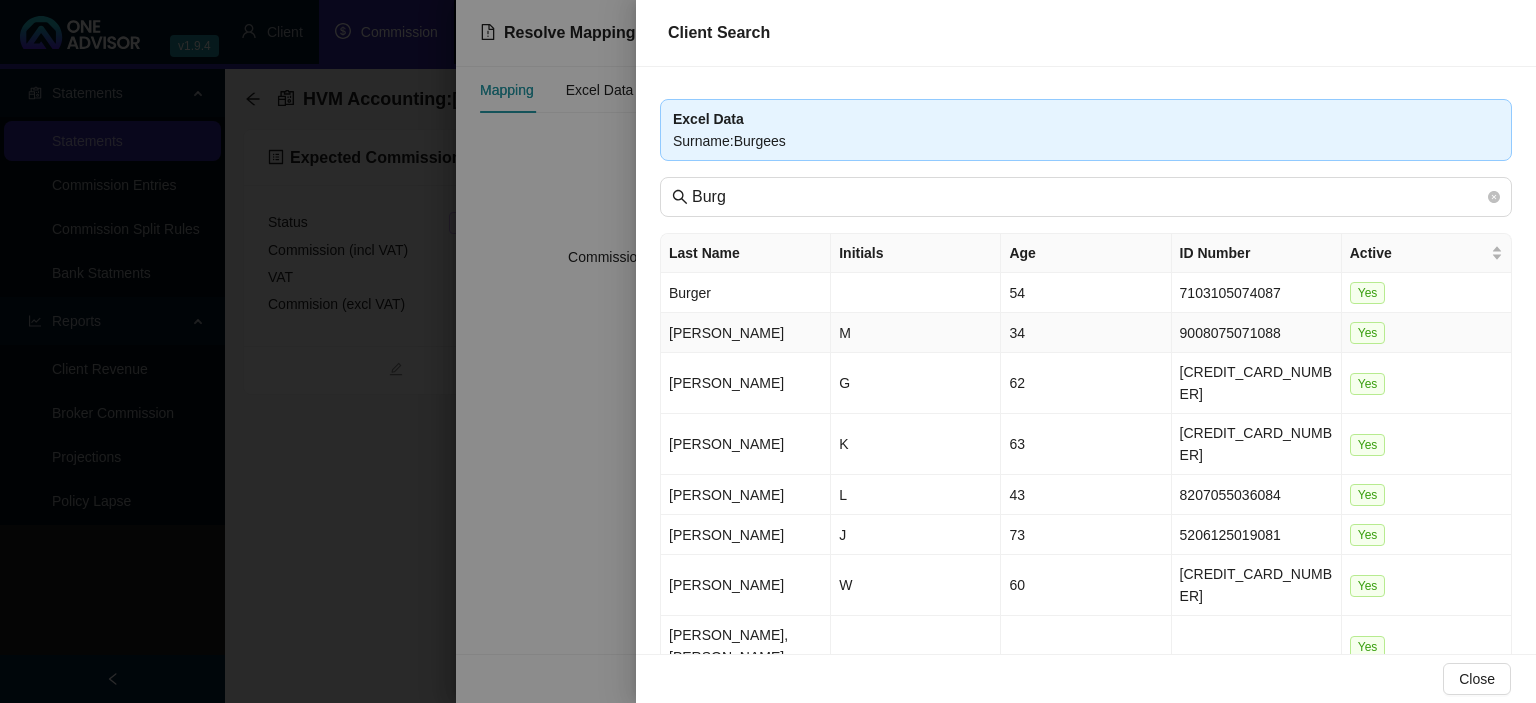 click on "[PERSON_NAME]" at bounding box center [746, 333] 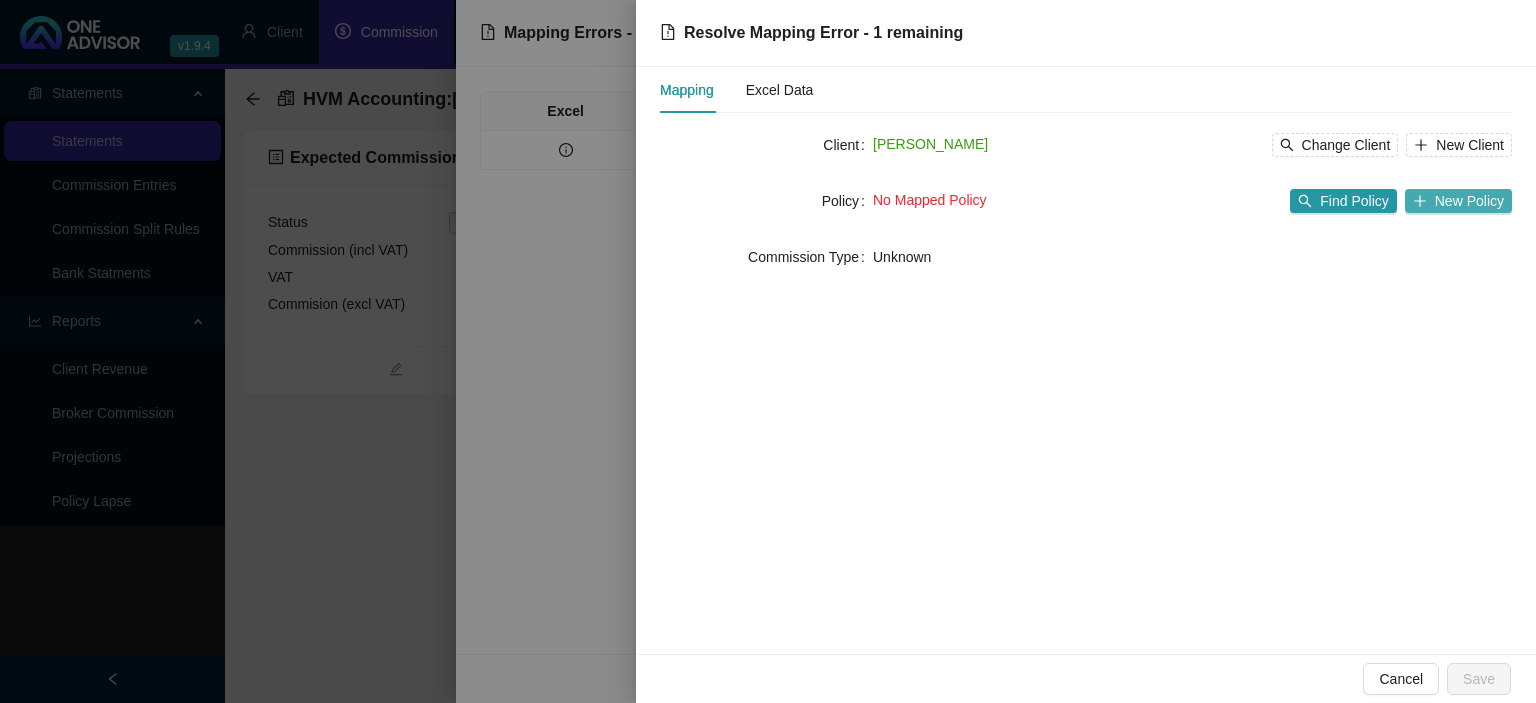 click 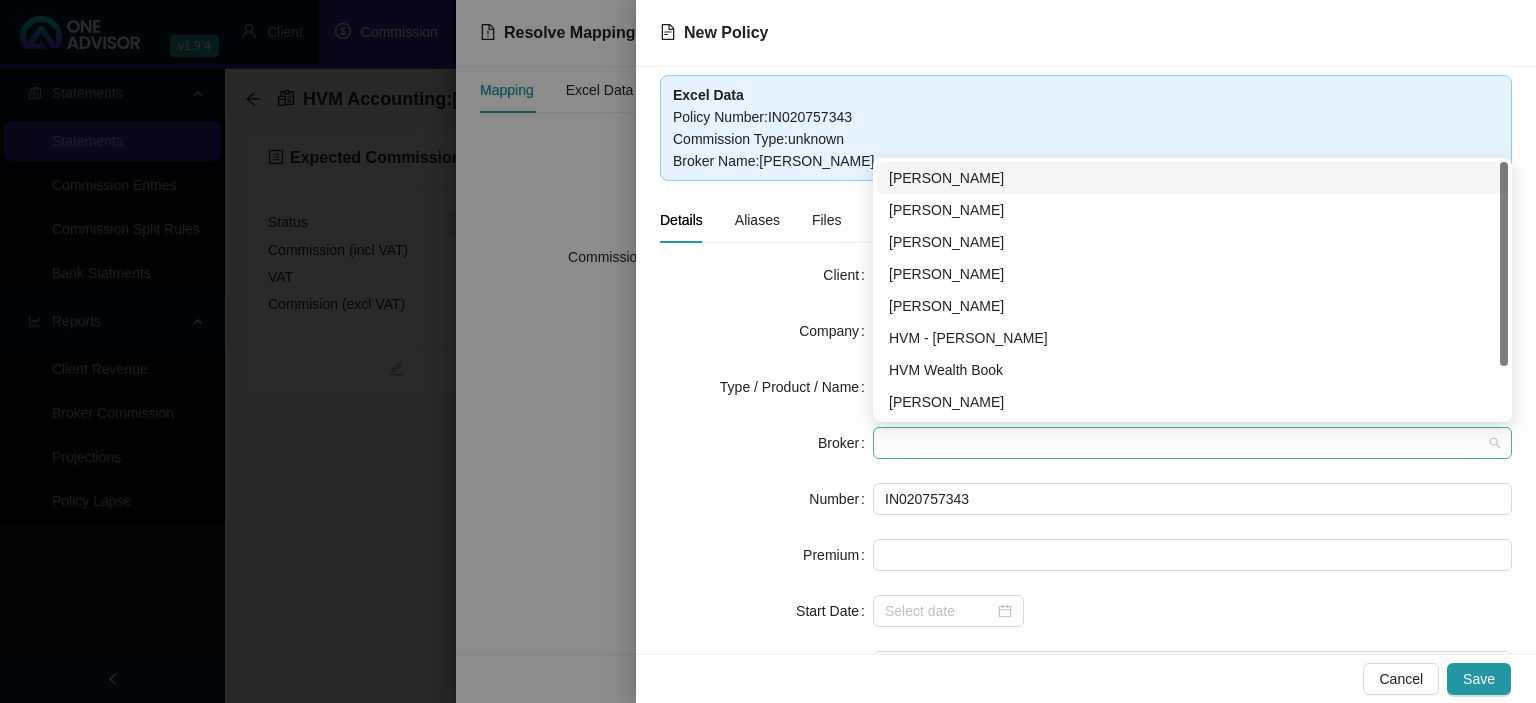 click at bounding box center (1192, 443) 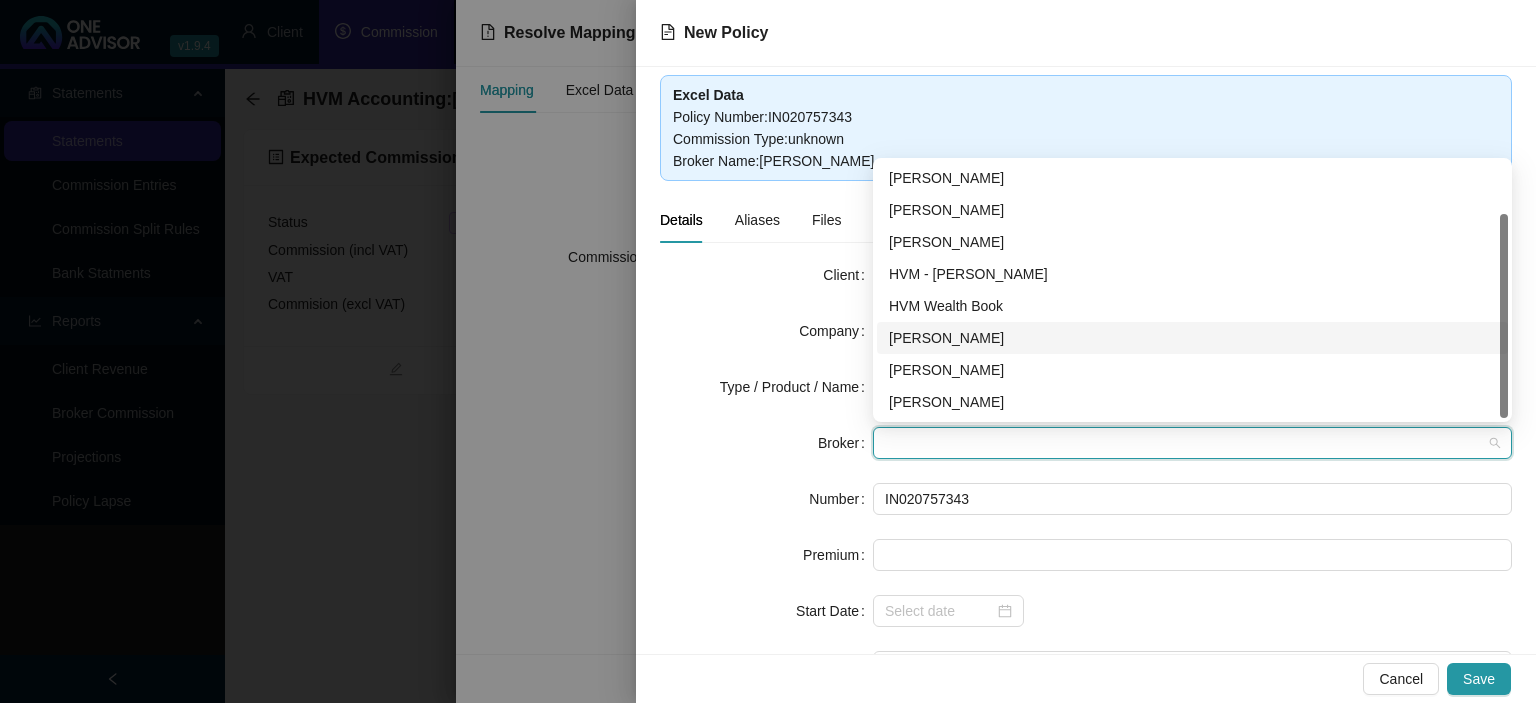 scroll, scrollTop: 0, scrollLeft: 0, axis: both 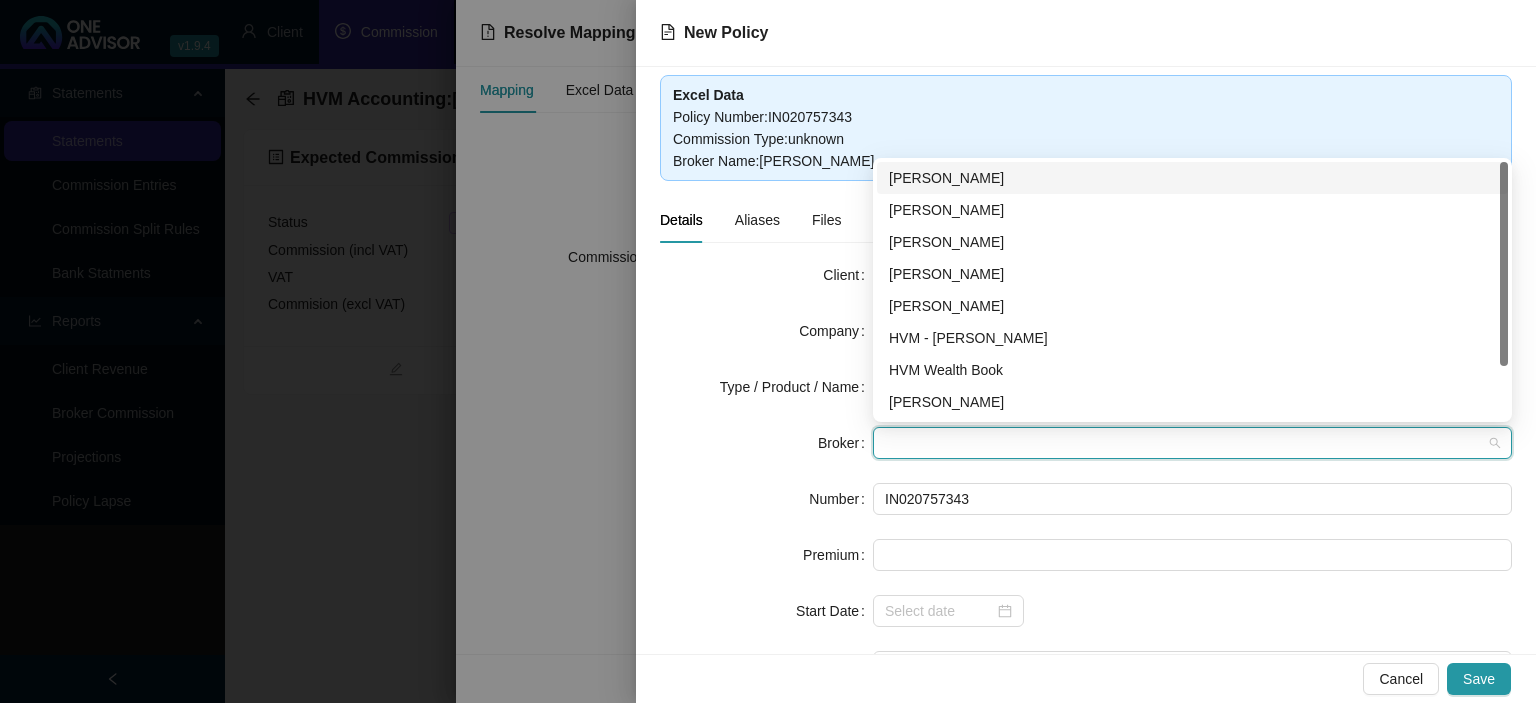 click on "[PERSON_NAME]" at bounding box center [1192, 178] 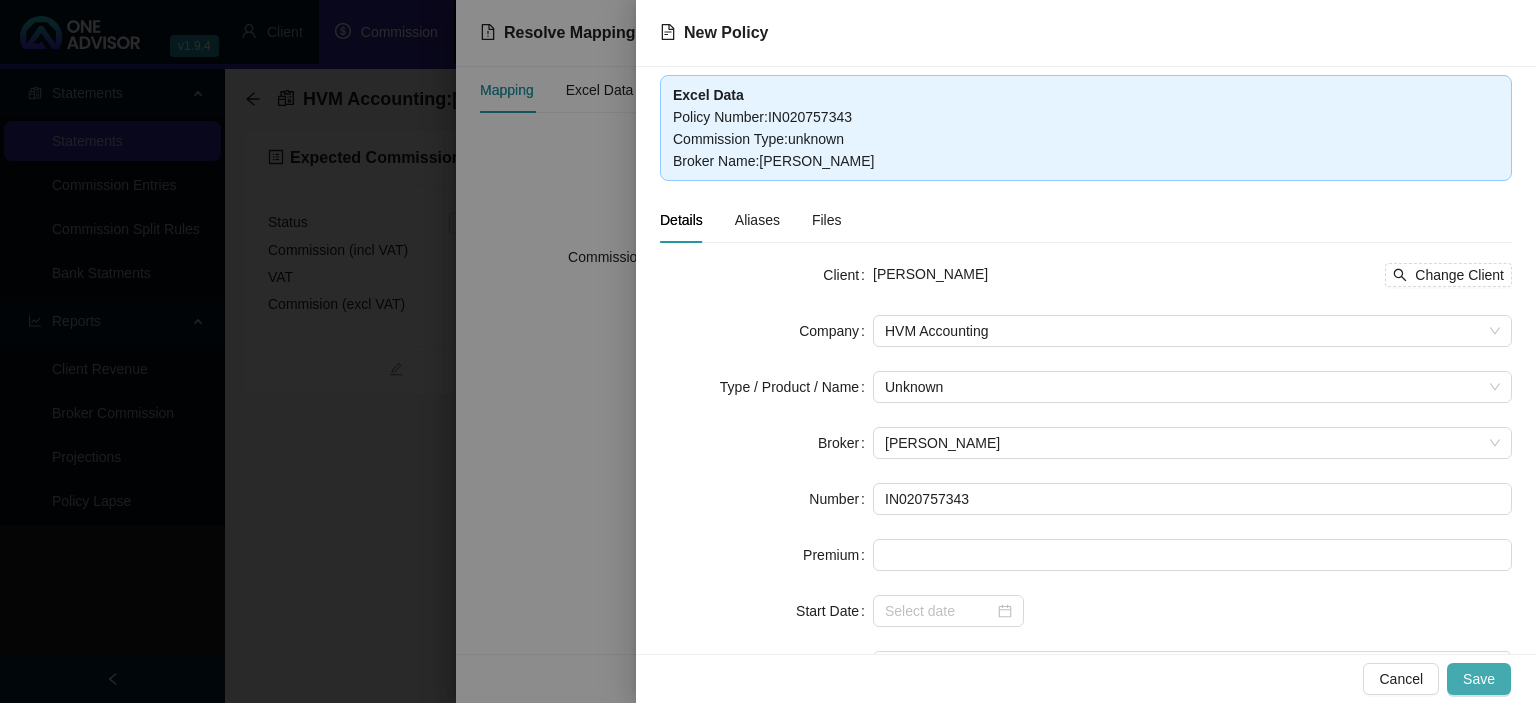 click on "Save" at bounding box center [1479, 679] 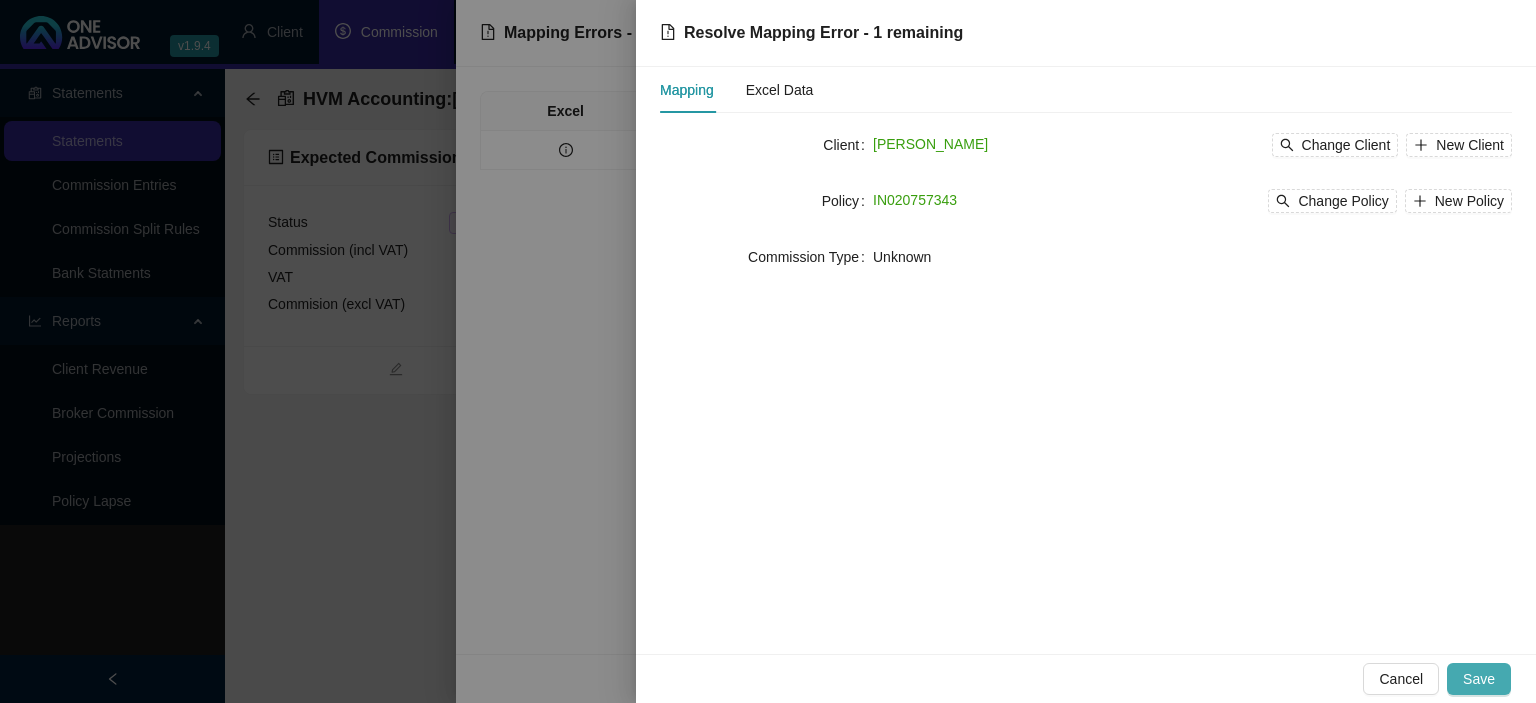 click on "Save" at bounding box center [1479, 679] 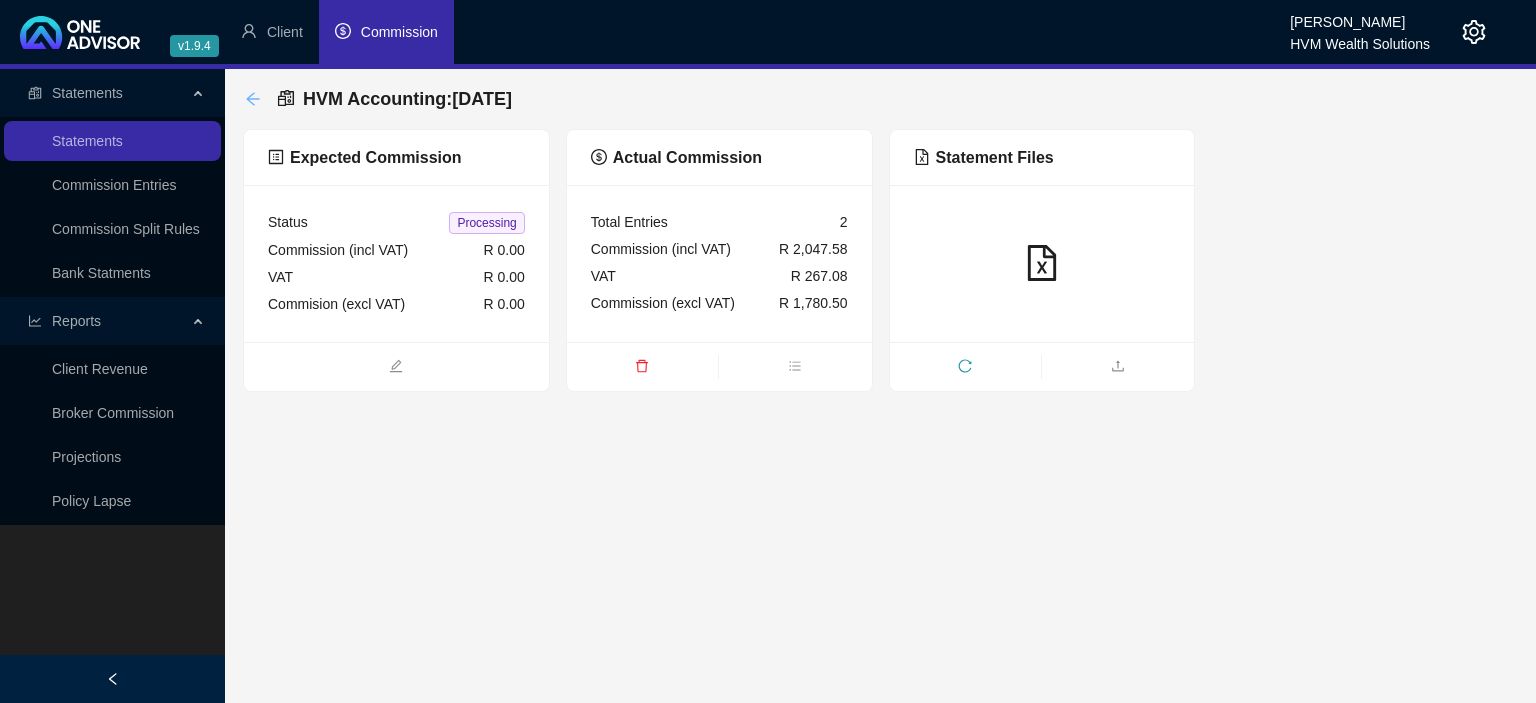 click 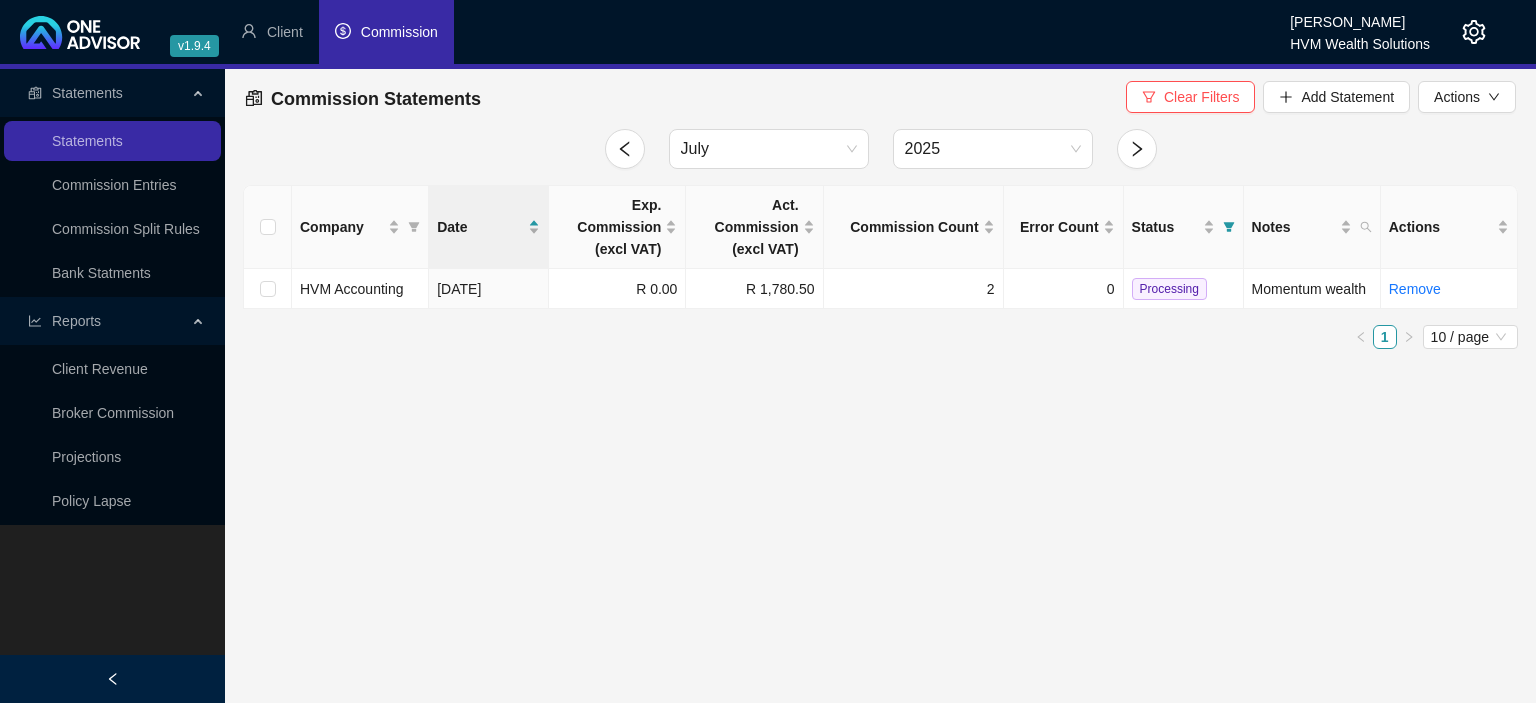 click at bounding box center (1458, 32) 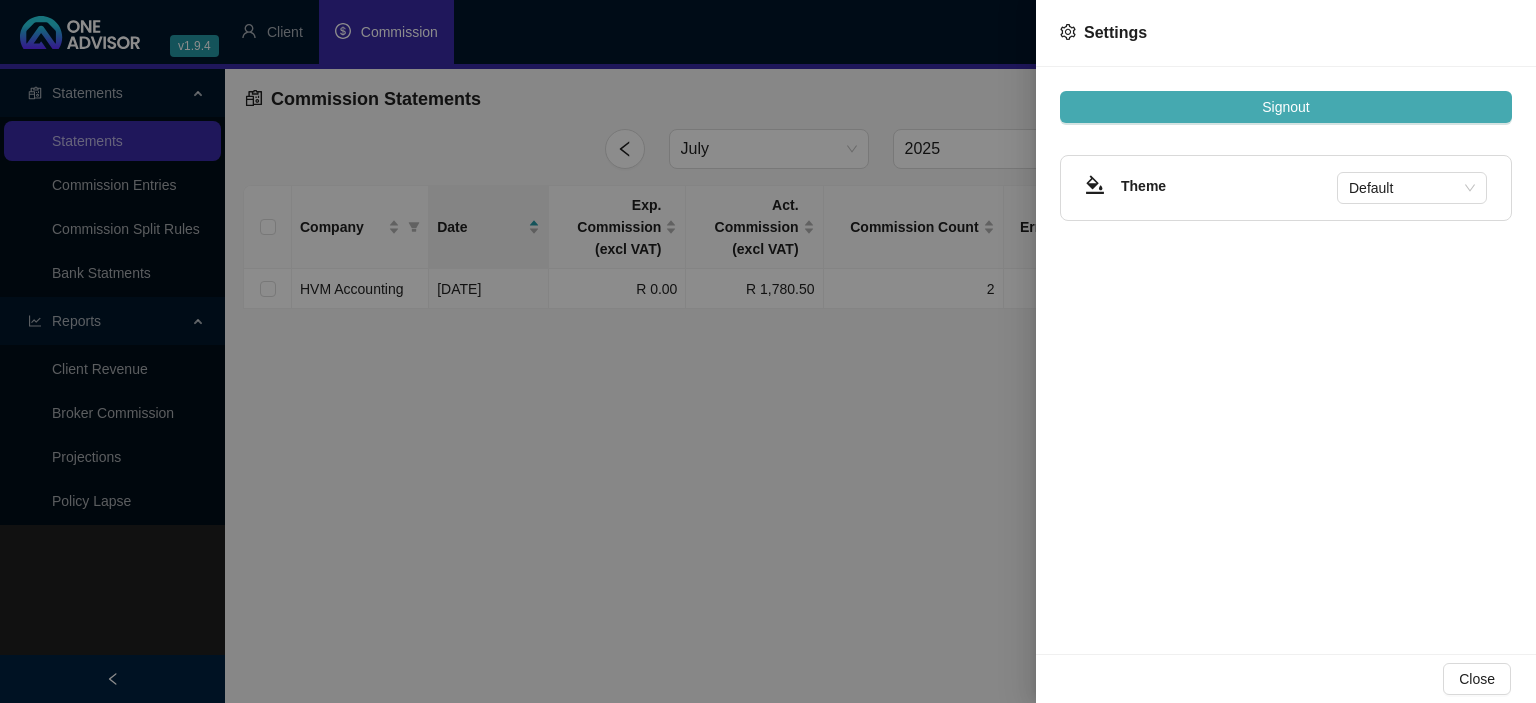 click on "Signout" at bounding box center (1285, 107) 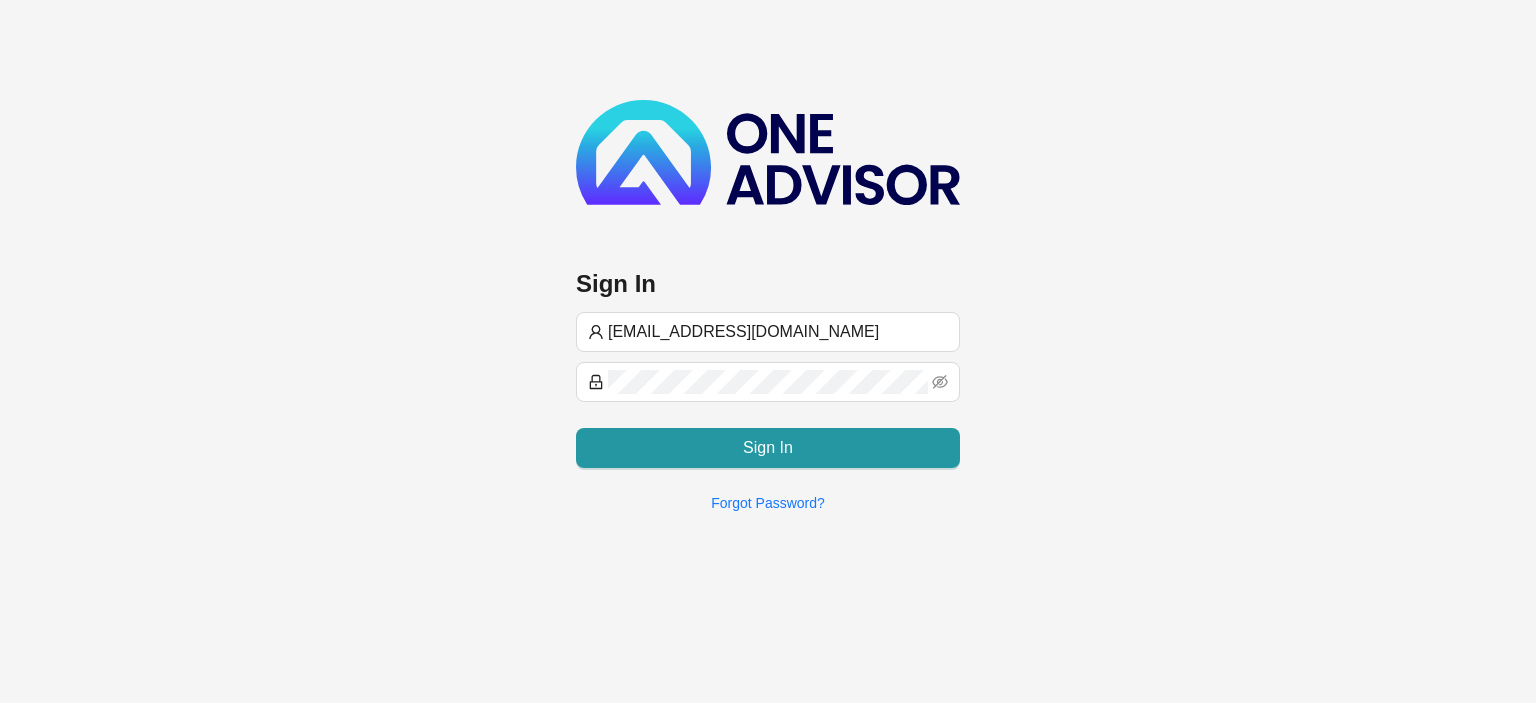 type on "[EMAIL_ADDRESS][DOMAIN_NAME]" 